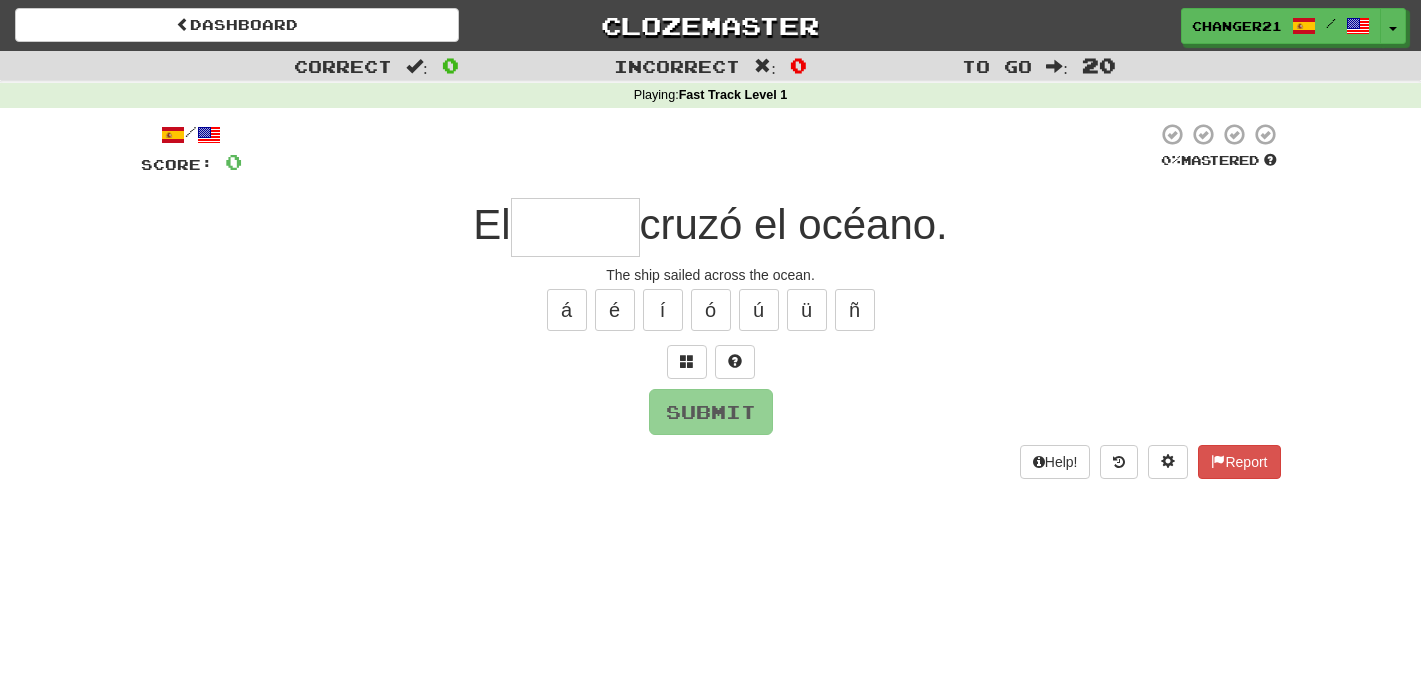scroll, scrollTop: 0, scrollLeft: 0, axis: both 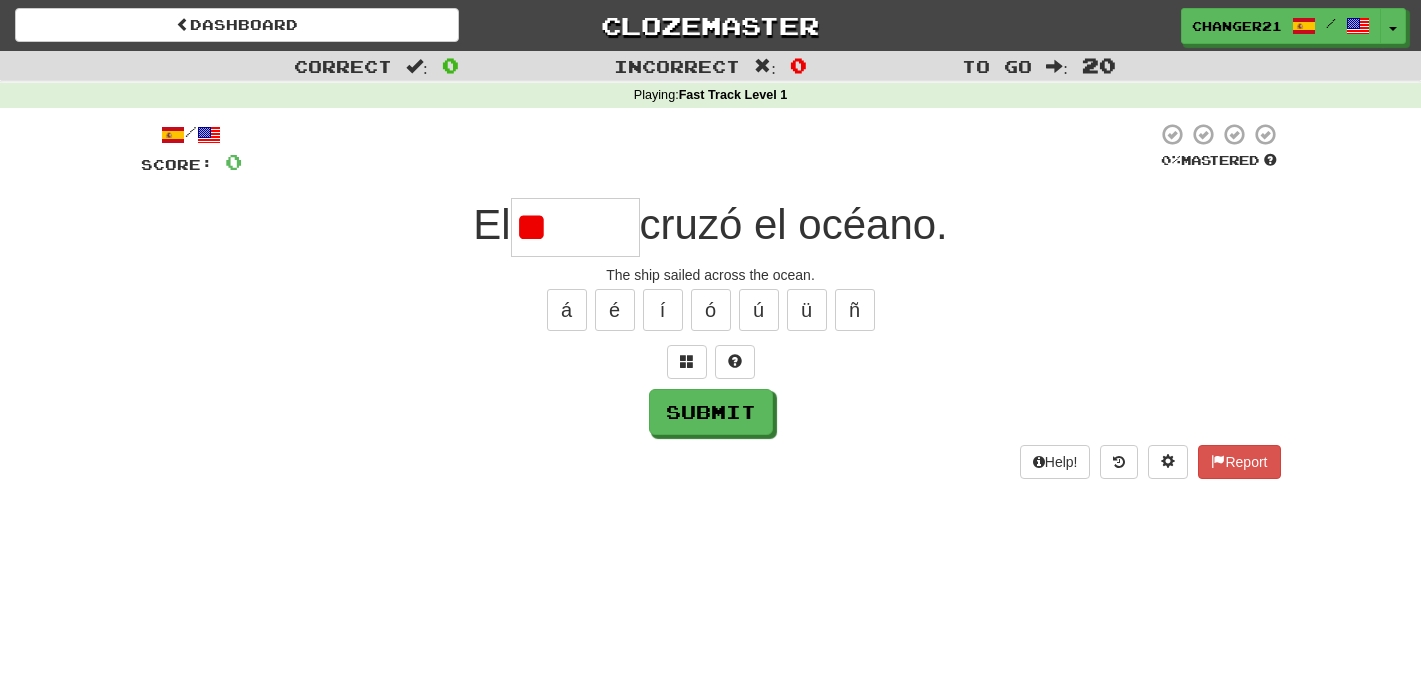 type on "*" 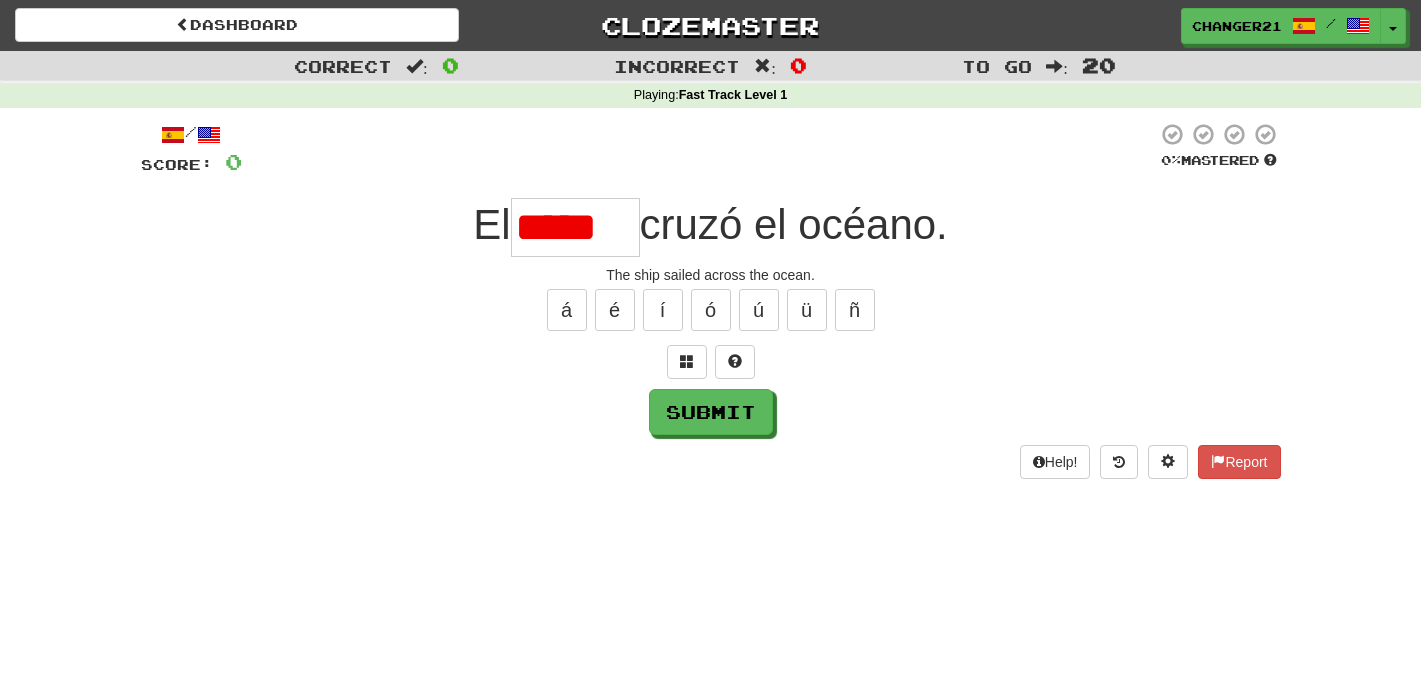type on "*****" 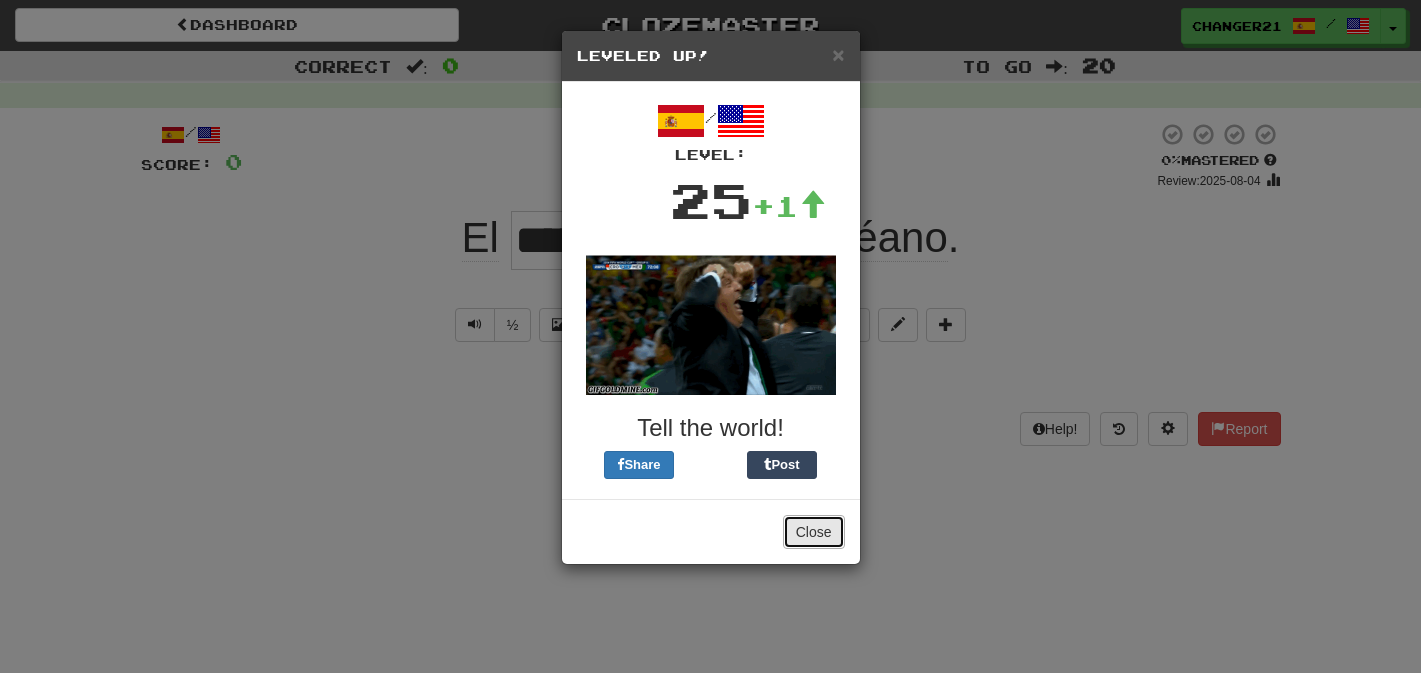click on "Close" at bounding box center (814, 532) 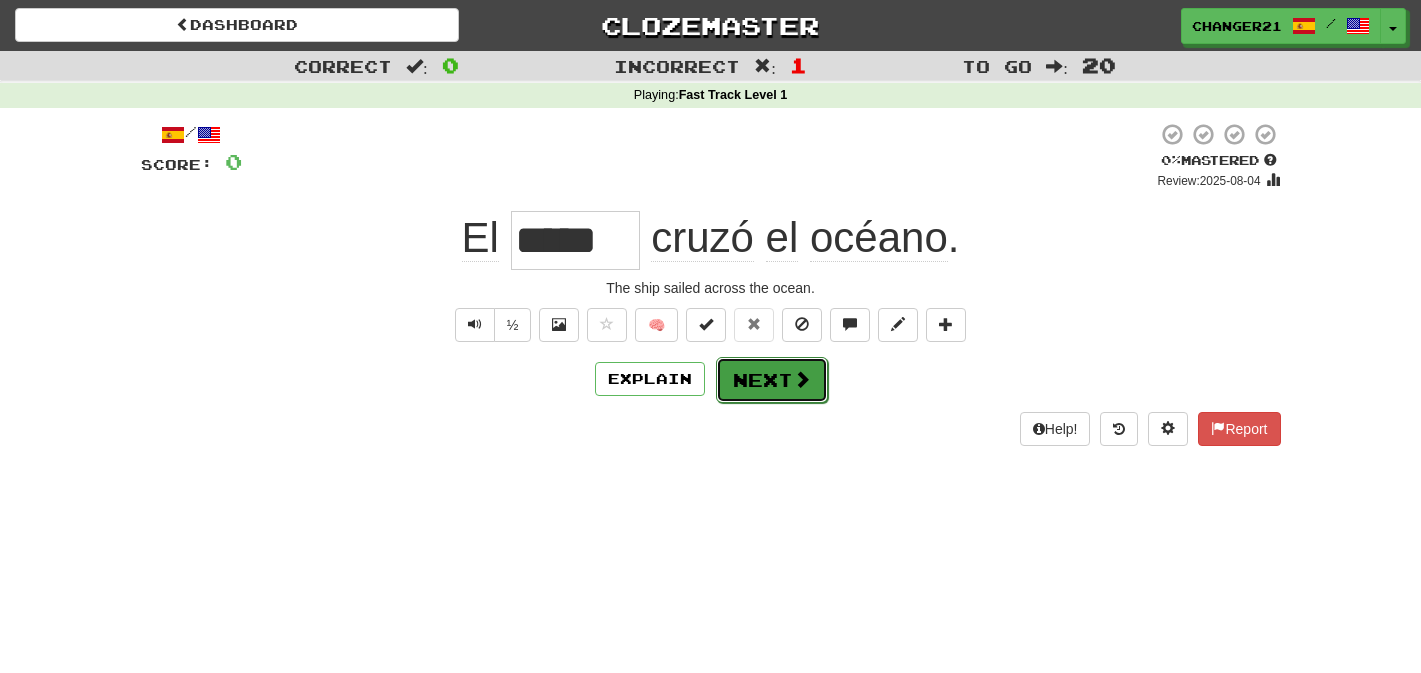 click at bounding box center (802, 379) 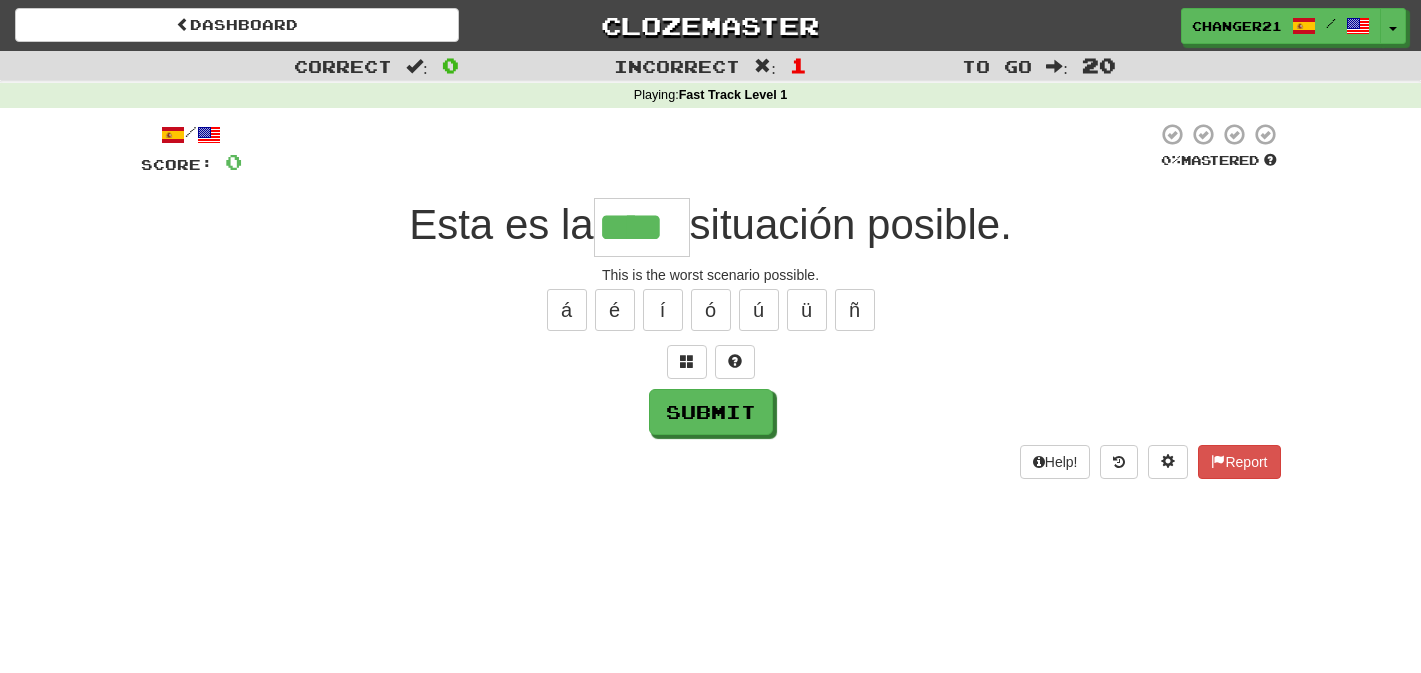 type on "****" 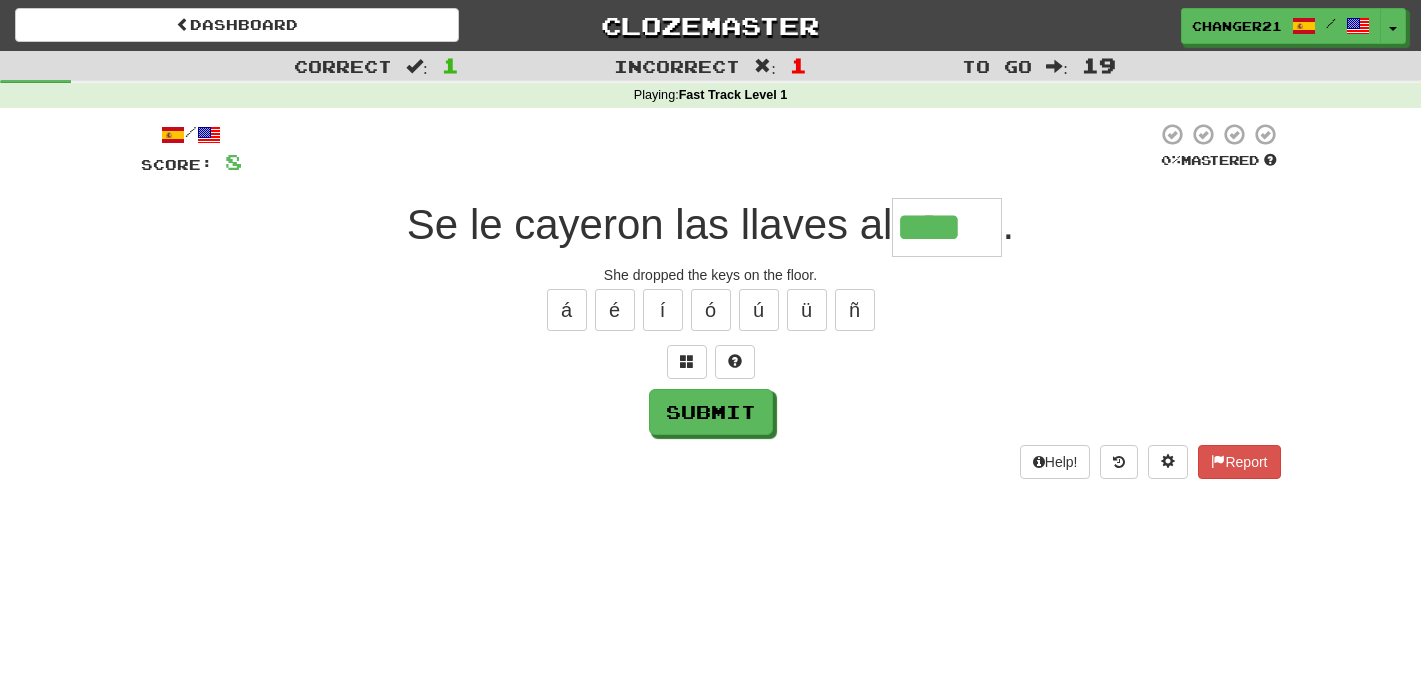 type on "*****" 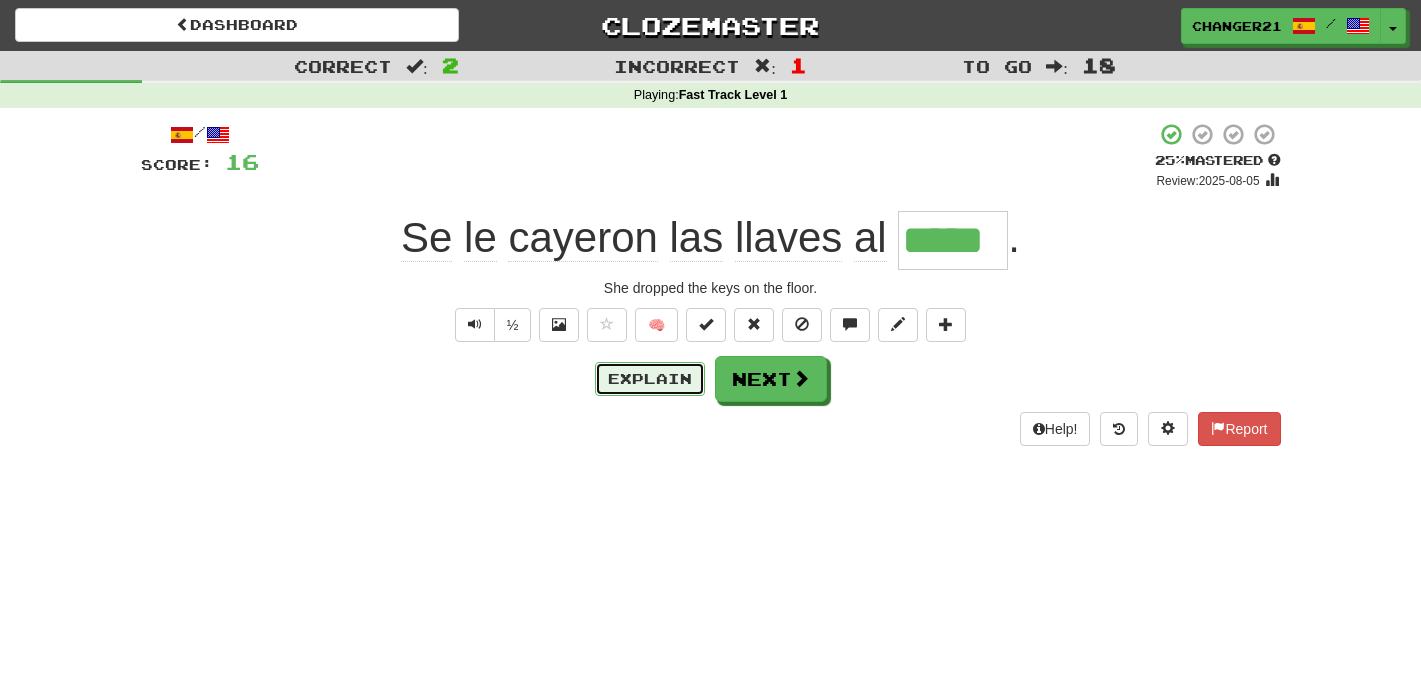 click on "Explain" at bounding box center (650, 379) 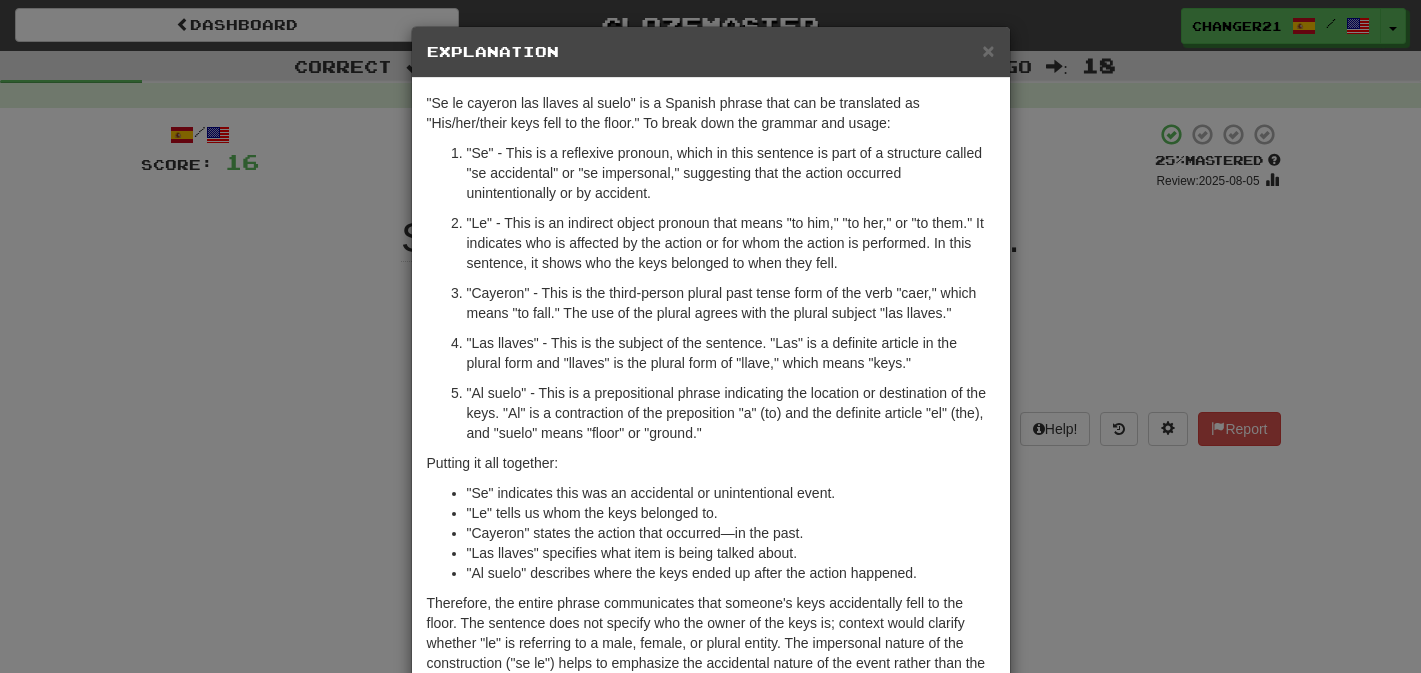 scroll, scrollTop: 0, scrollLeft: 0, axis: both 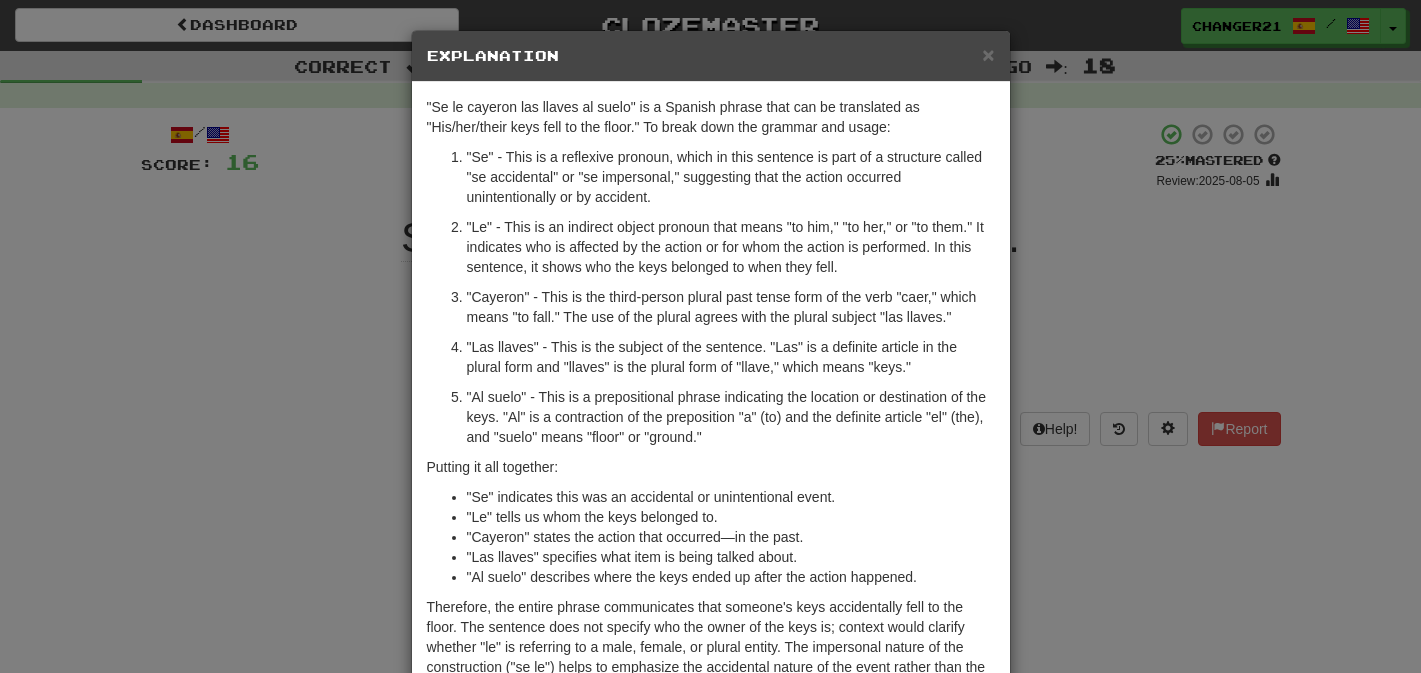 click on "× Explanation" at bounding box center (711, 56) 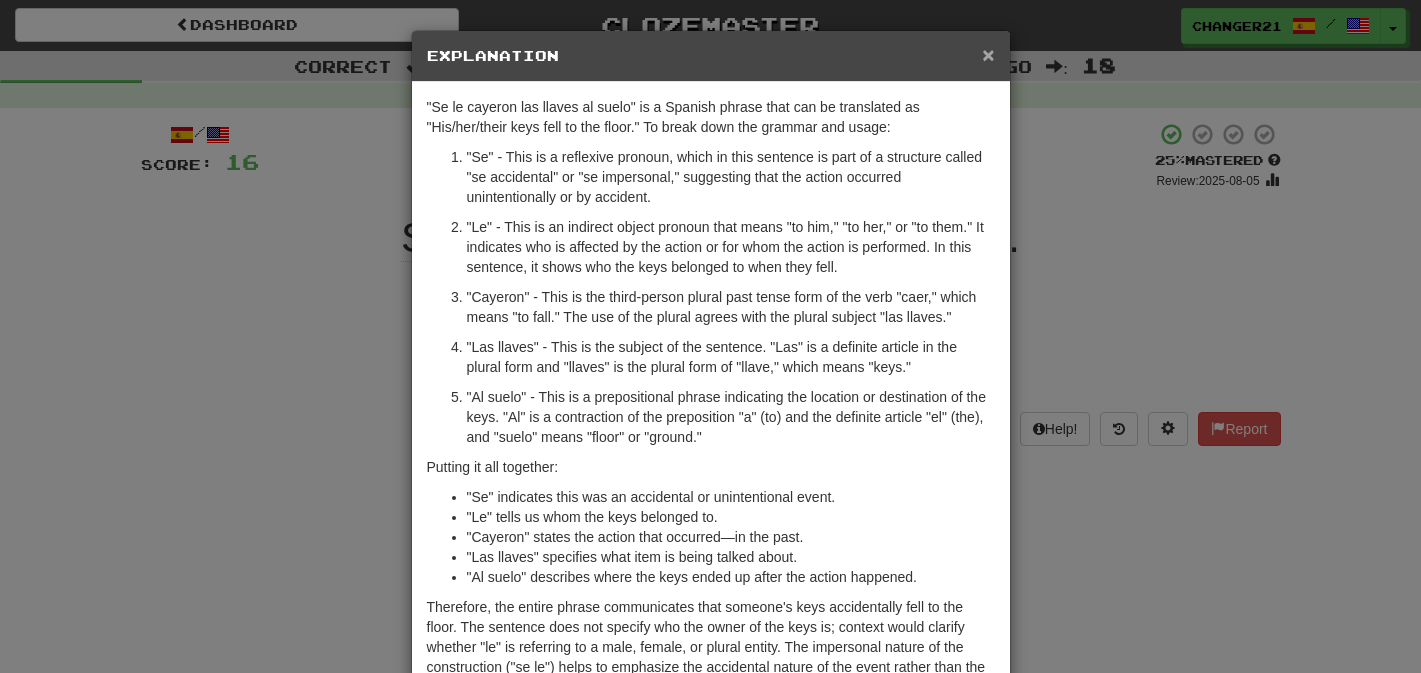 click on "×" at bounding box center [988, 54] 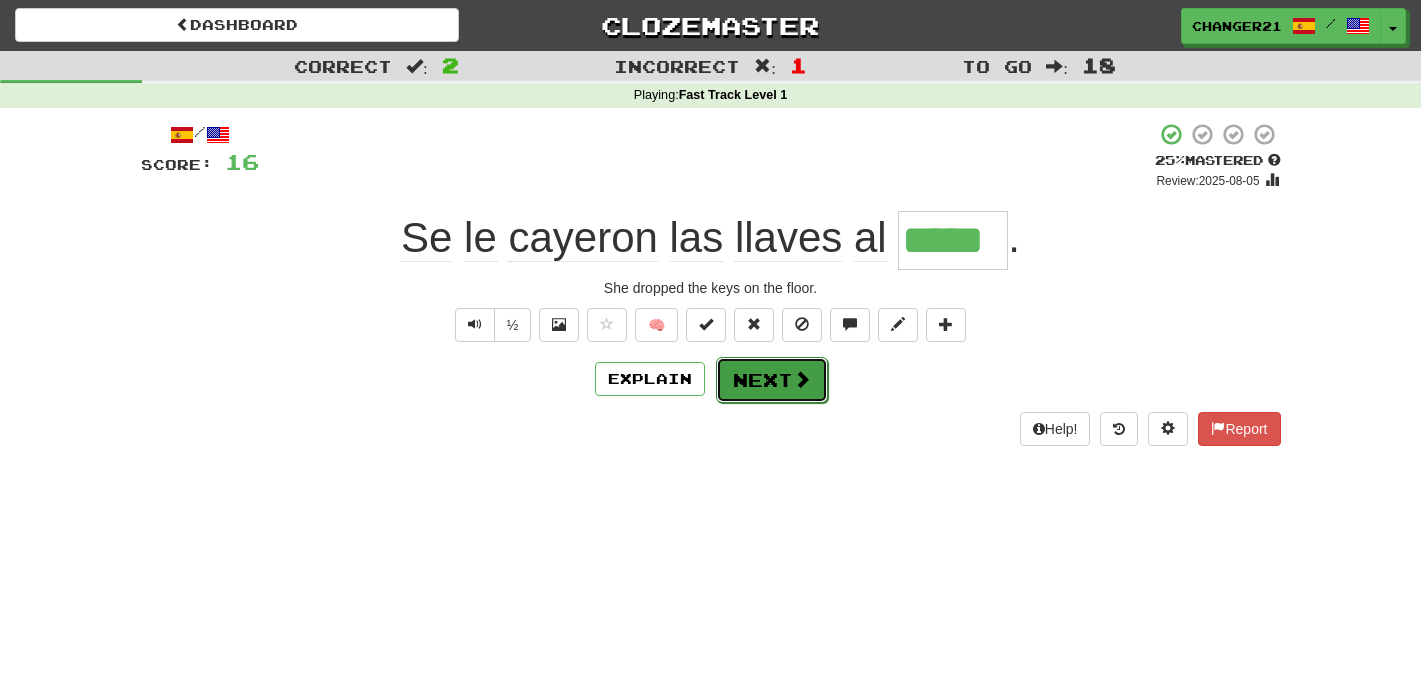 click on "Next" at bounding box center [772, 380] 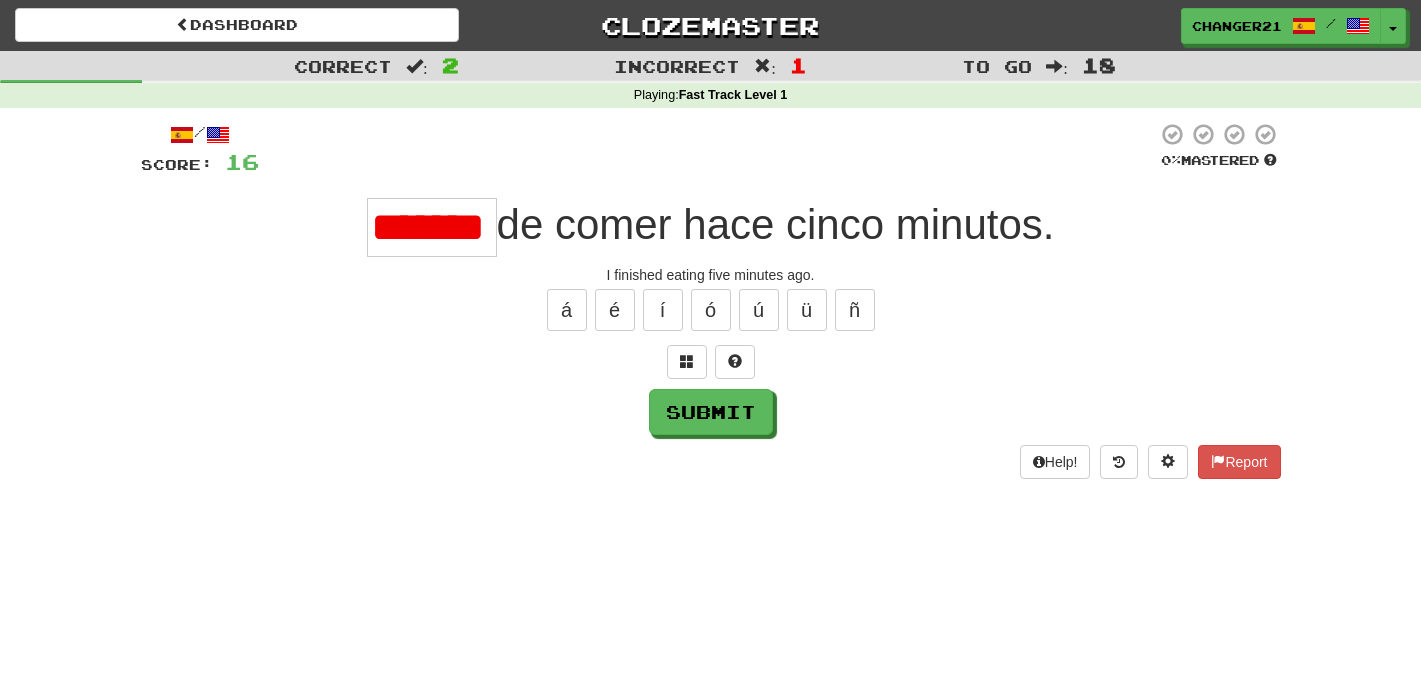scroll, scrollTop: 0, scrollLeft: 19, axis: horizontal 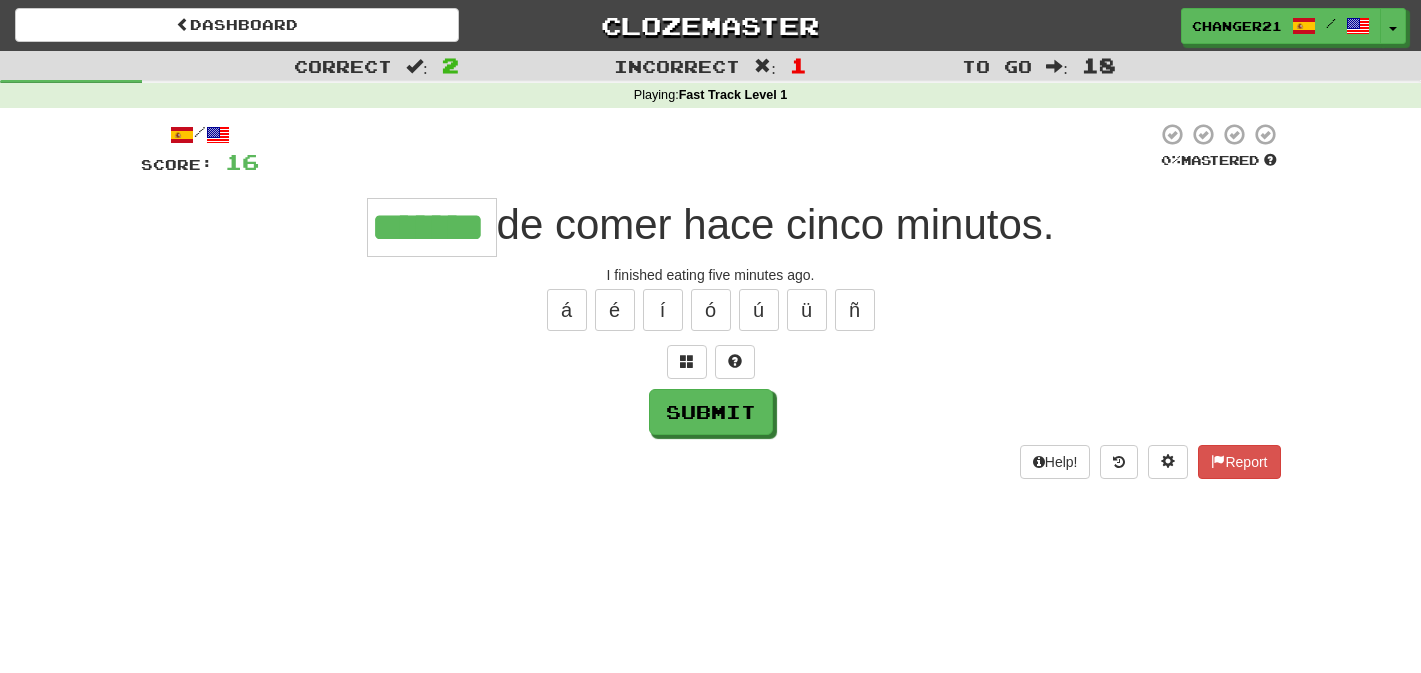 type on "*****" 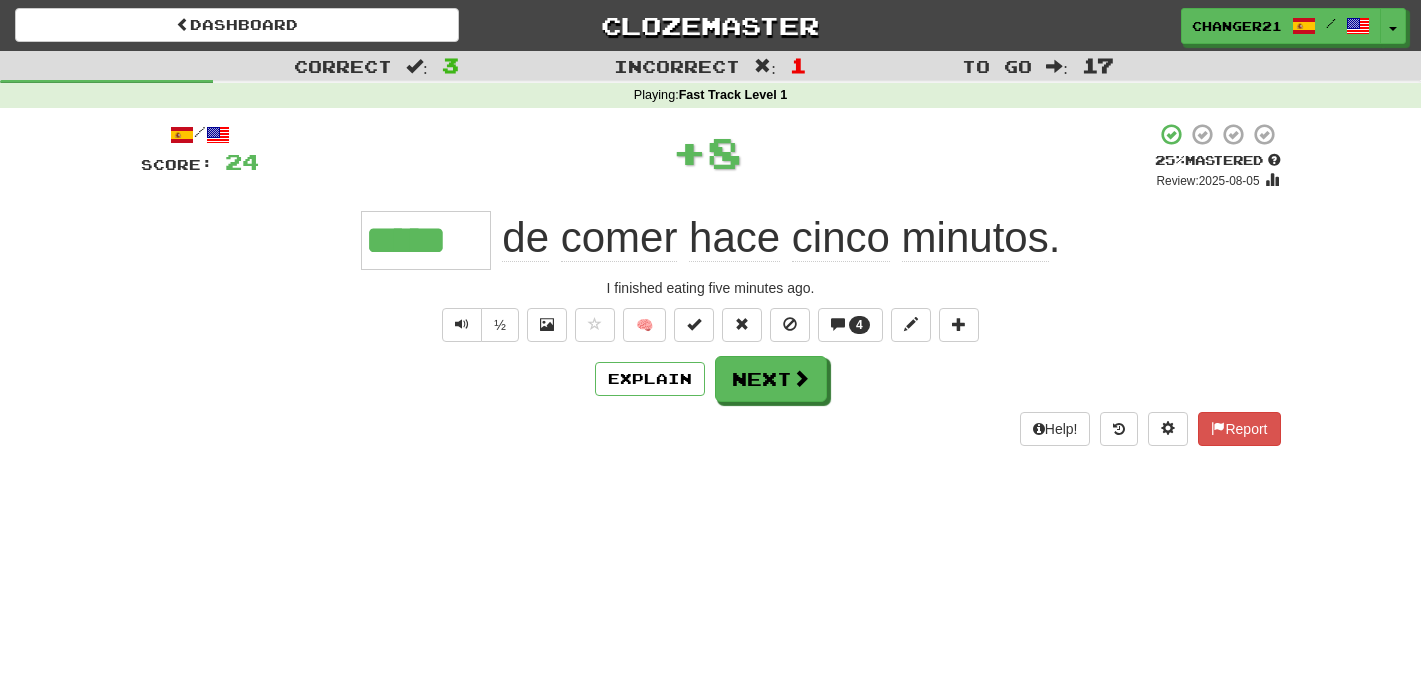 scroll, scrollTop: 0, scrollLeft: 0, axis: both 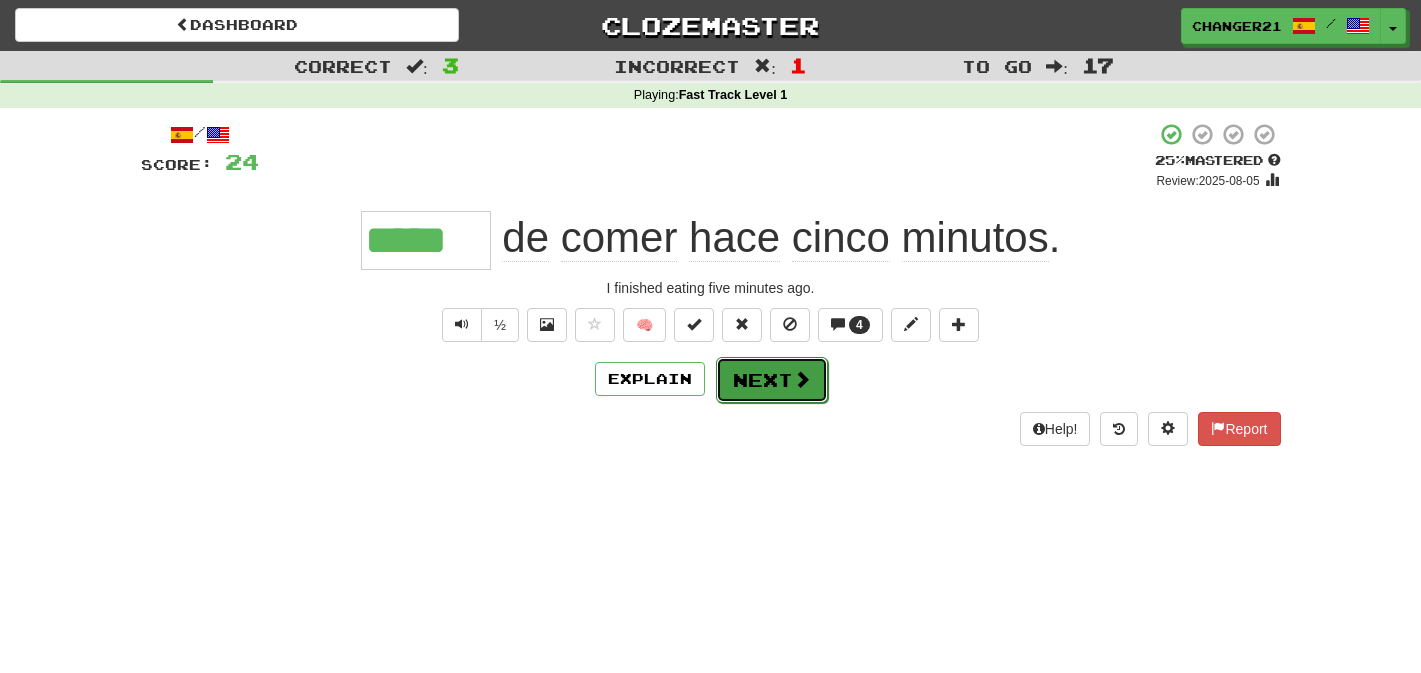 click on "Next" at bounding box center [772, 380] 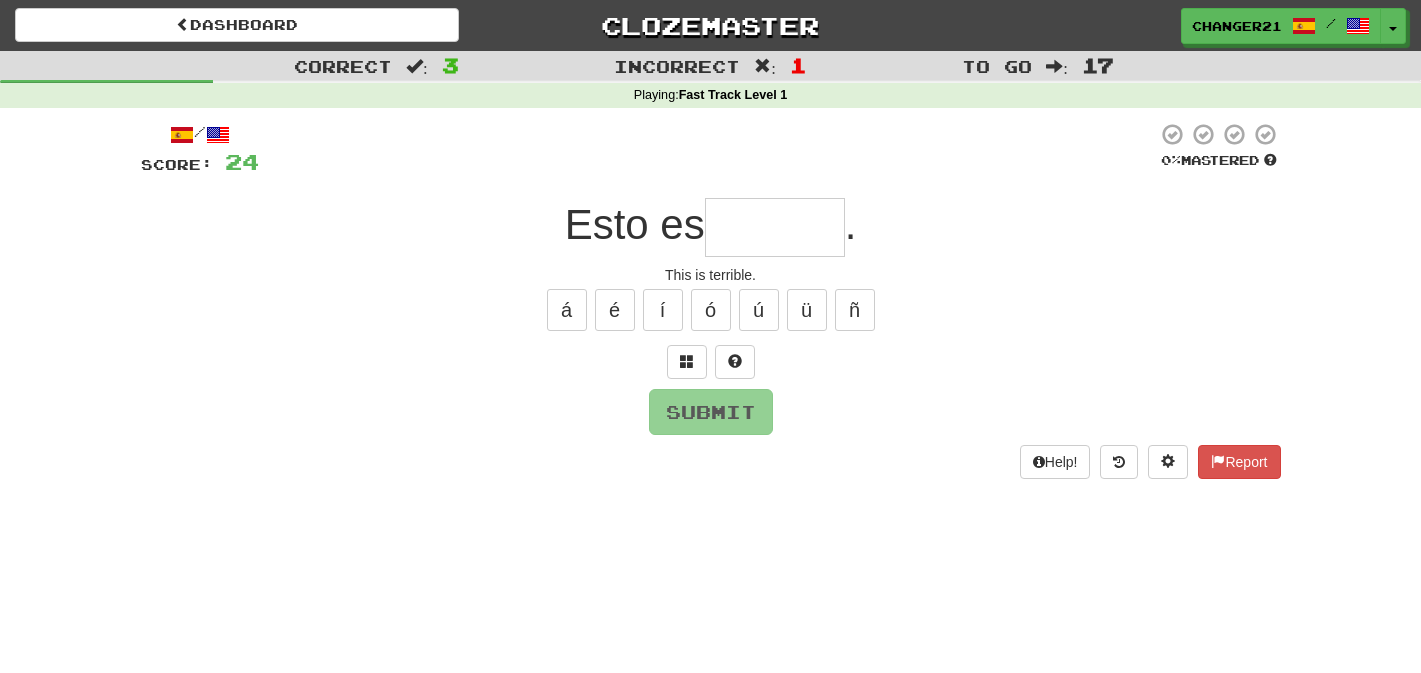 type on "*" 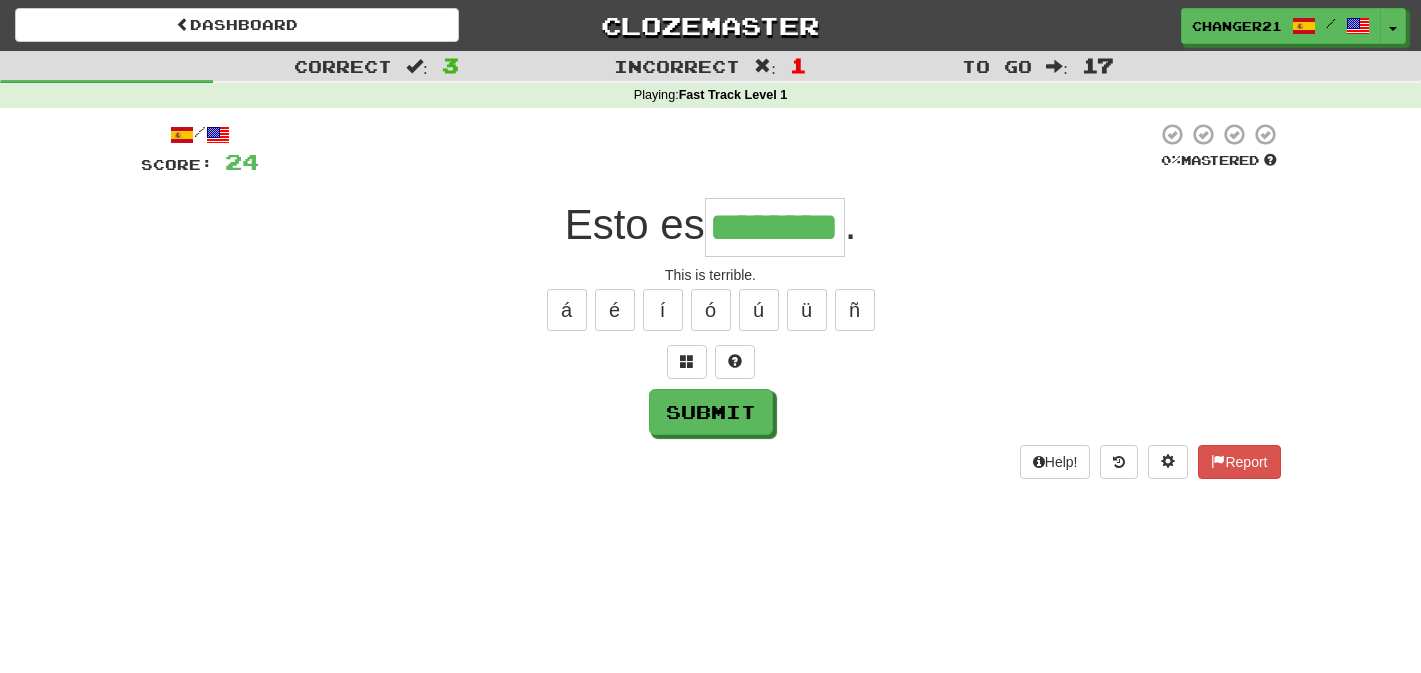 type on "********" 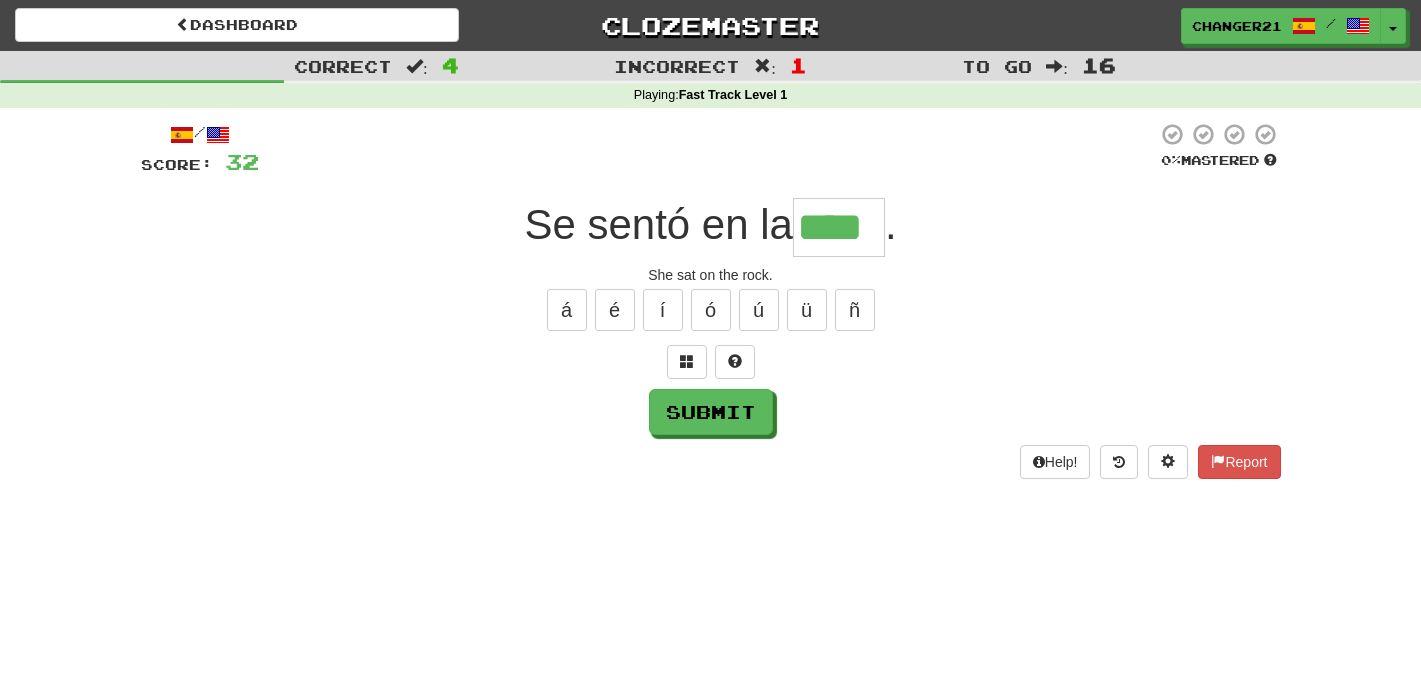 type on "****" 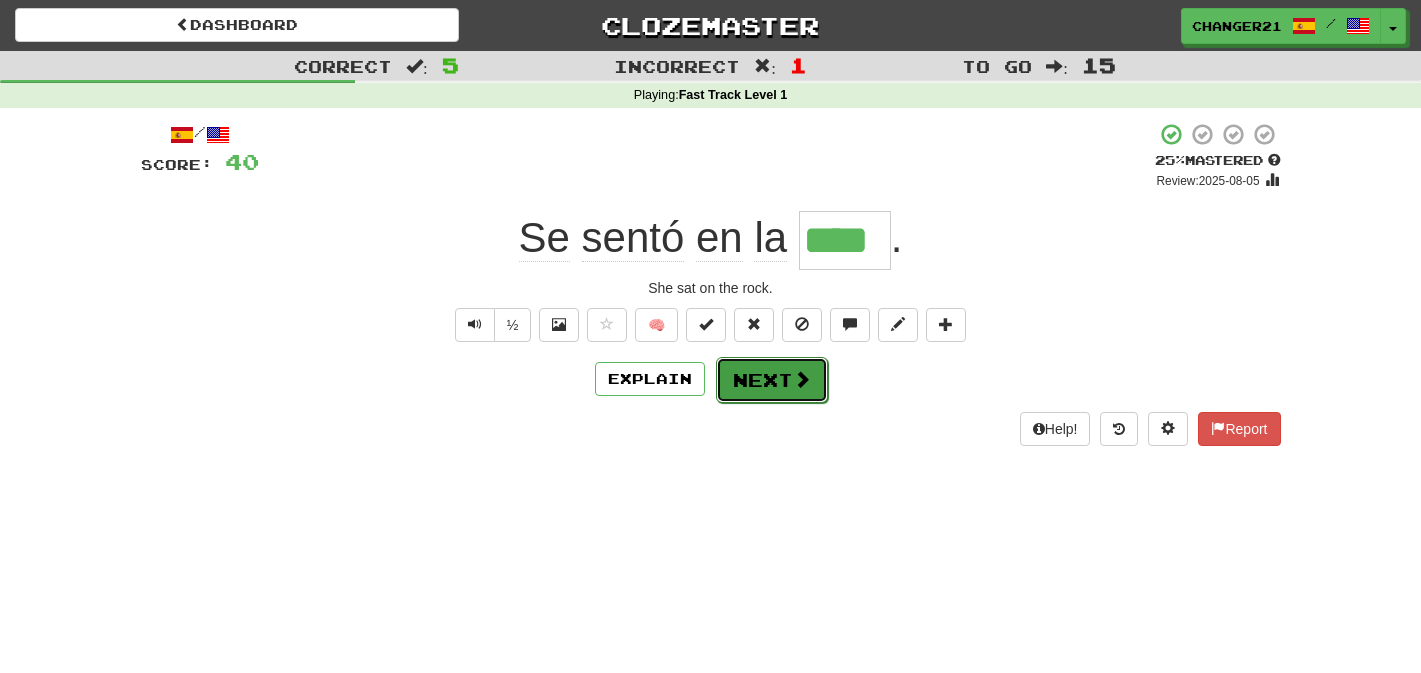click on "Next" at bounding box center [772, 380] 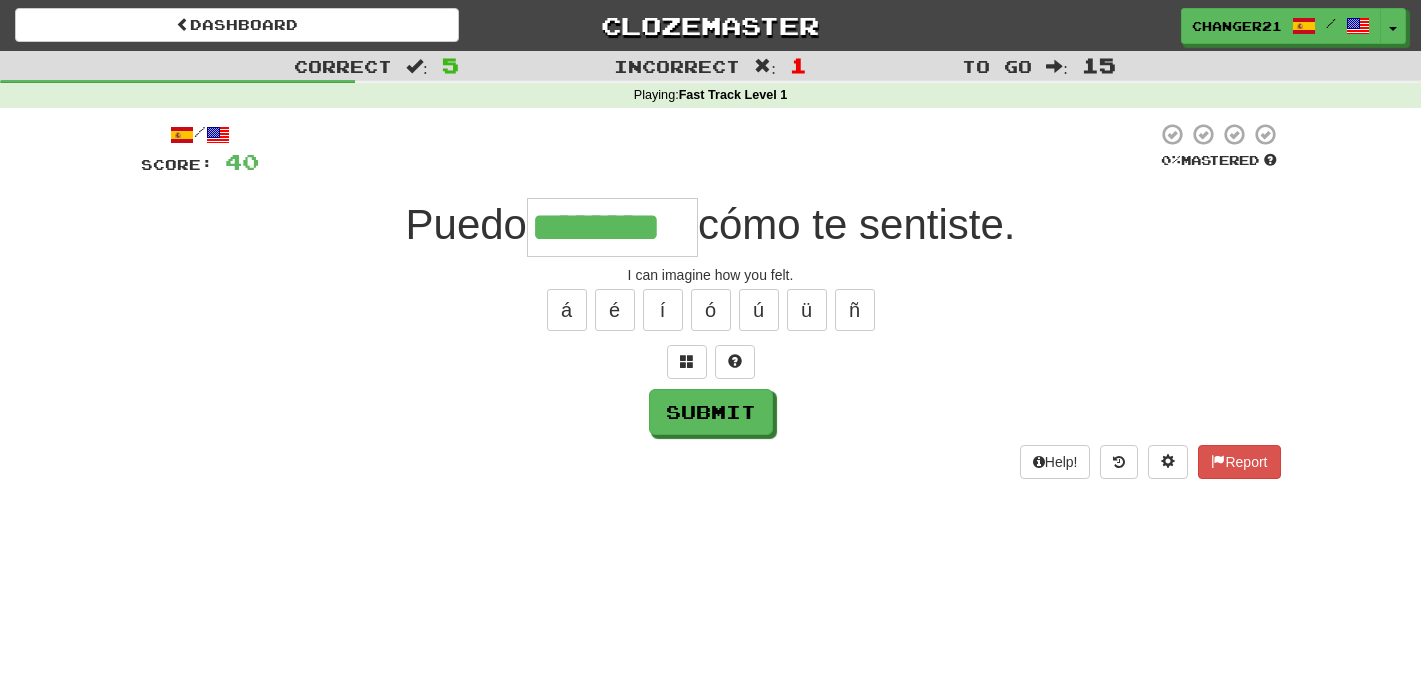 type on "********" 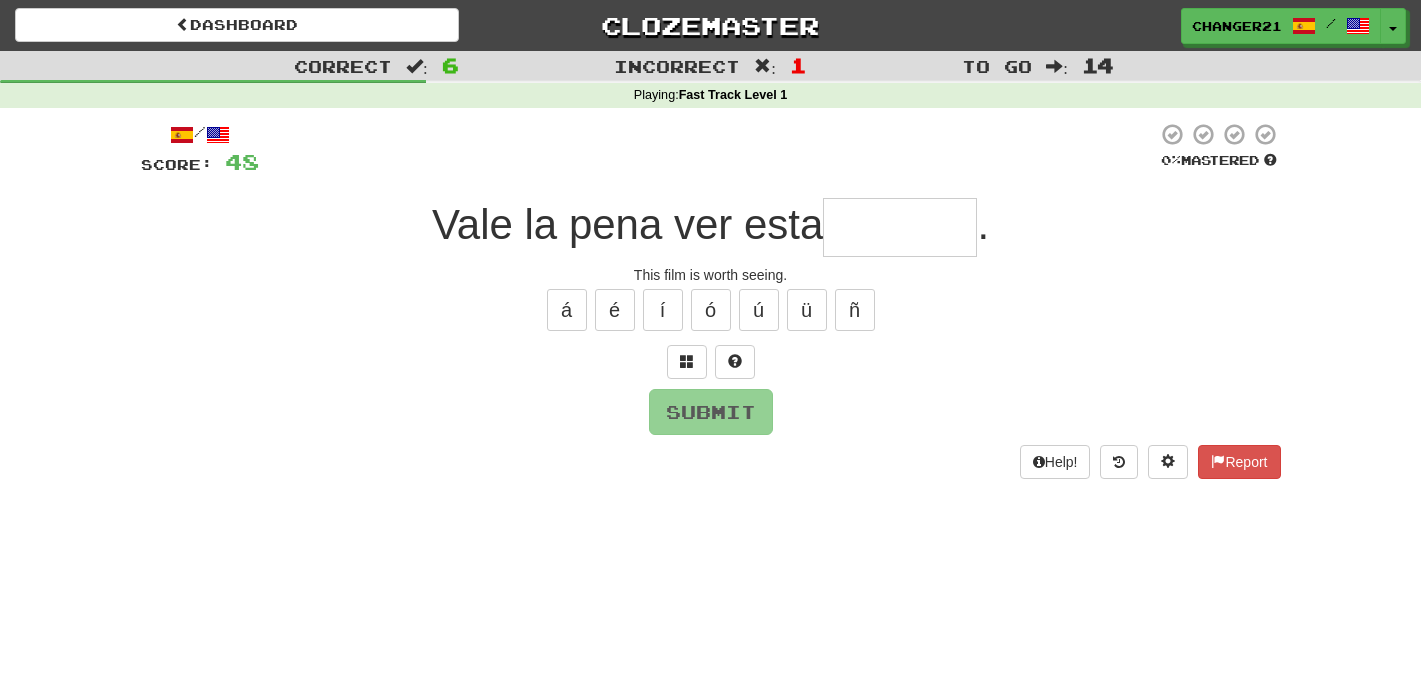 type on "*" 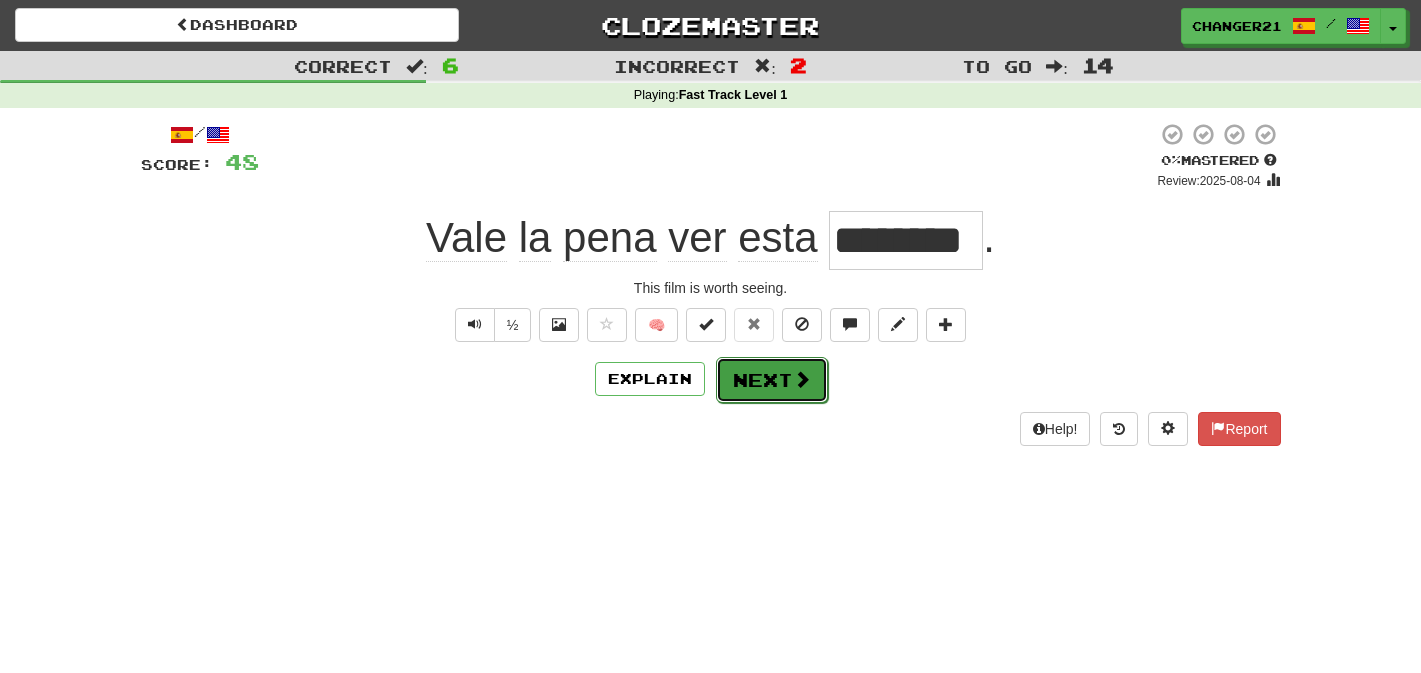 click on "Next" at bounding box center [772, 380] 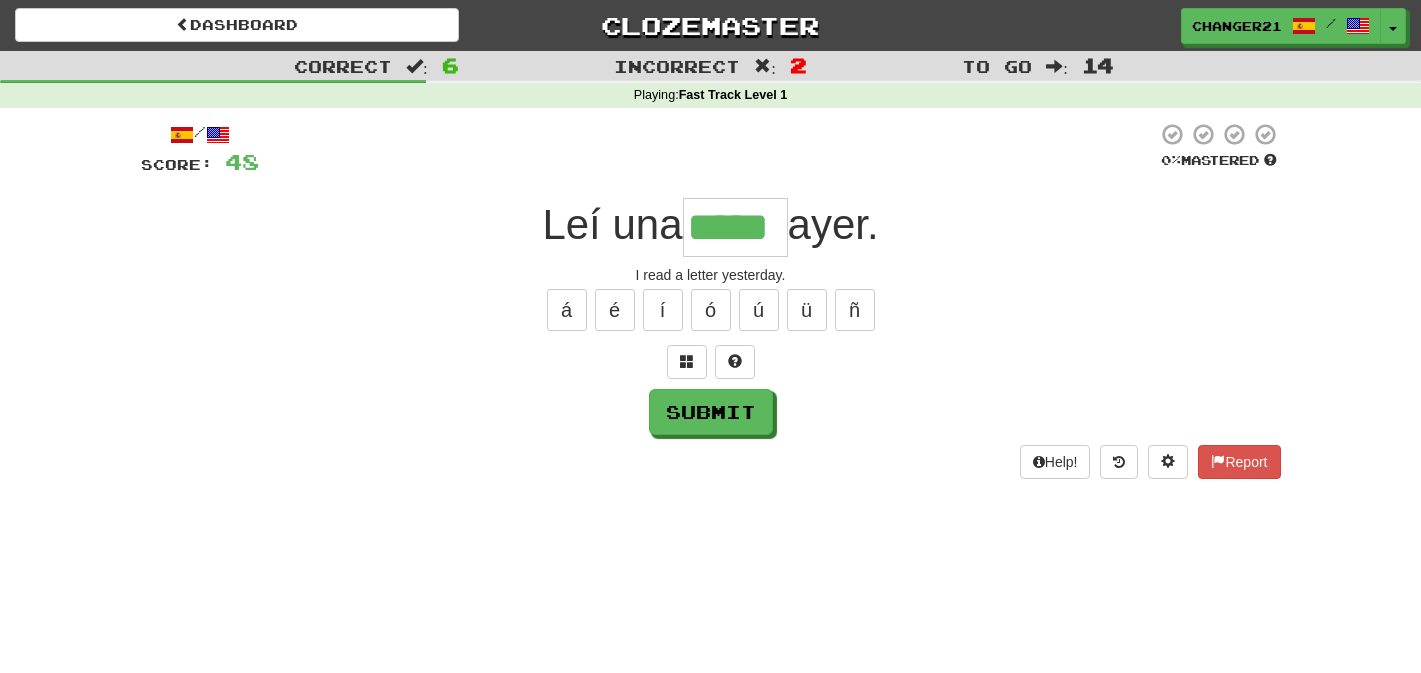 type on "*****" 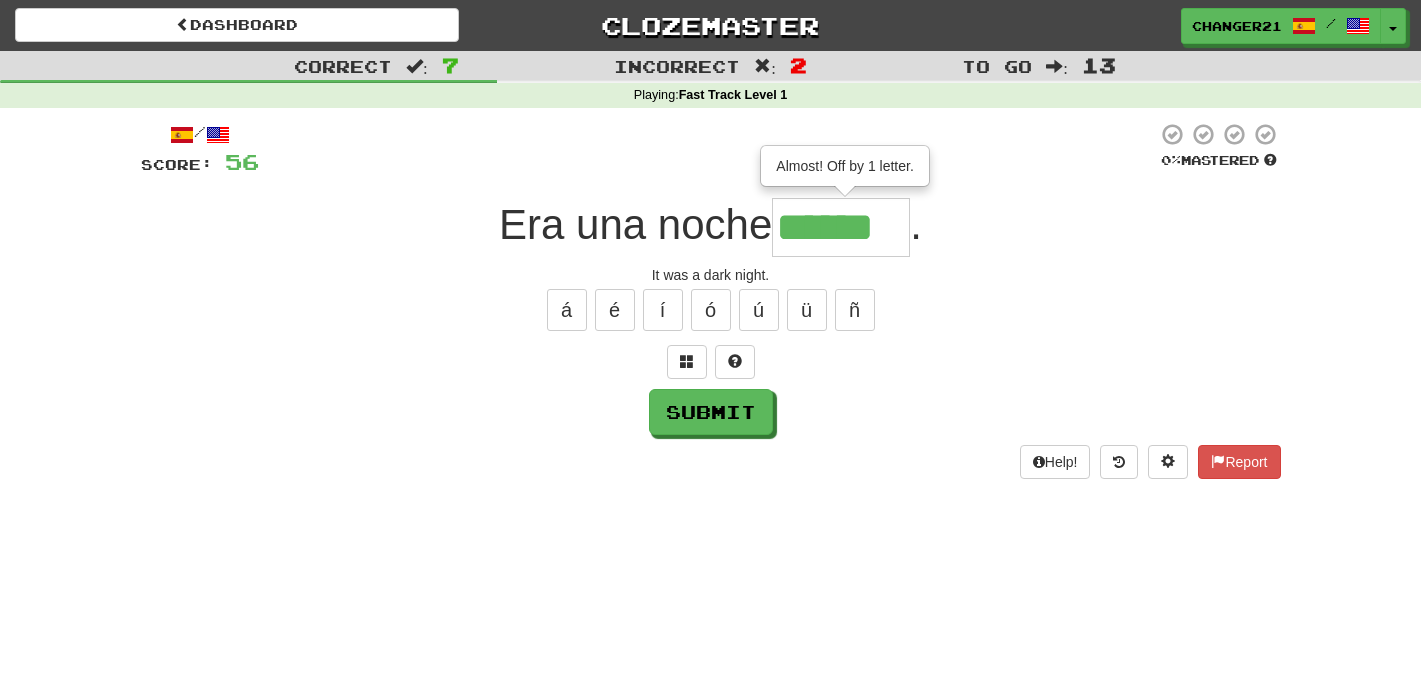 type on "******" 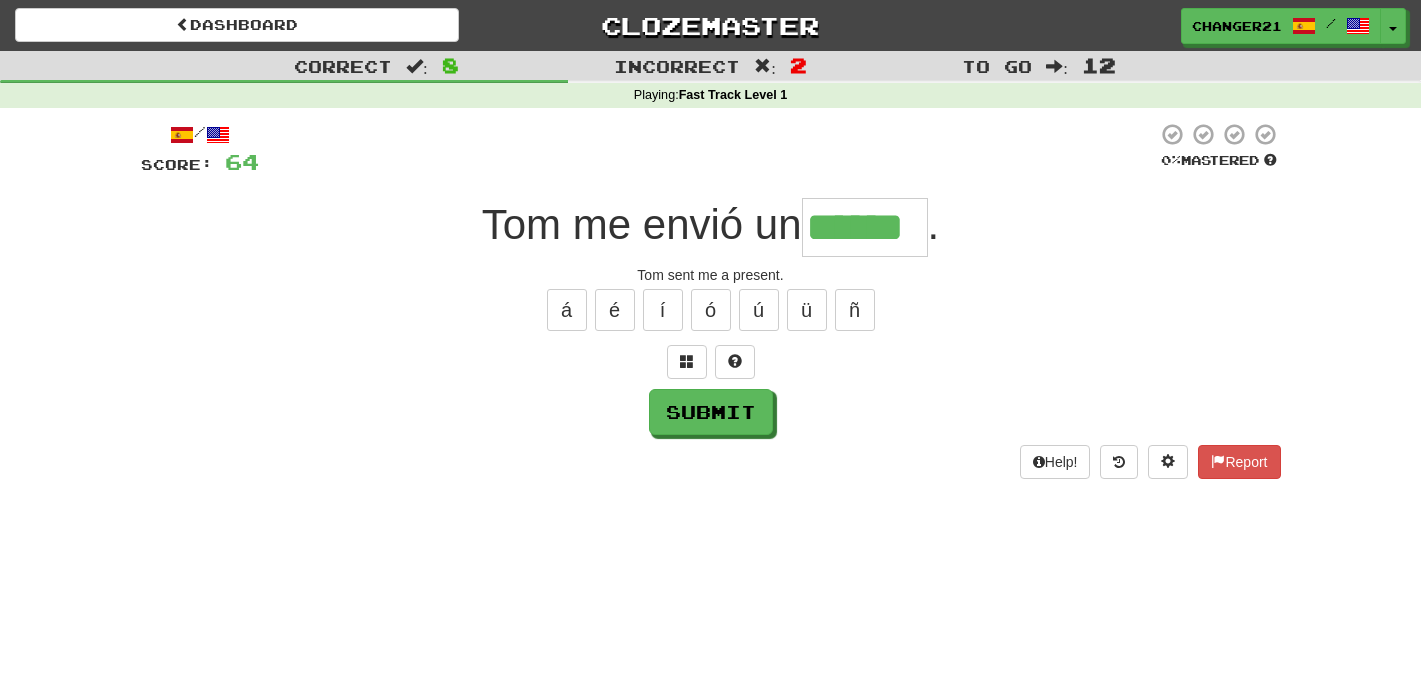 type on "******" 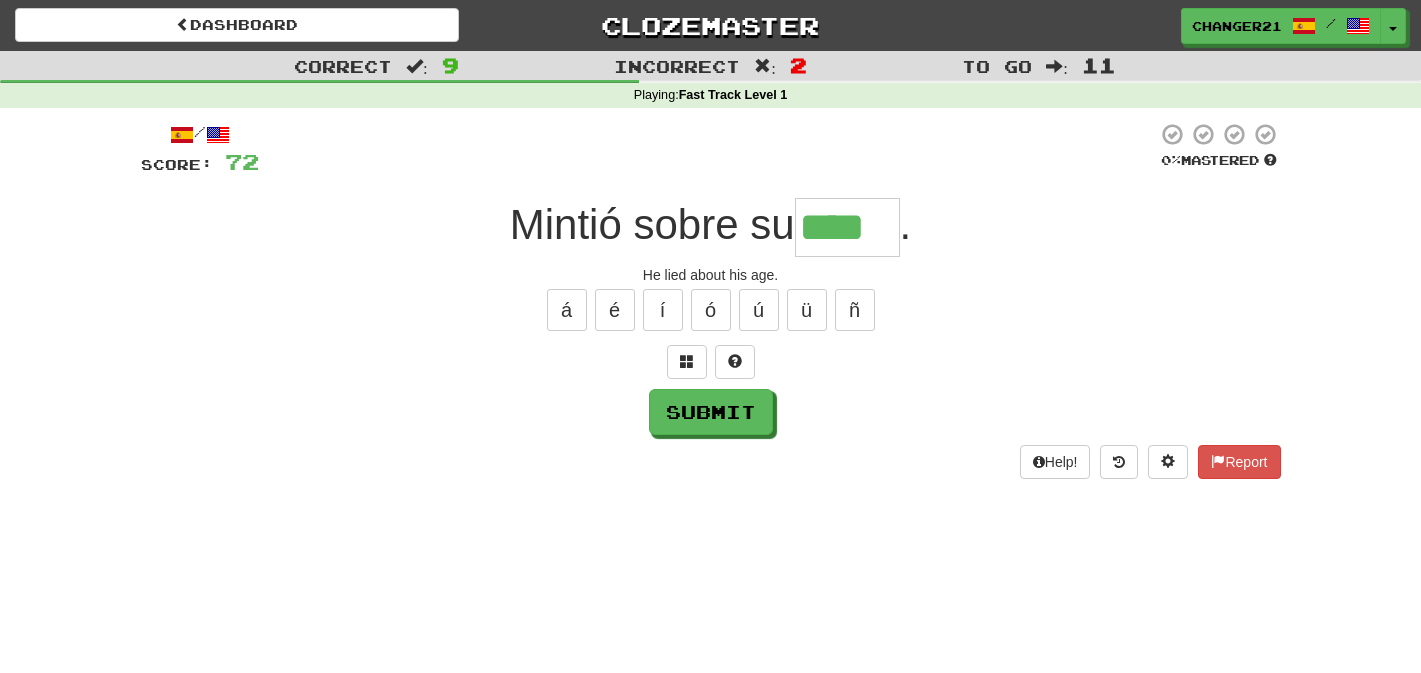 type on "****" 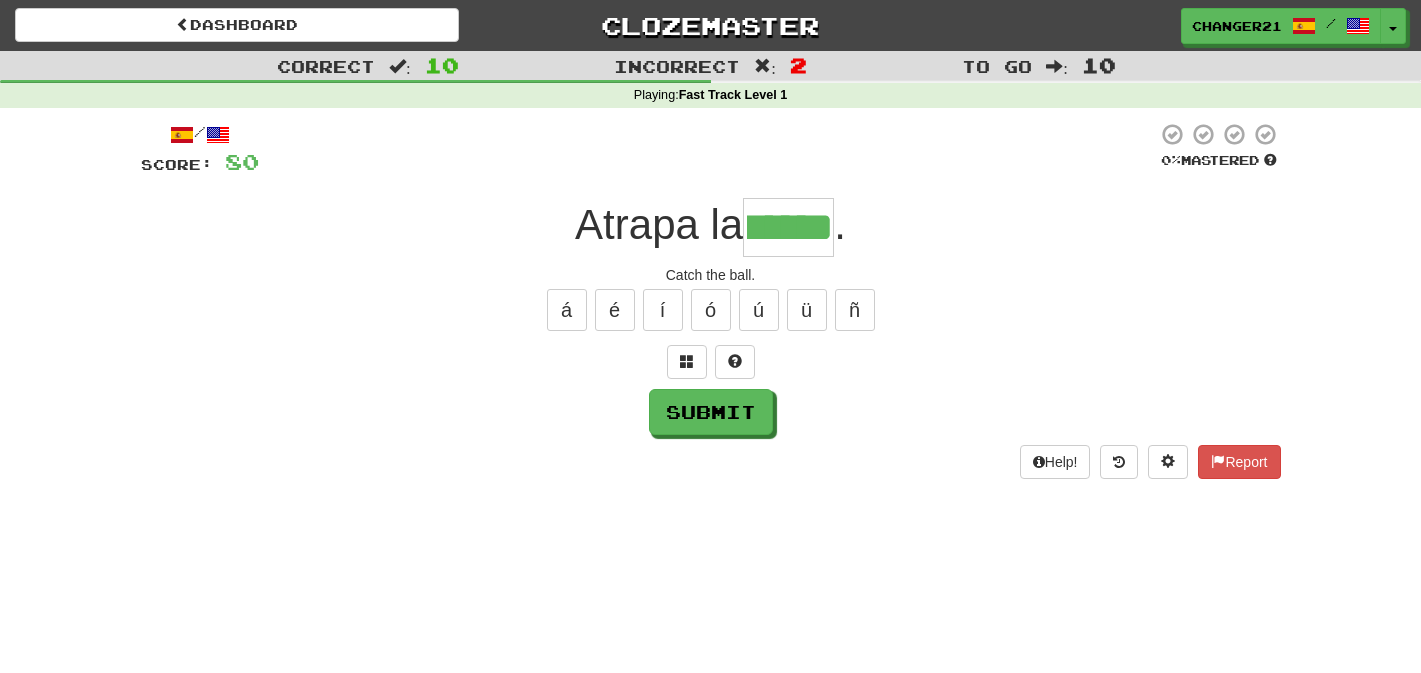 scroll, scrollTop: 0, scrollLeft: 33, axis: horizontal 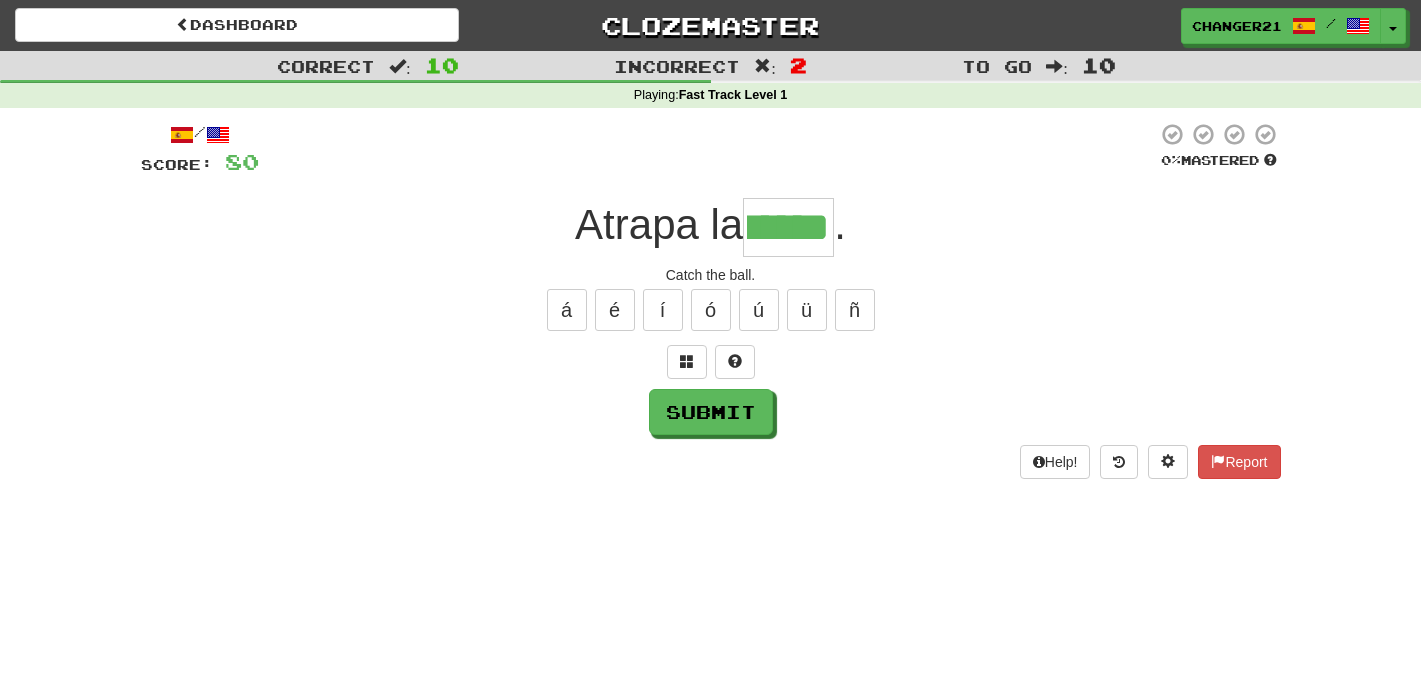 type on "****" 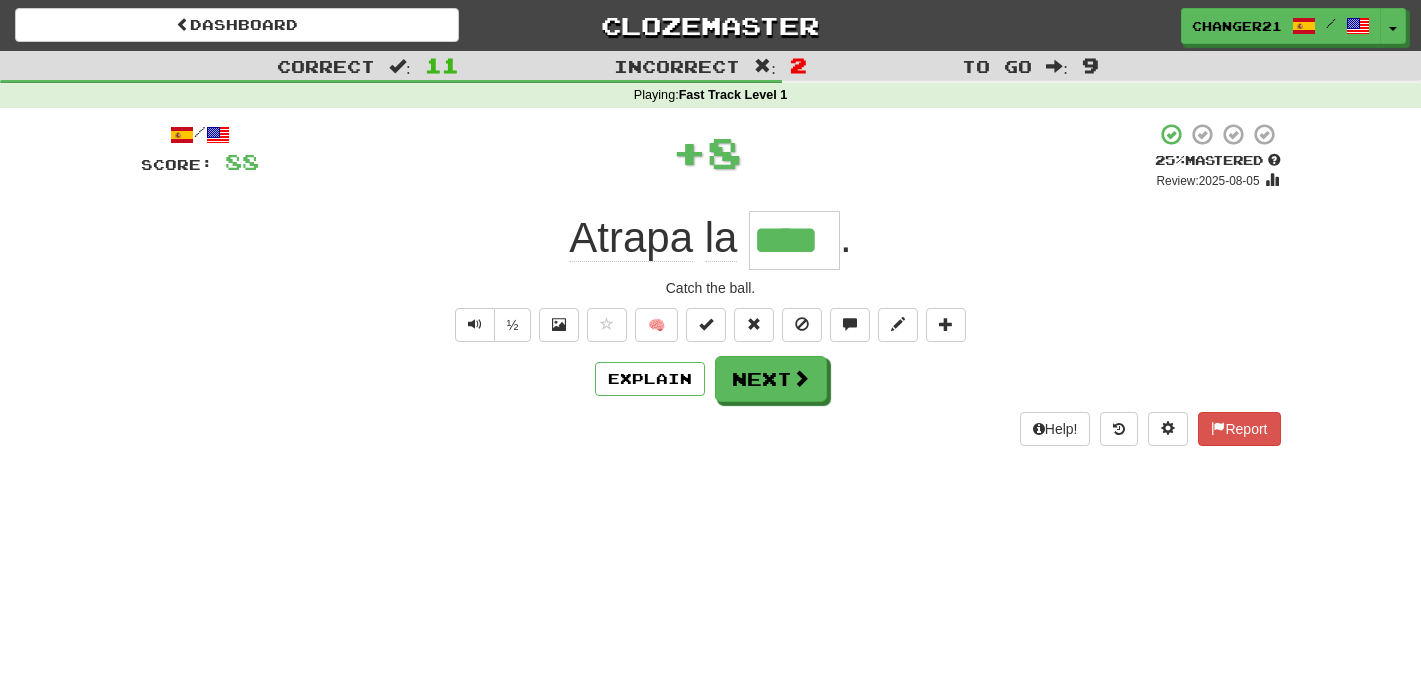 scroll, scrollTop: 0, scrollLeft: 0, axis: both 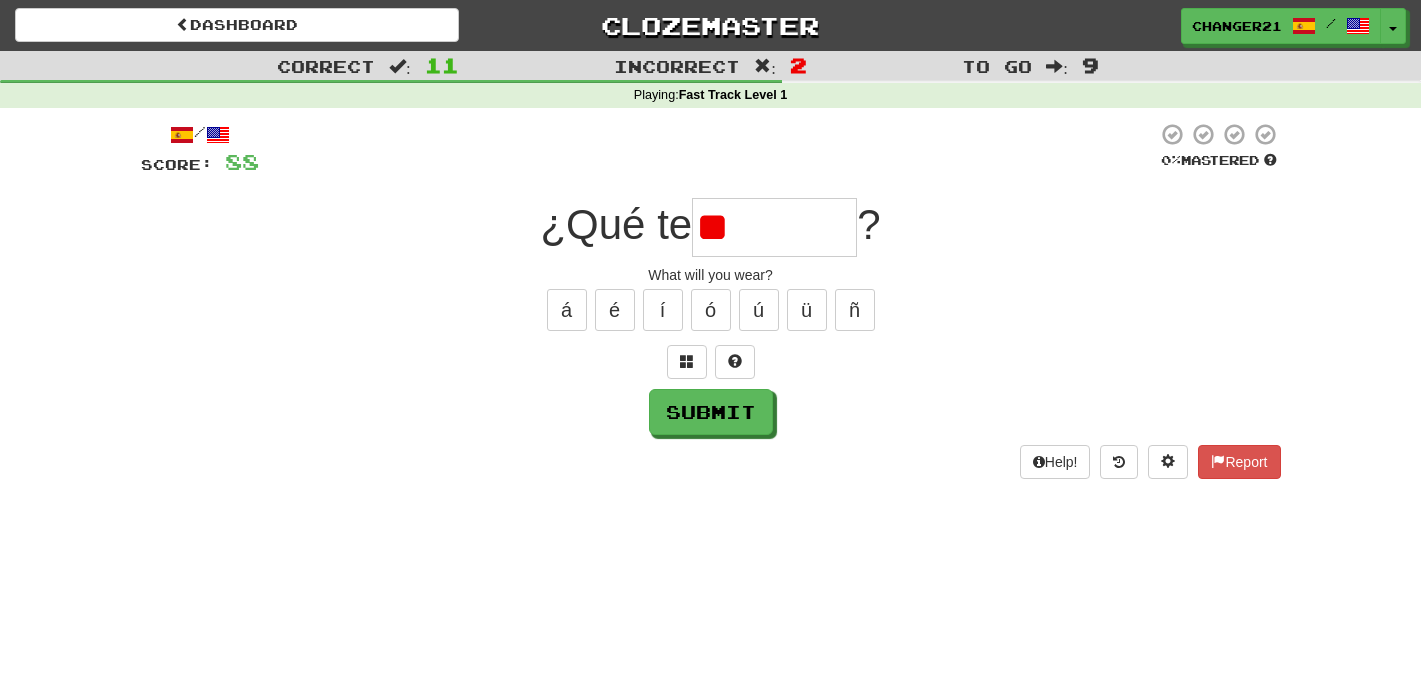 type on "*" 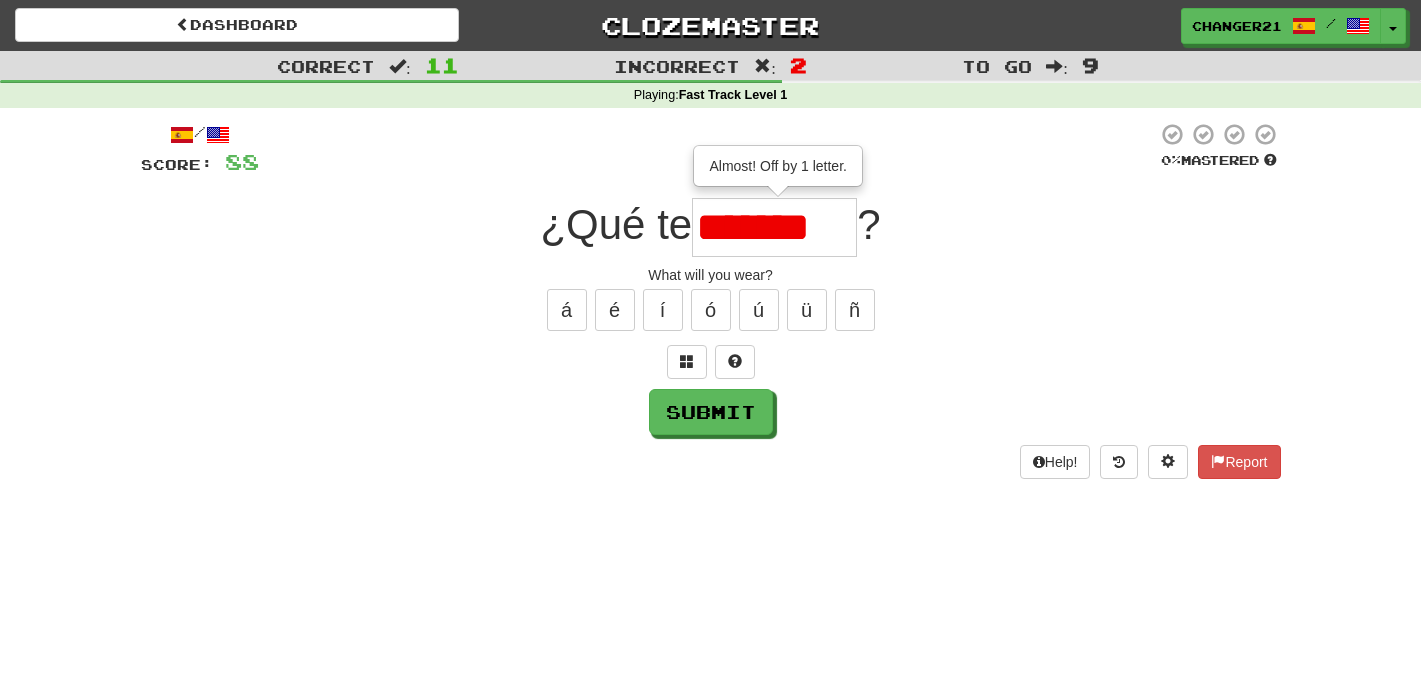 type on "*******" 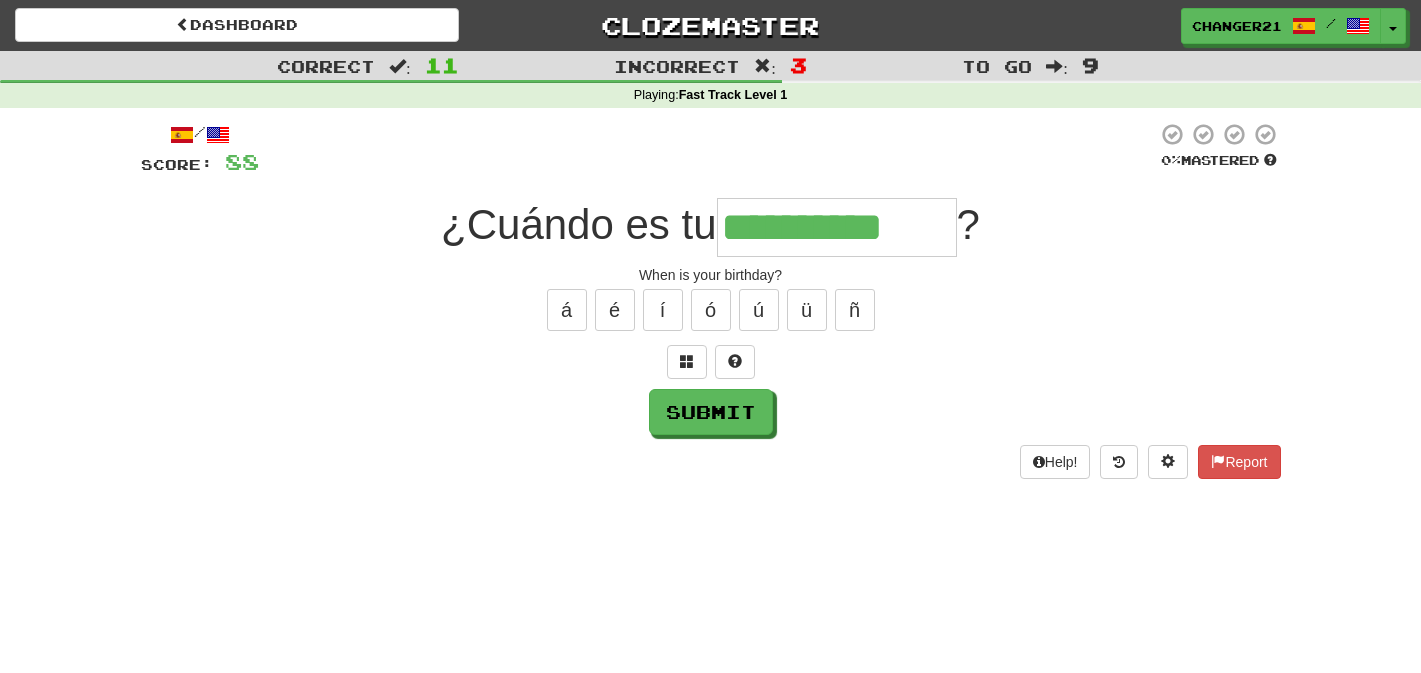 type on "**********" 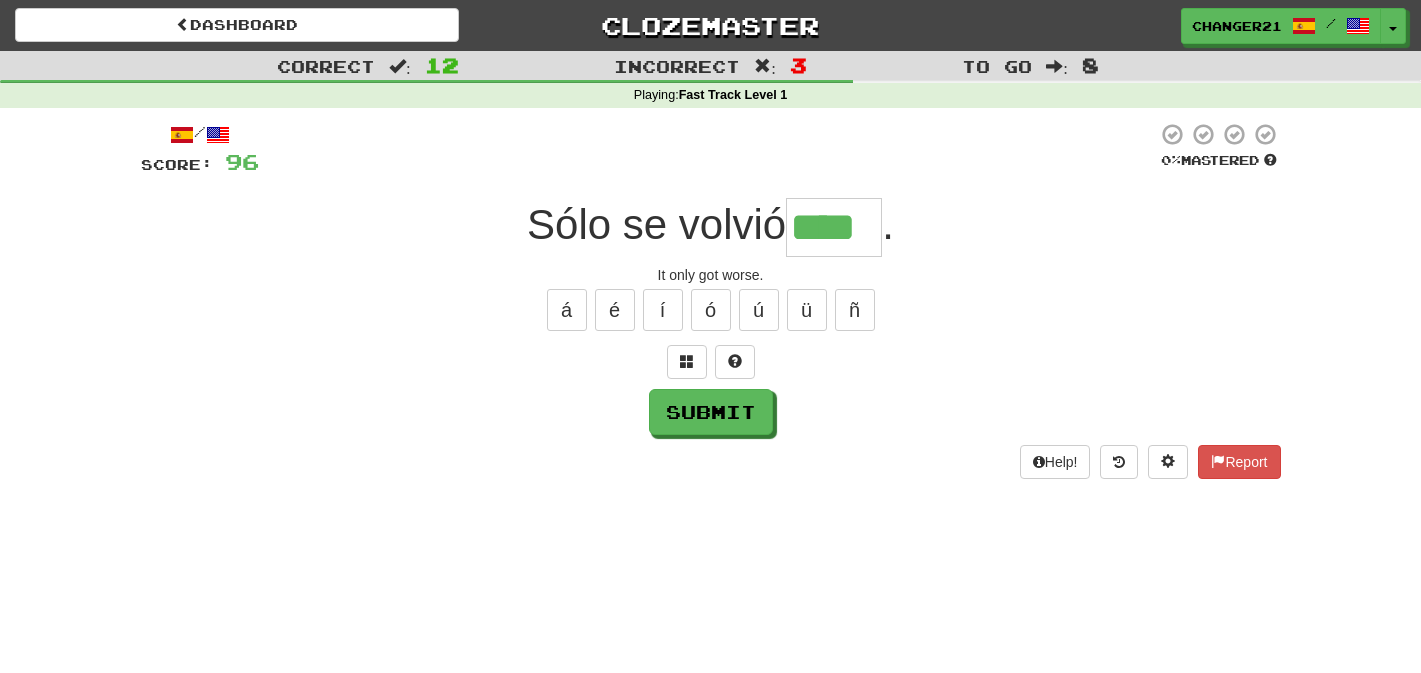 type on "****" 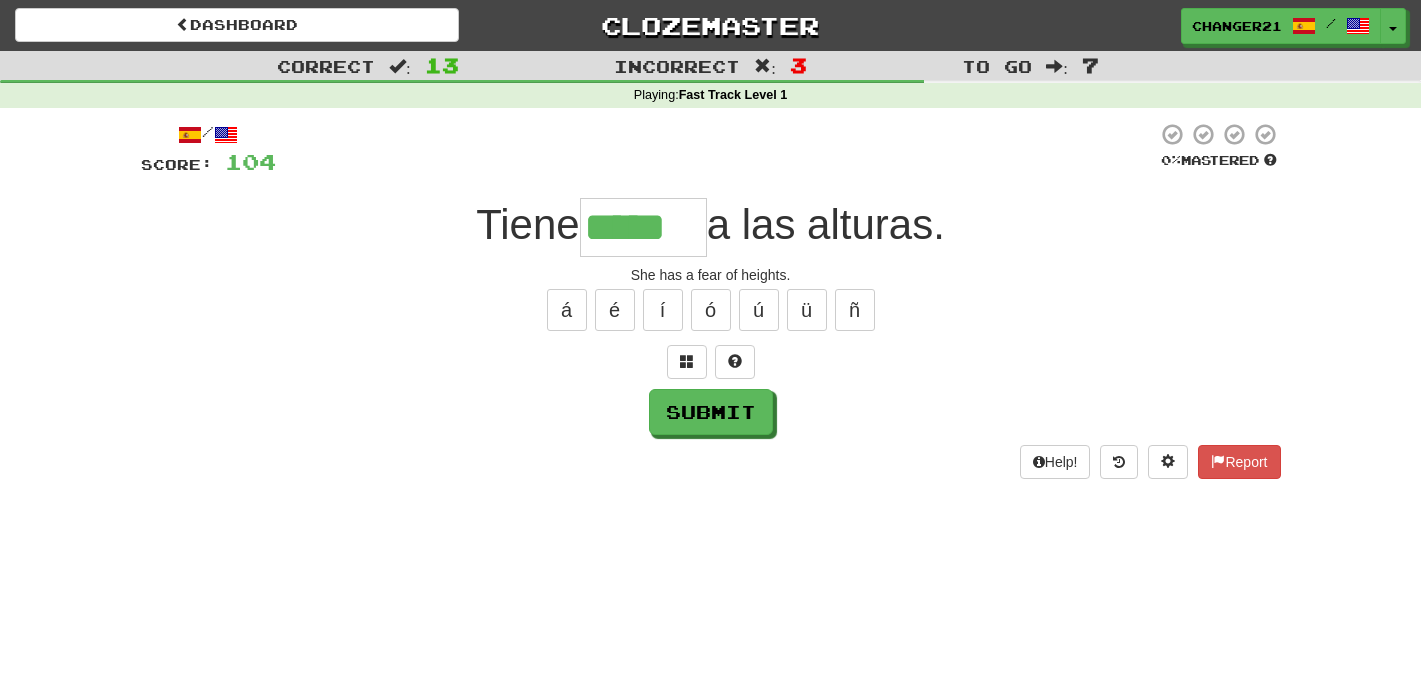 type on "*****" 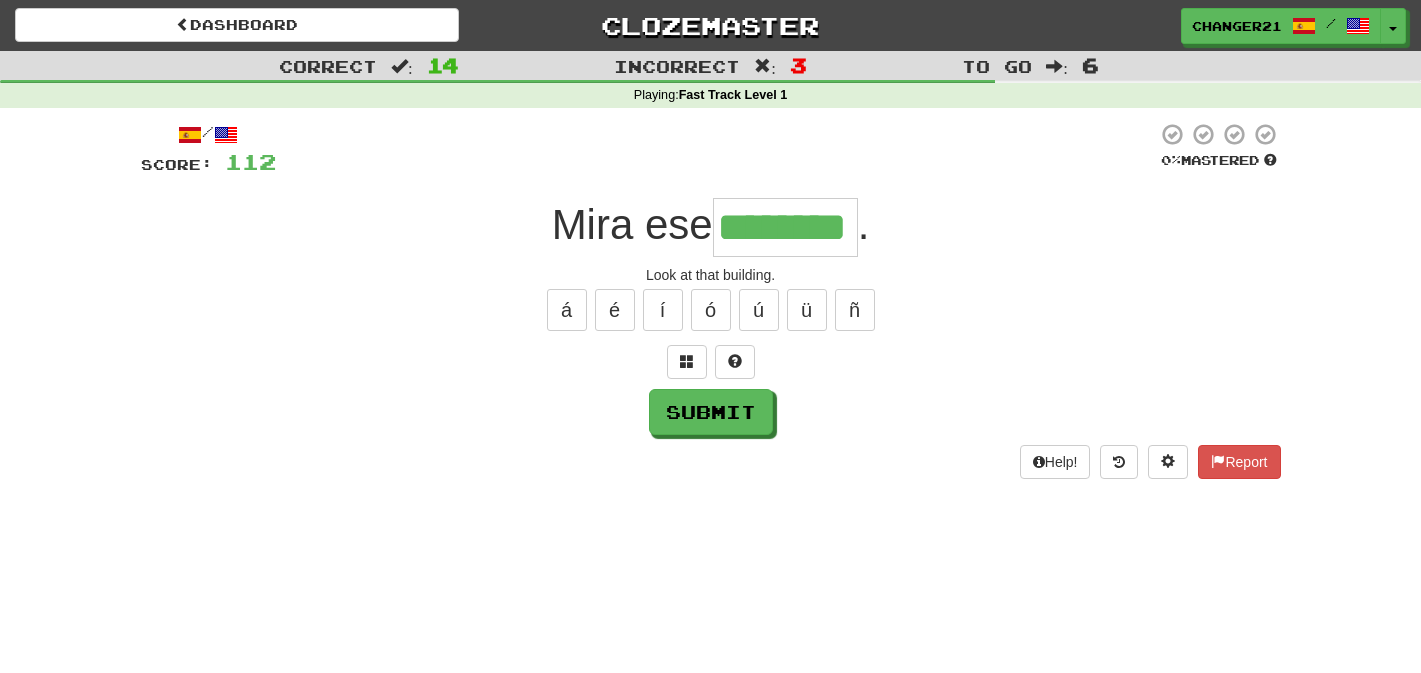 type on "********" 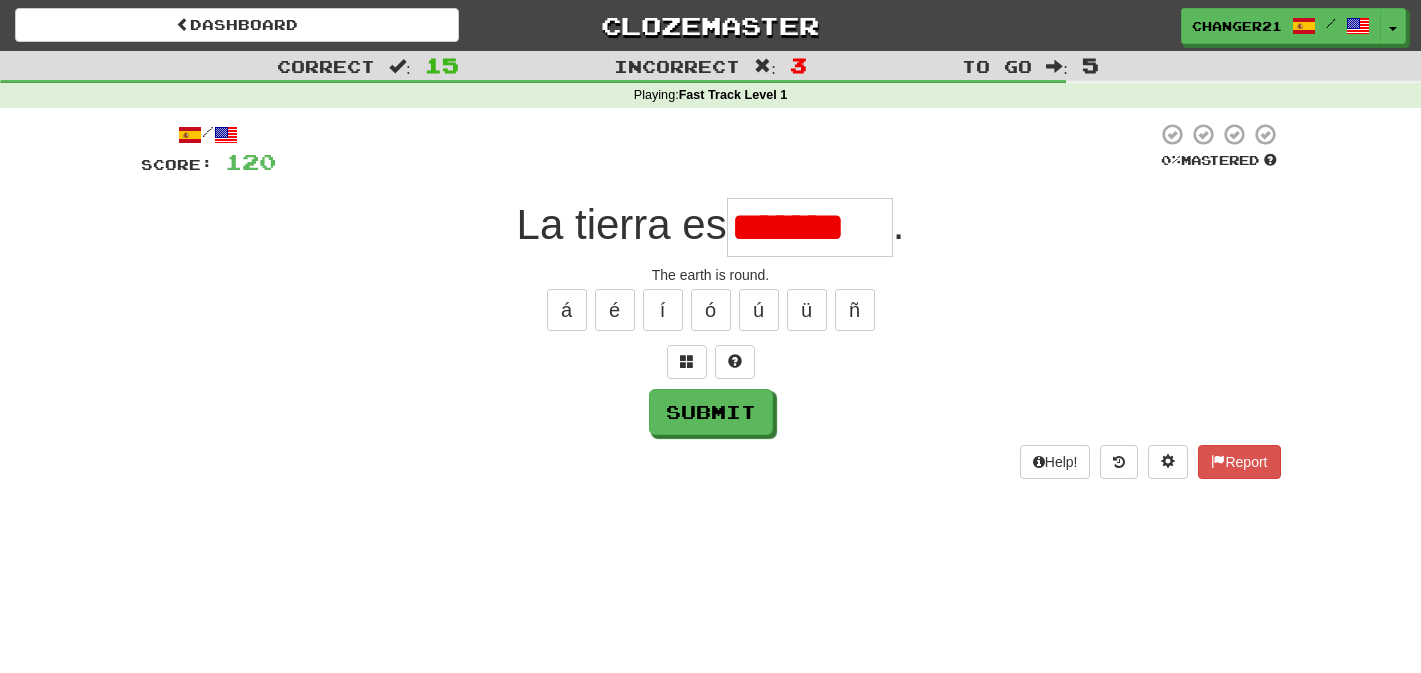 scroll, scrollTop: 0, scrollLeft: 0, axis: both 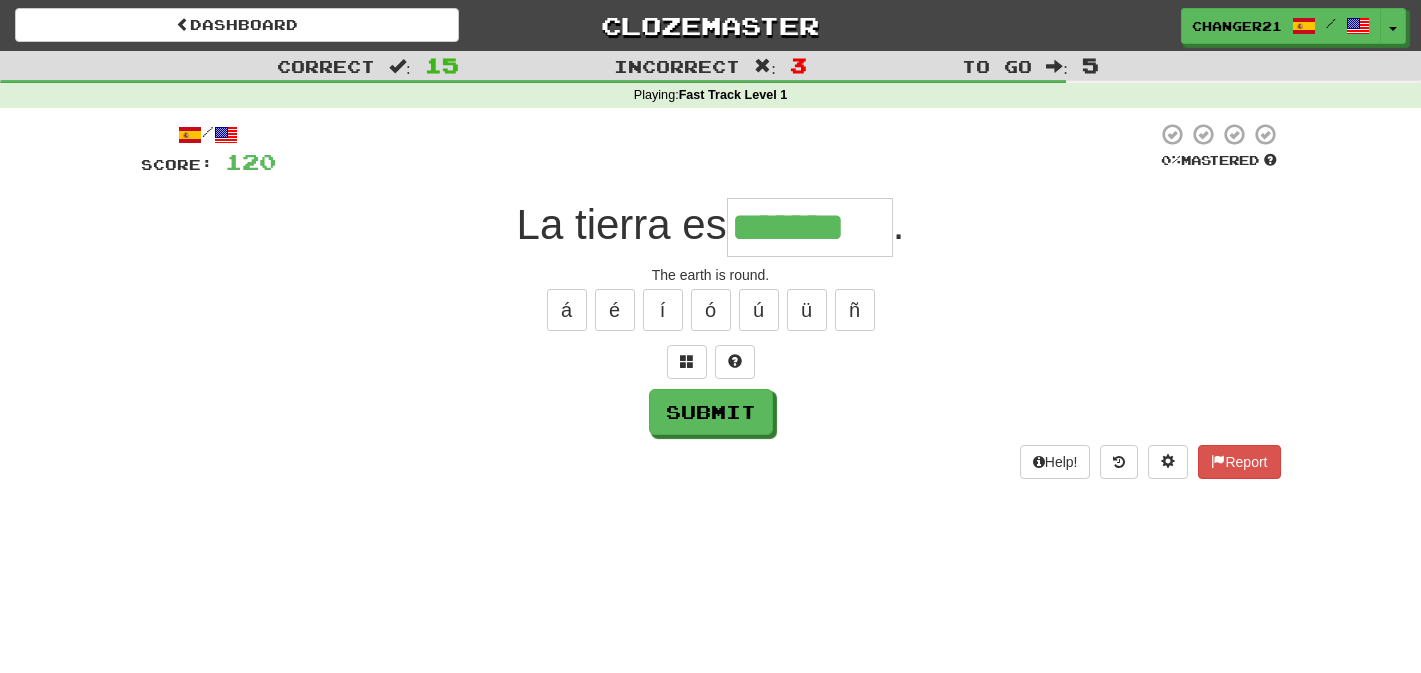 type on "*******" 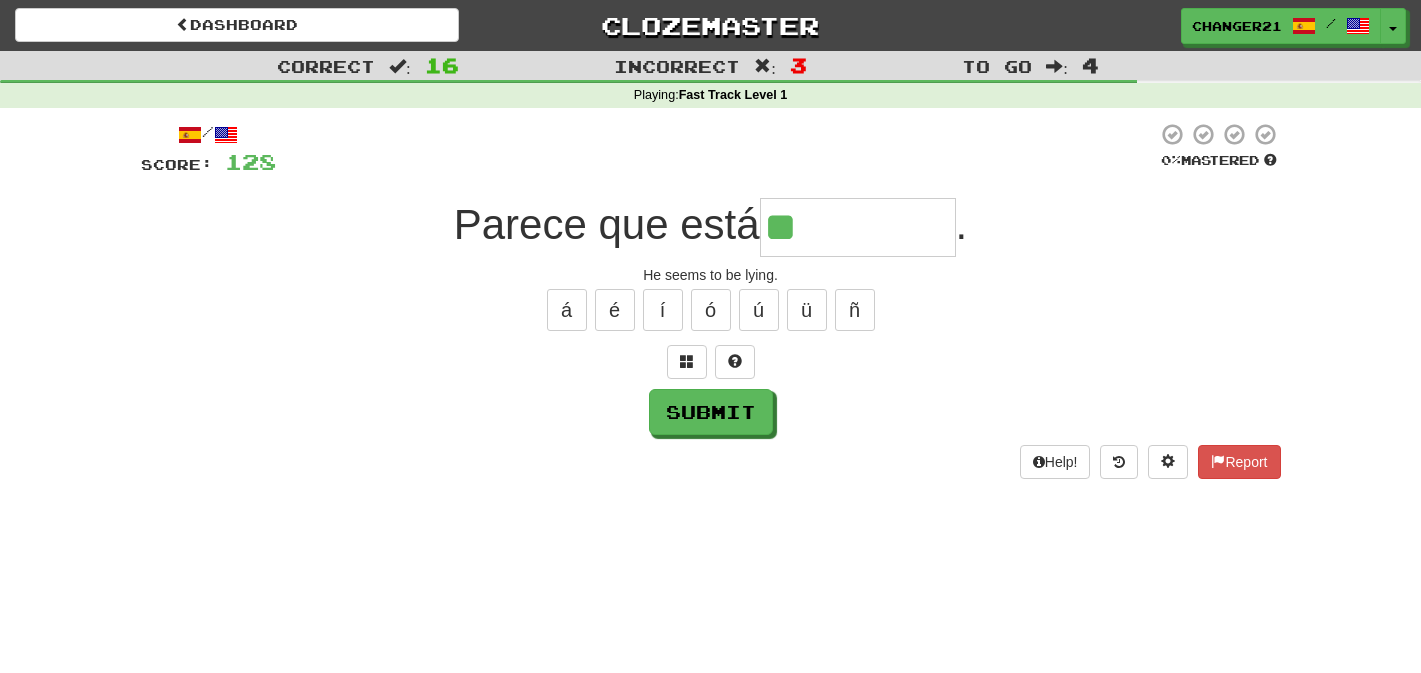 type on "*********" 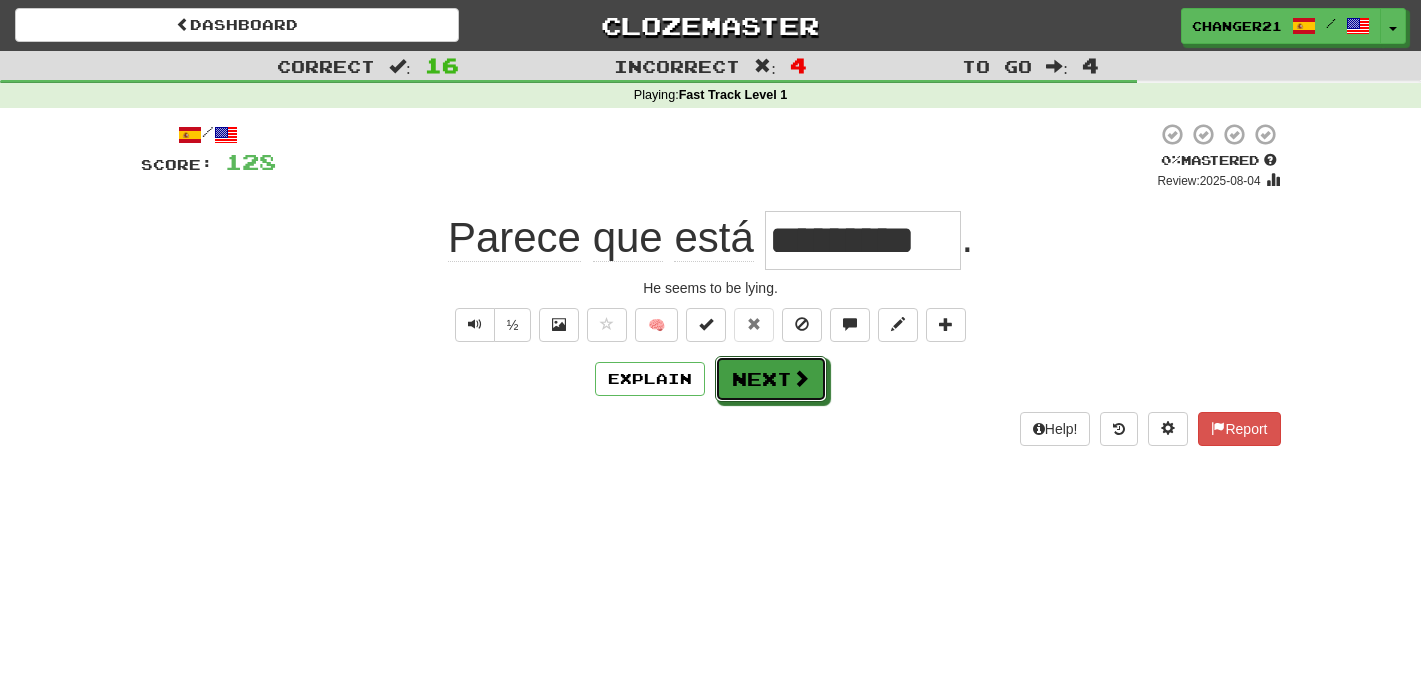 click on "Next" at bounding box center (771, 379) 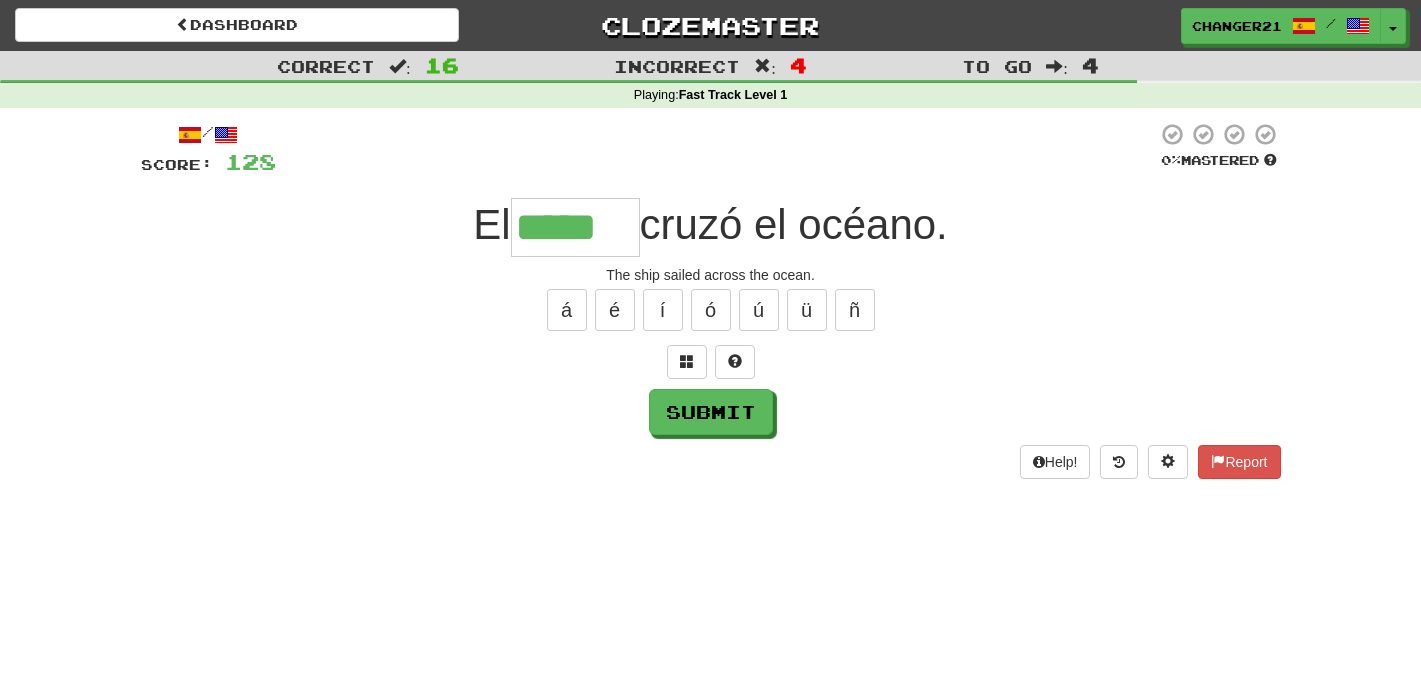 type on "*****" 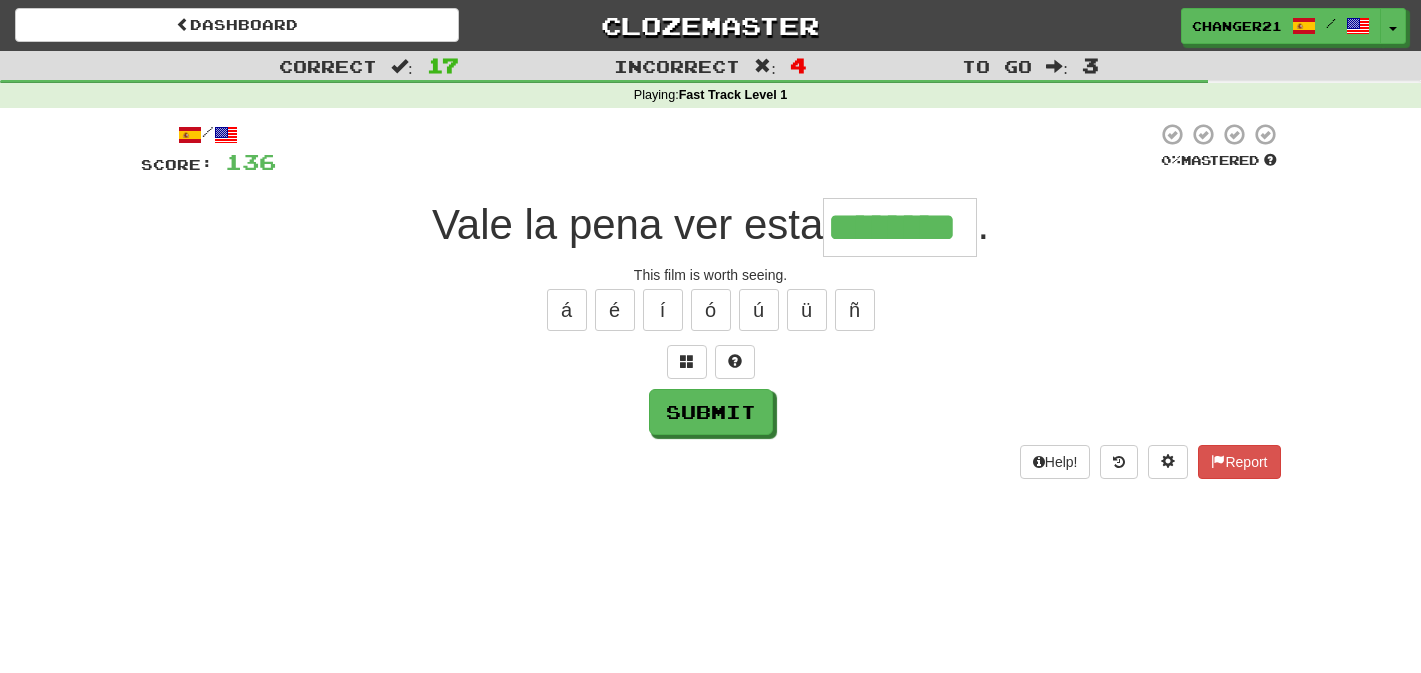 type on "********" 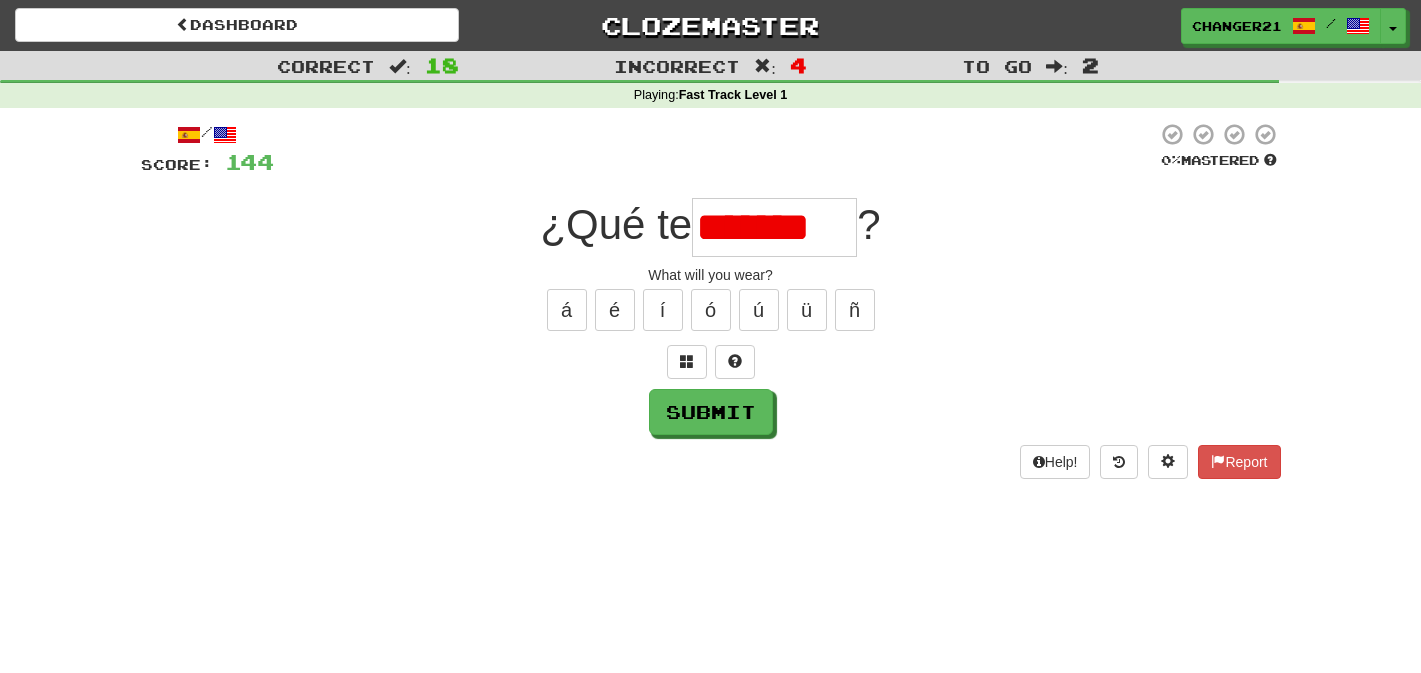 scroll, scrollTop: 0, scrollLeft: 0, axis: both 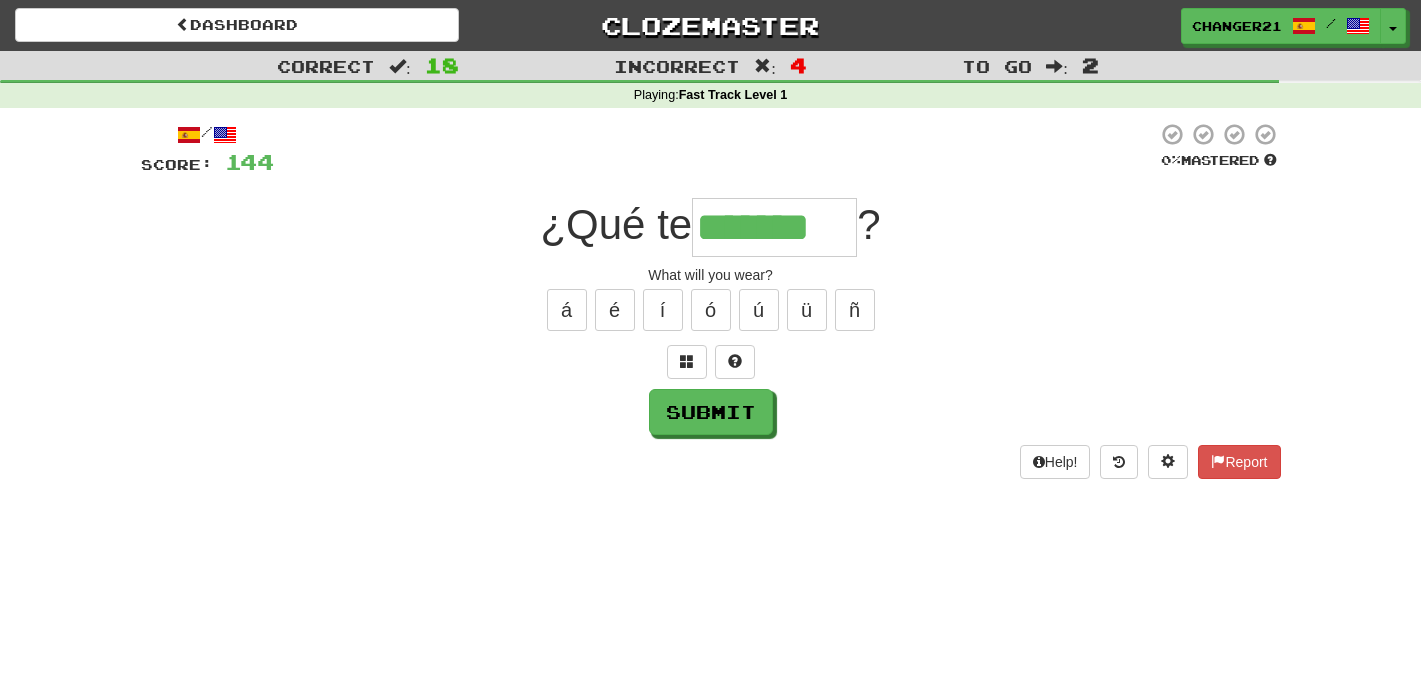 type on "*******" 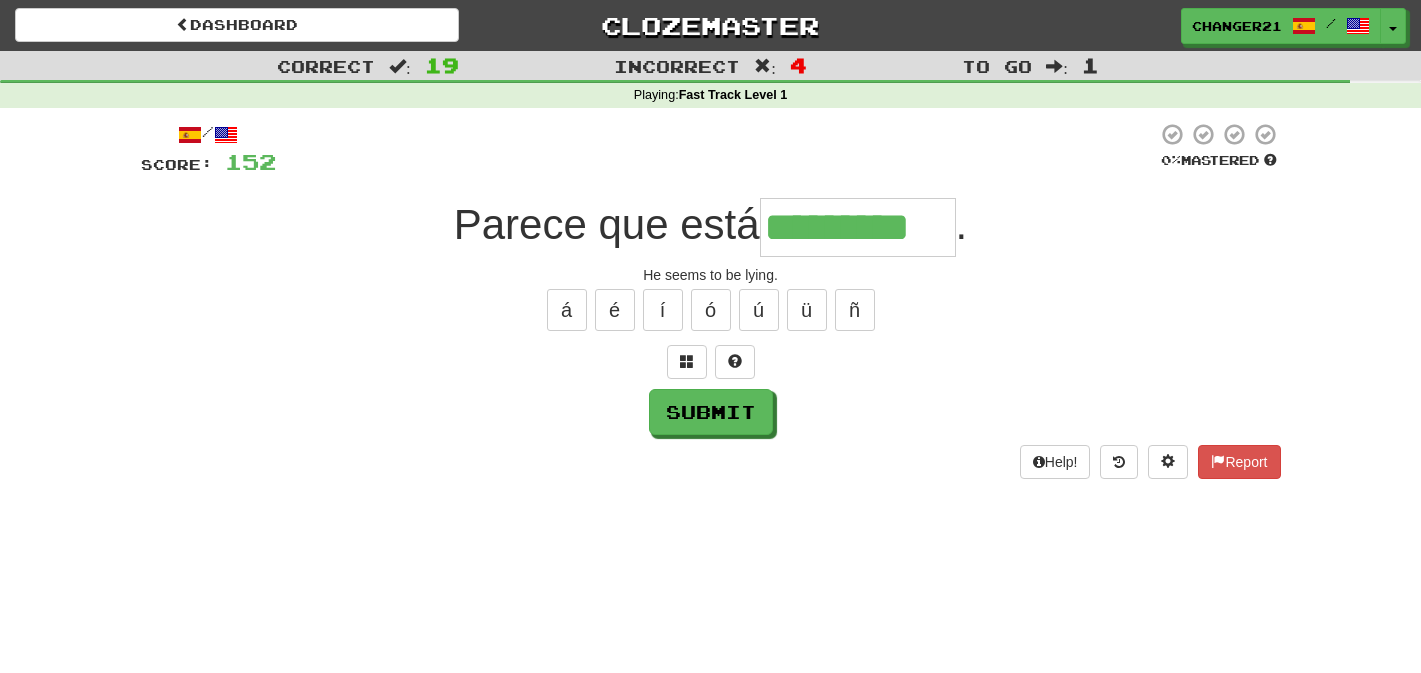 type on "*********" 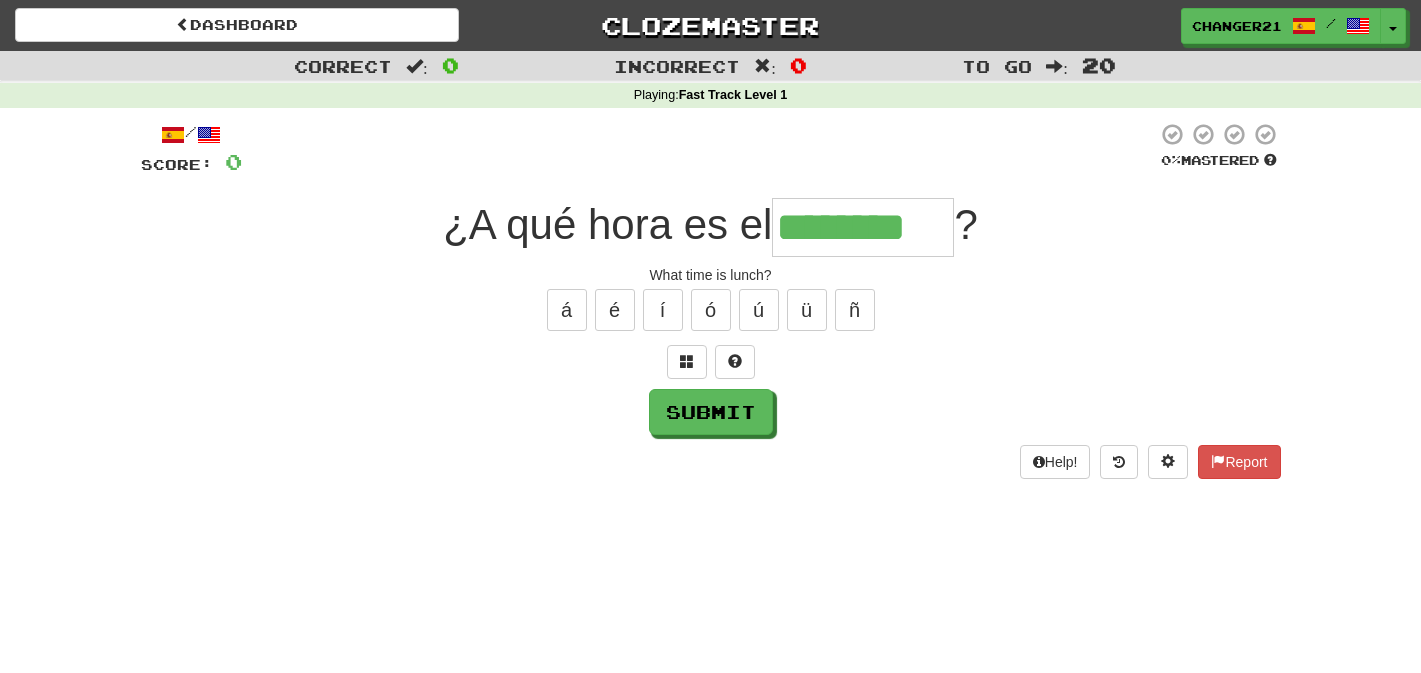 type on "********" 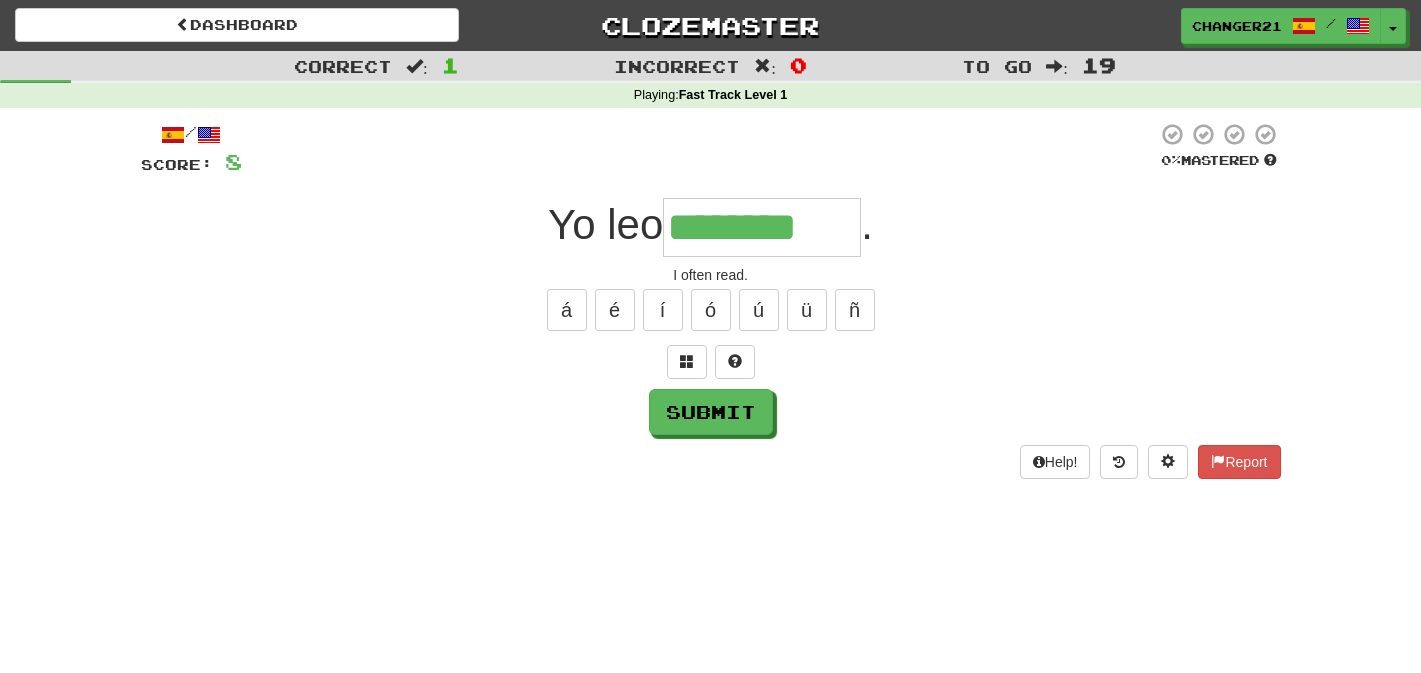 type on "********" 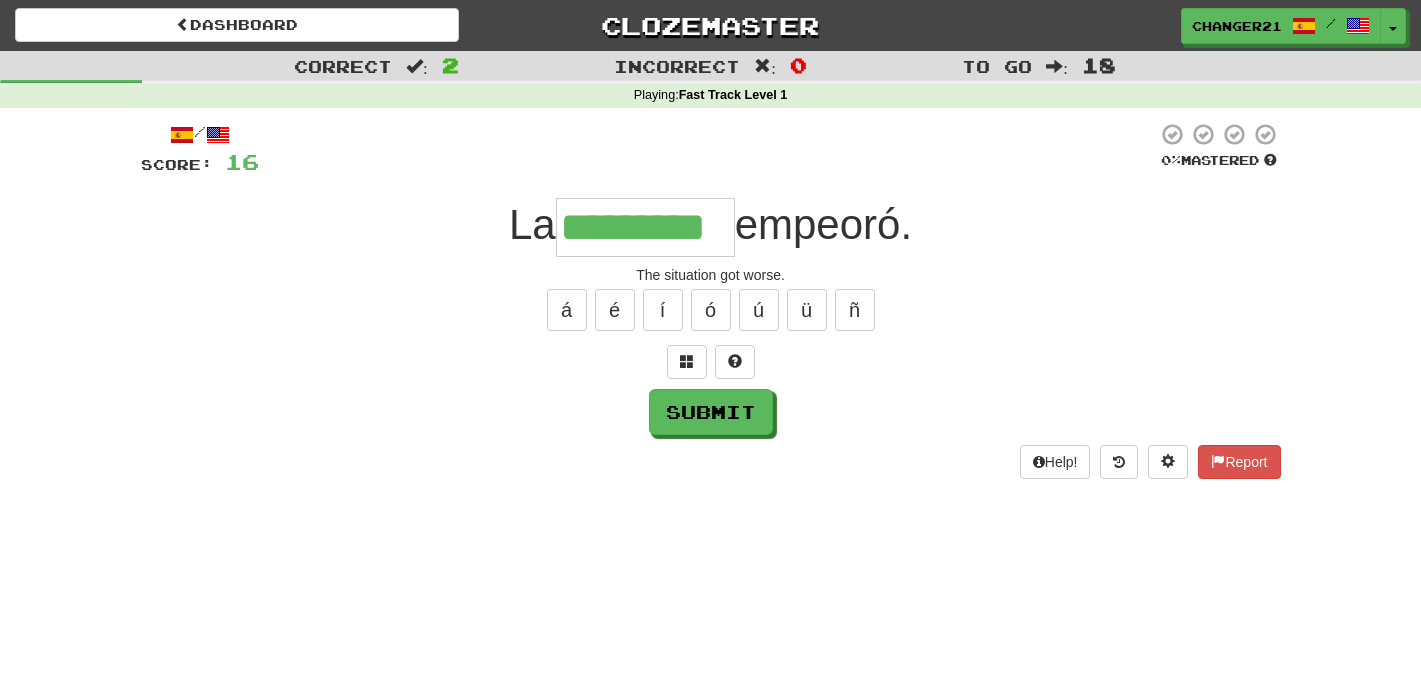 type on "*********" 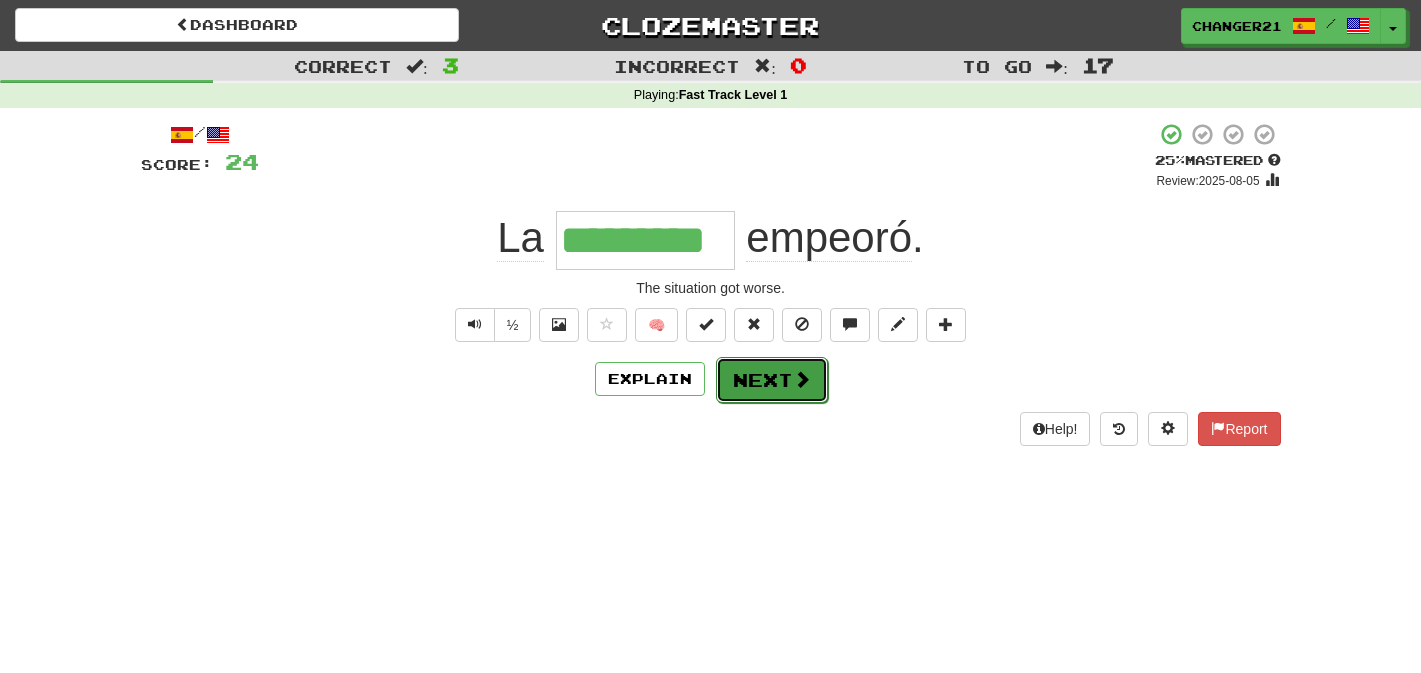 click on "Next" at bounding box center [772, 380] 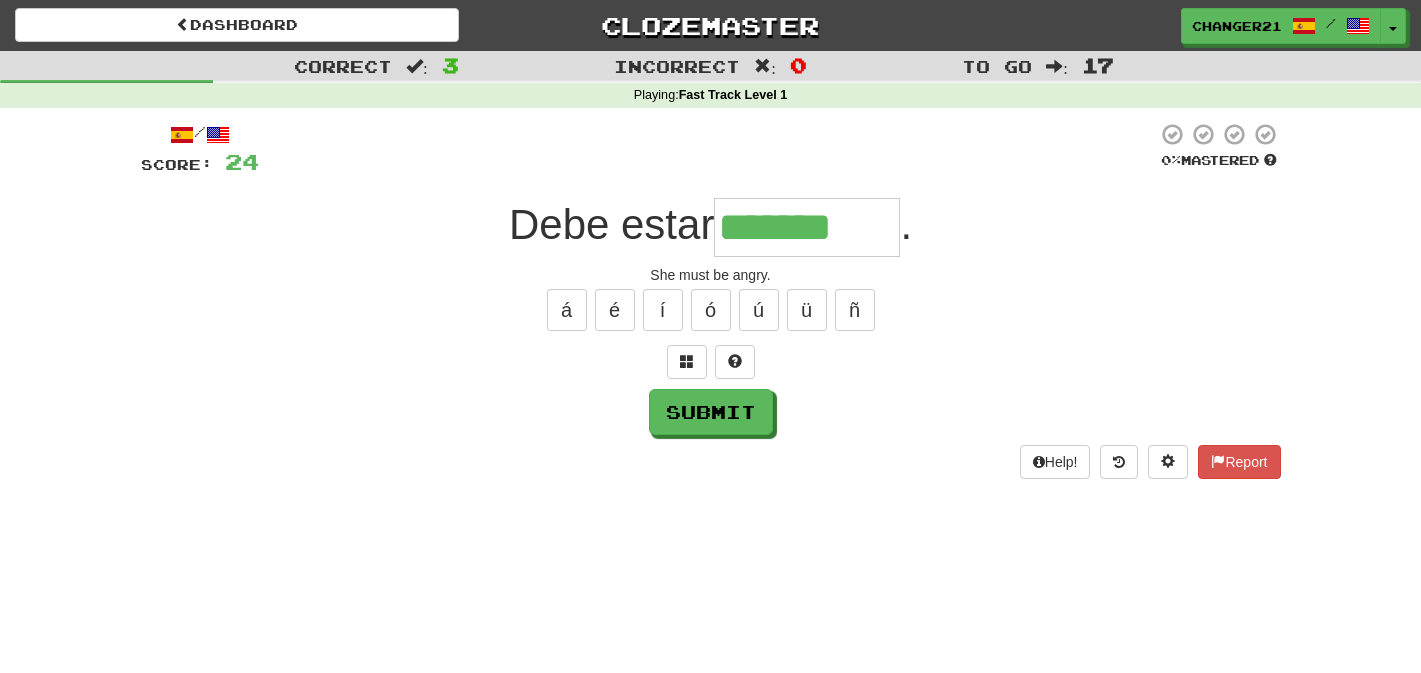 type on "********" 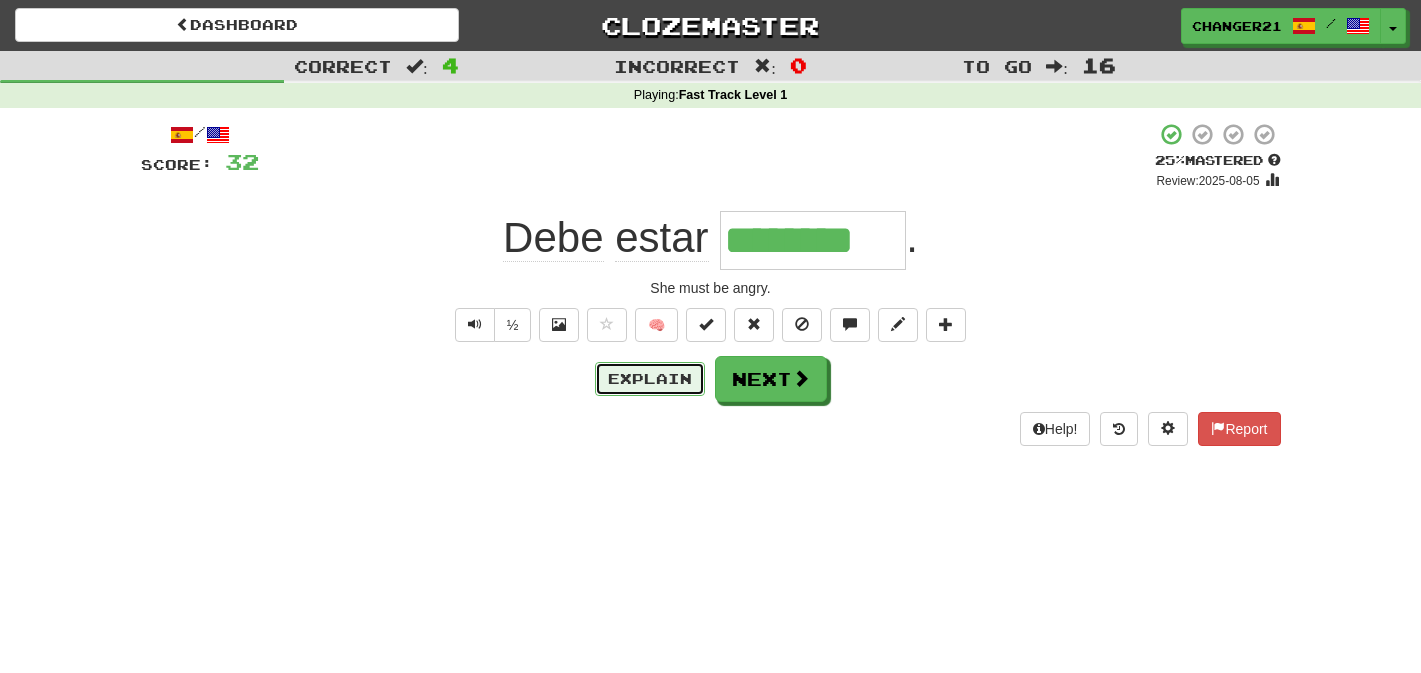 click on "Explain" at bounding box center [650, 379] 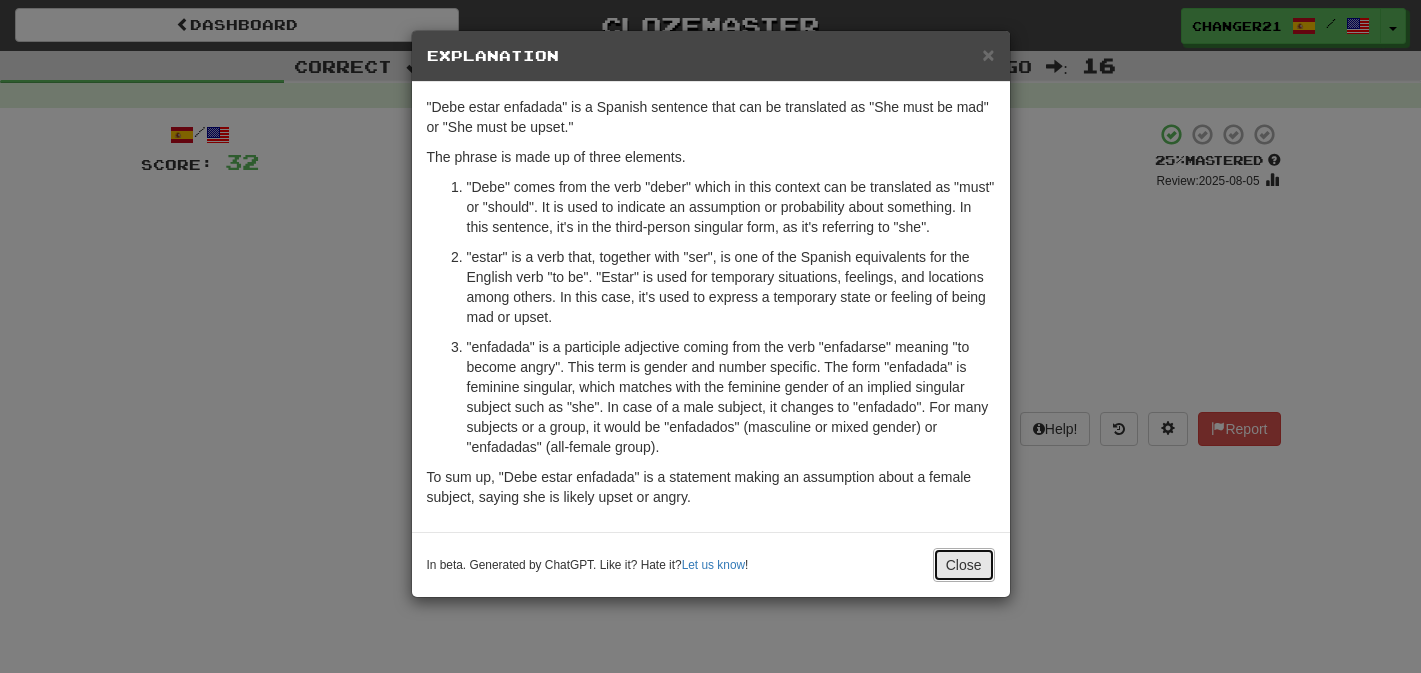 click on "Close" at bounding box center (964, 565) 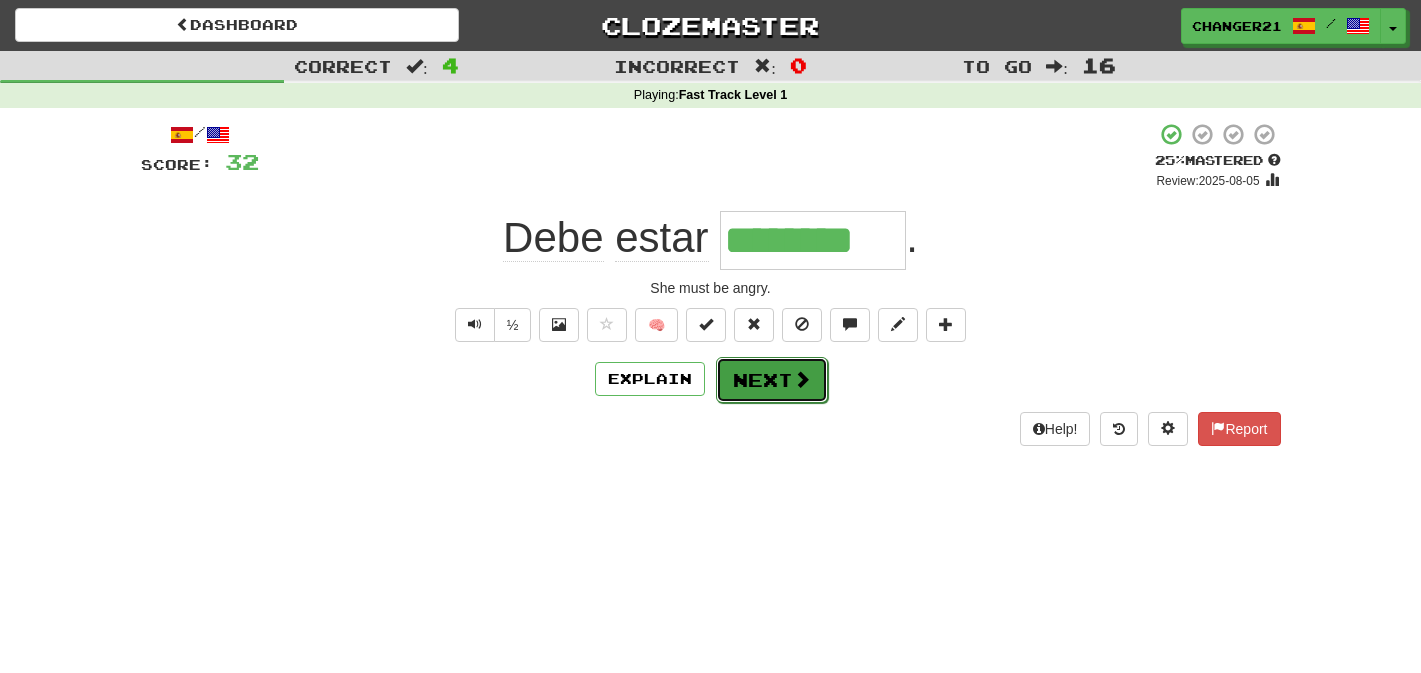 click on "Next" at bounding box center (772, 380) 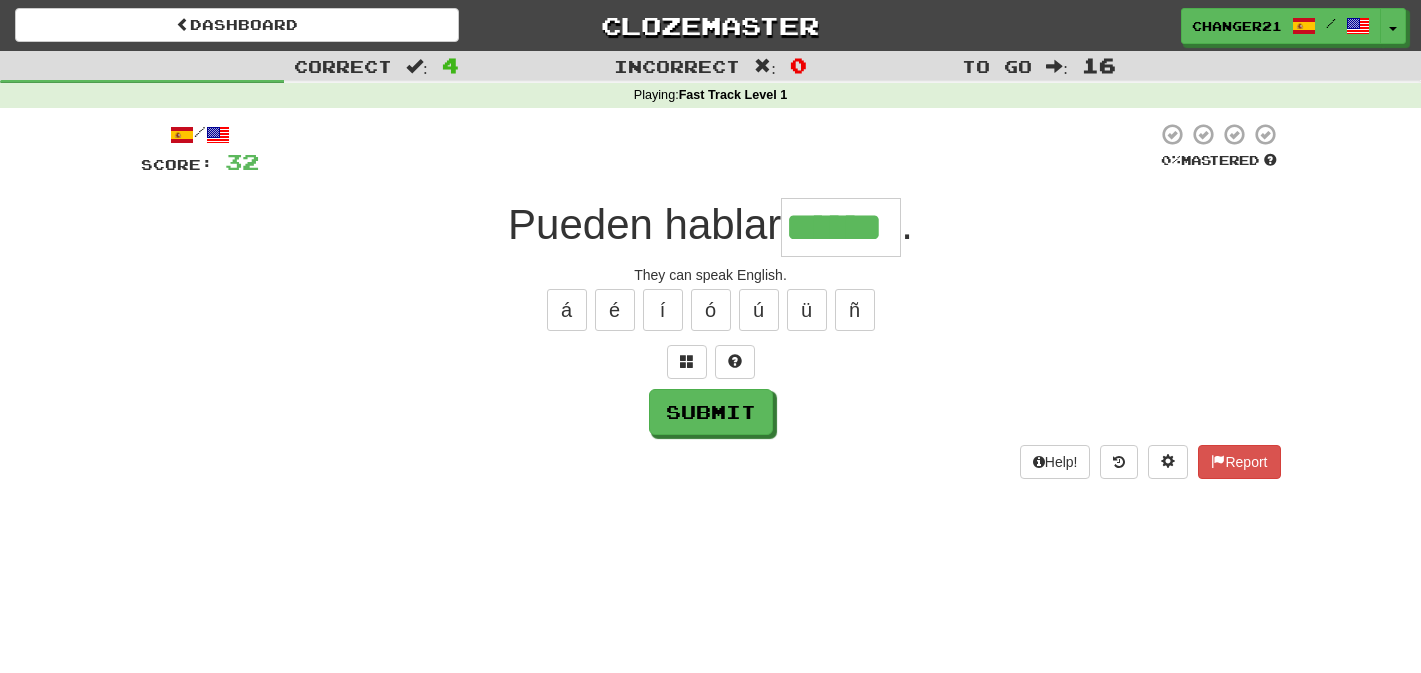 type on "******" 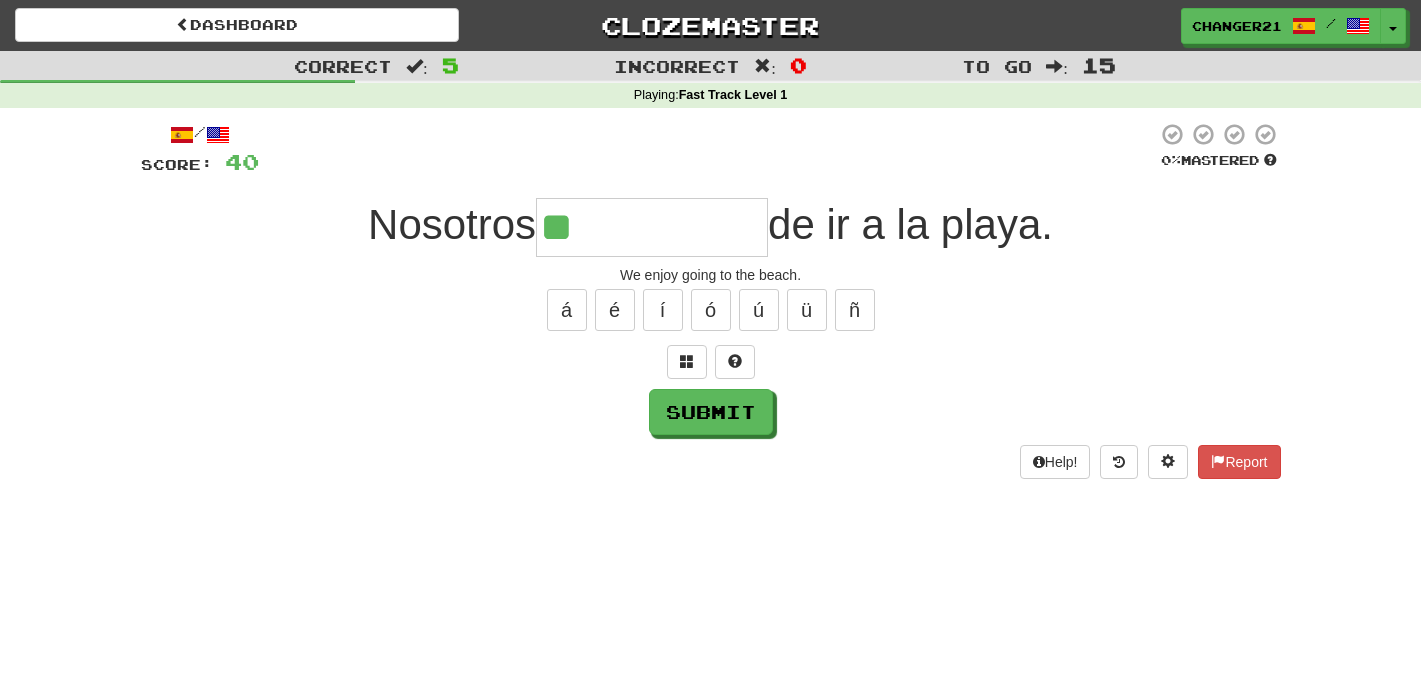 type on "**********" 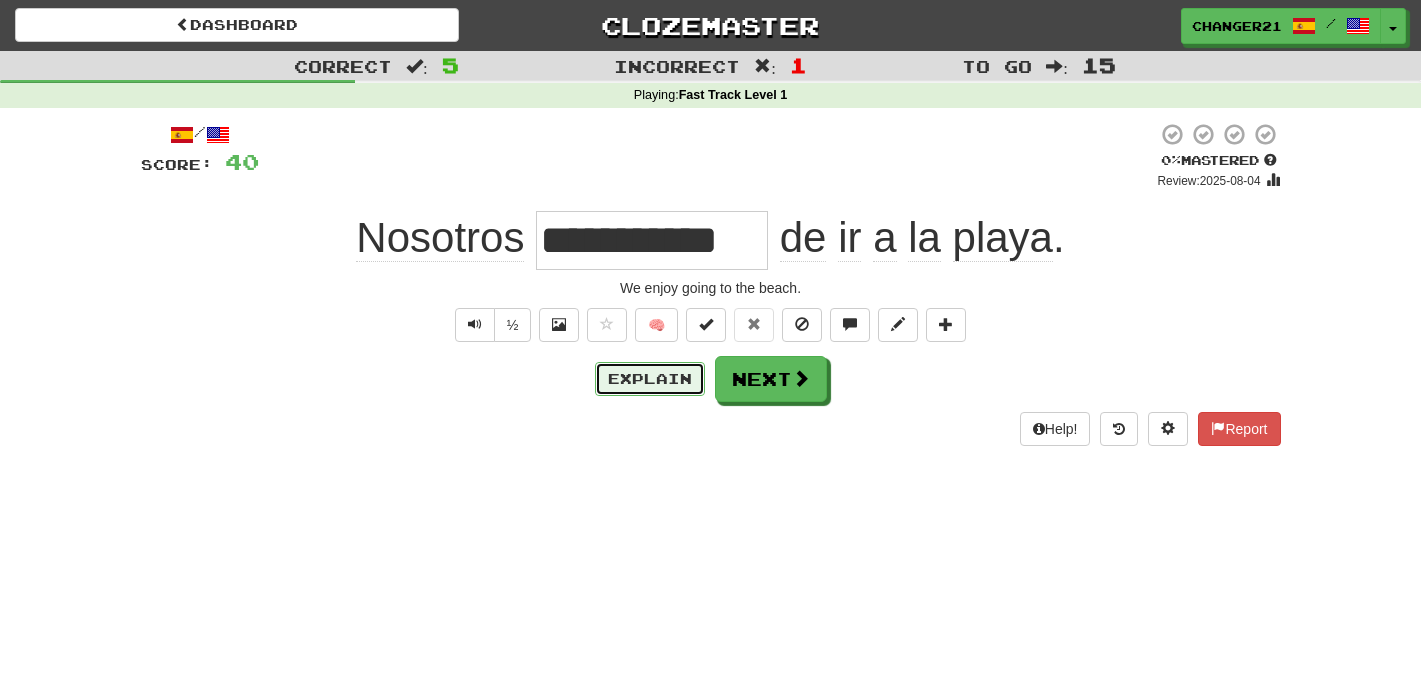 click on "Explain" at bounding box center (650, 379) 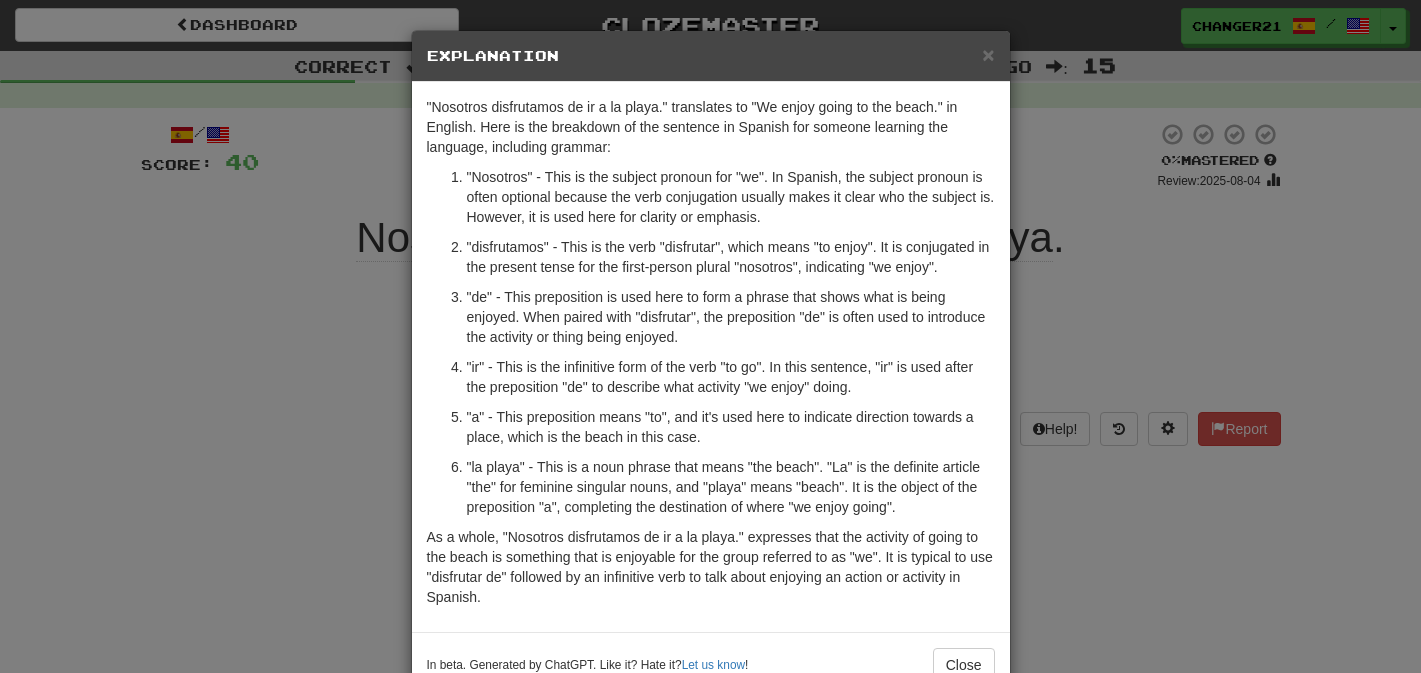 scroll, scrollTop: 55, scrollLeft: 0, axis: vertical 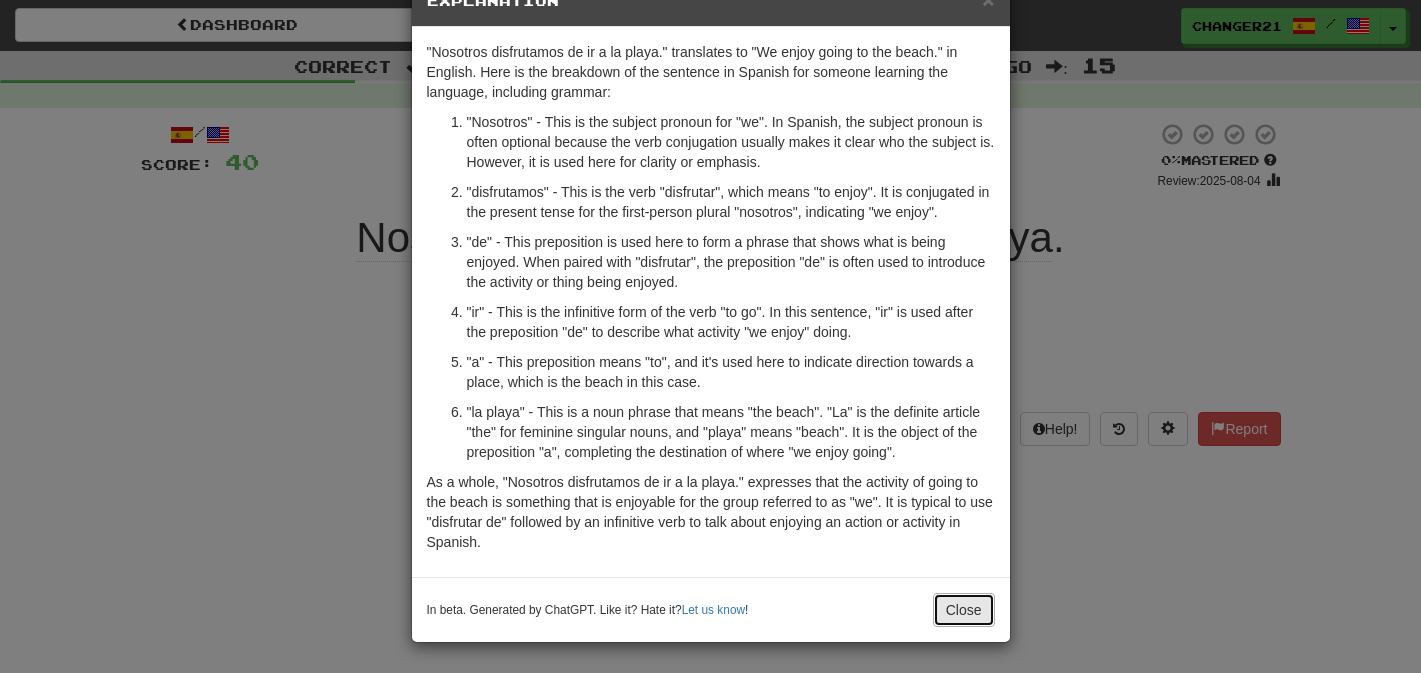 click on "Close" at bounding box center [964, 610] 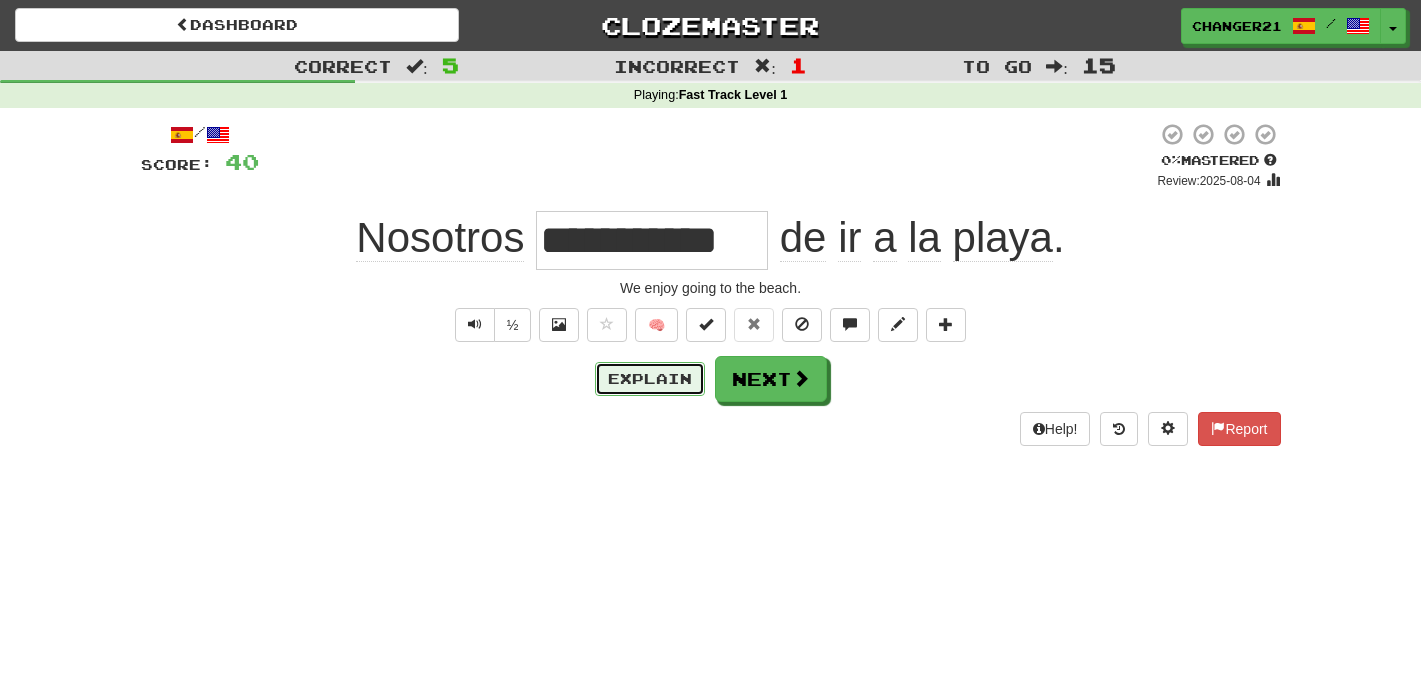 click on "Explain" at bounding box center [650, 379] 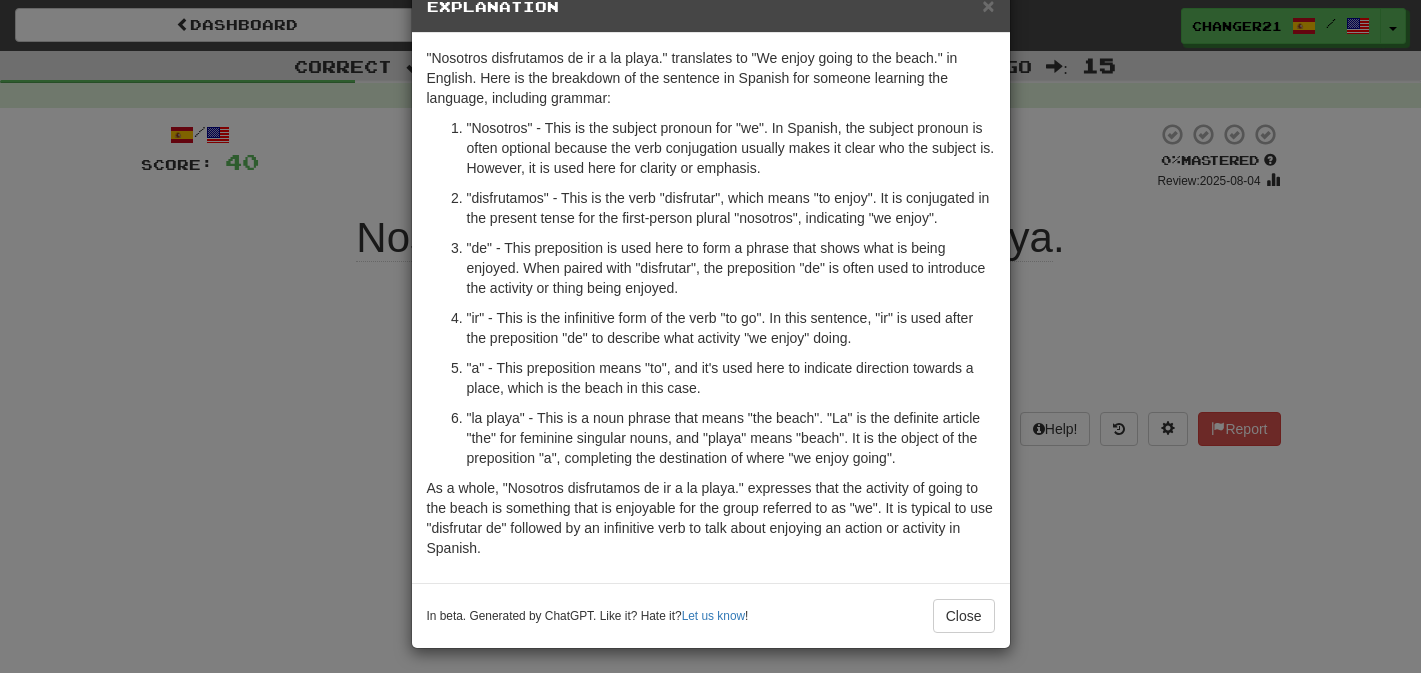 scroll, scrollTop: 55, scrollLeft: 0, axis: vertical 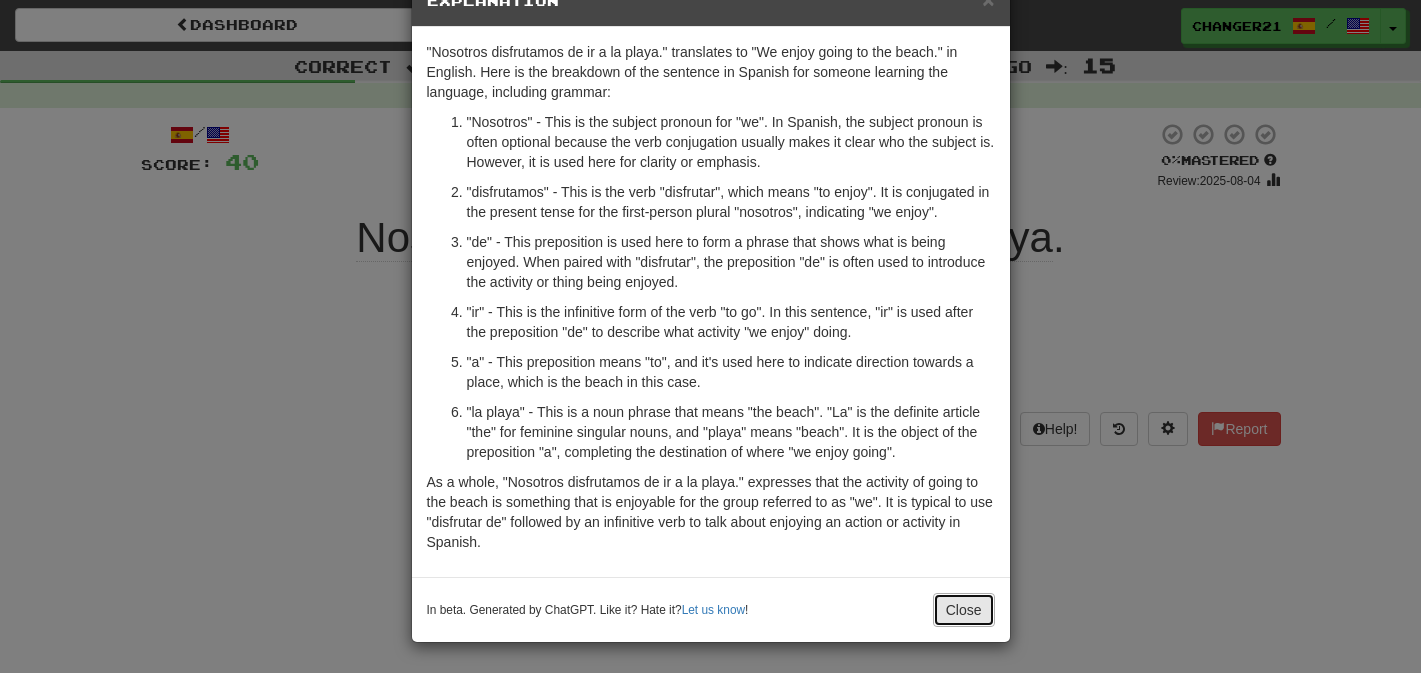 click on "Close" at bounding box center [964, 610] 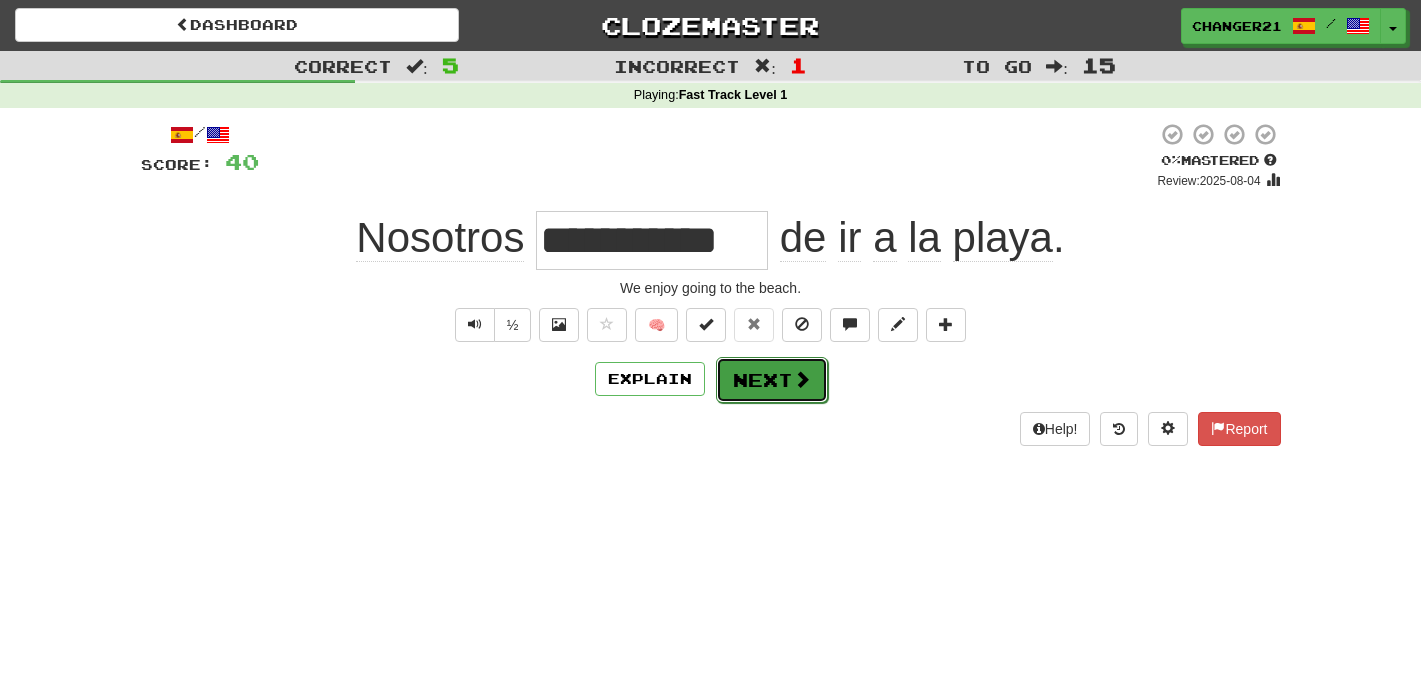 click on "Next" at bounding box center (772, 380) 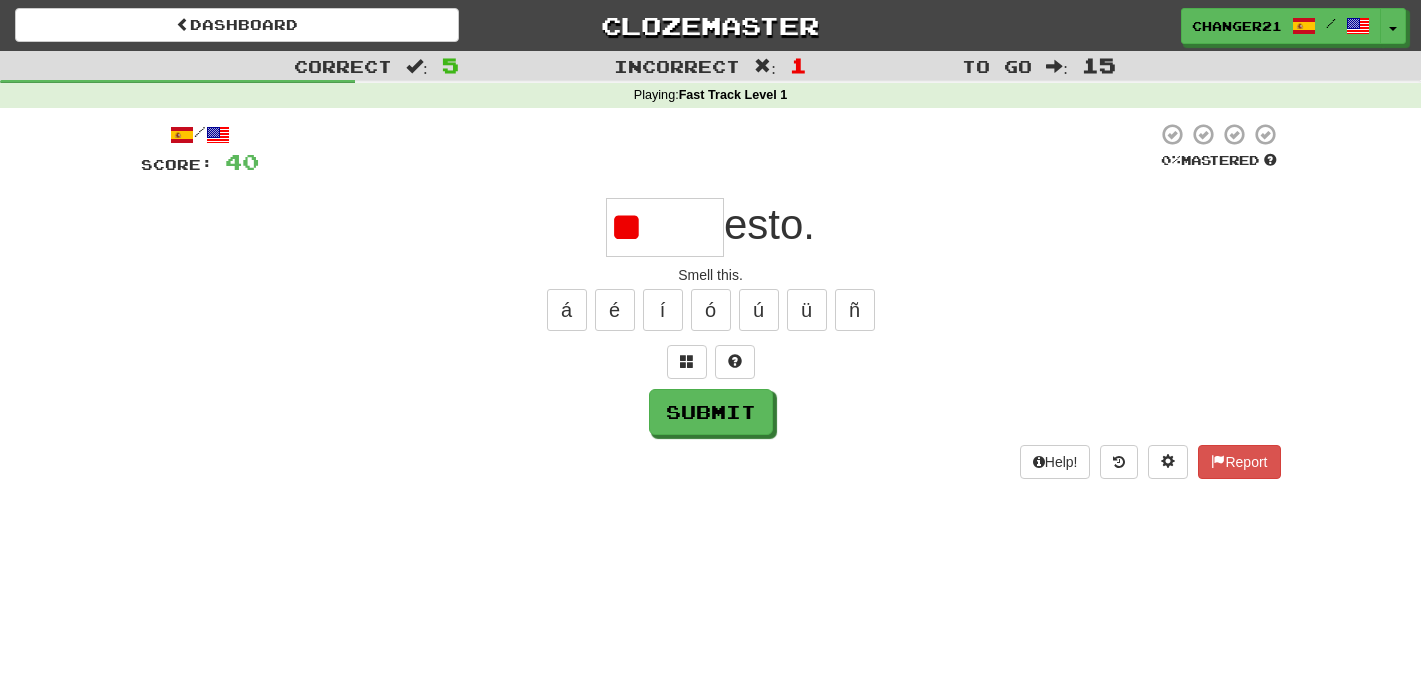 type on "*" 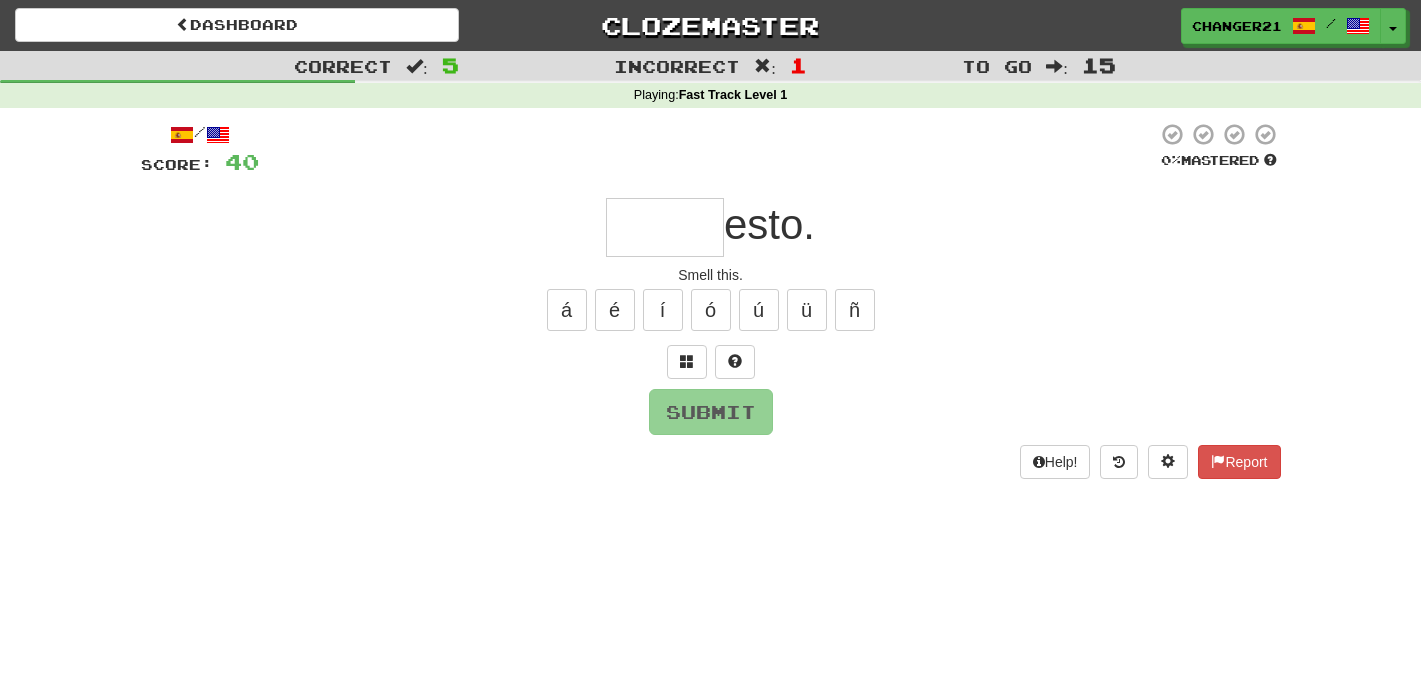 type on "*****" 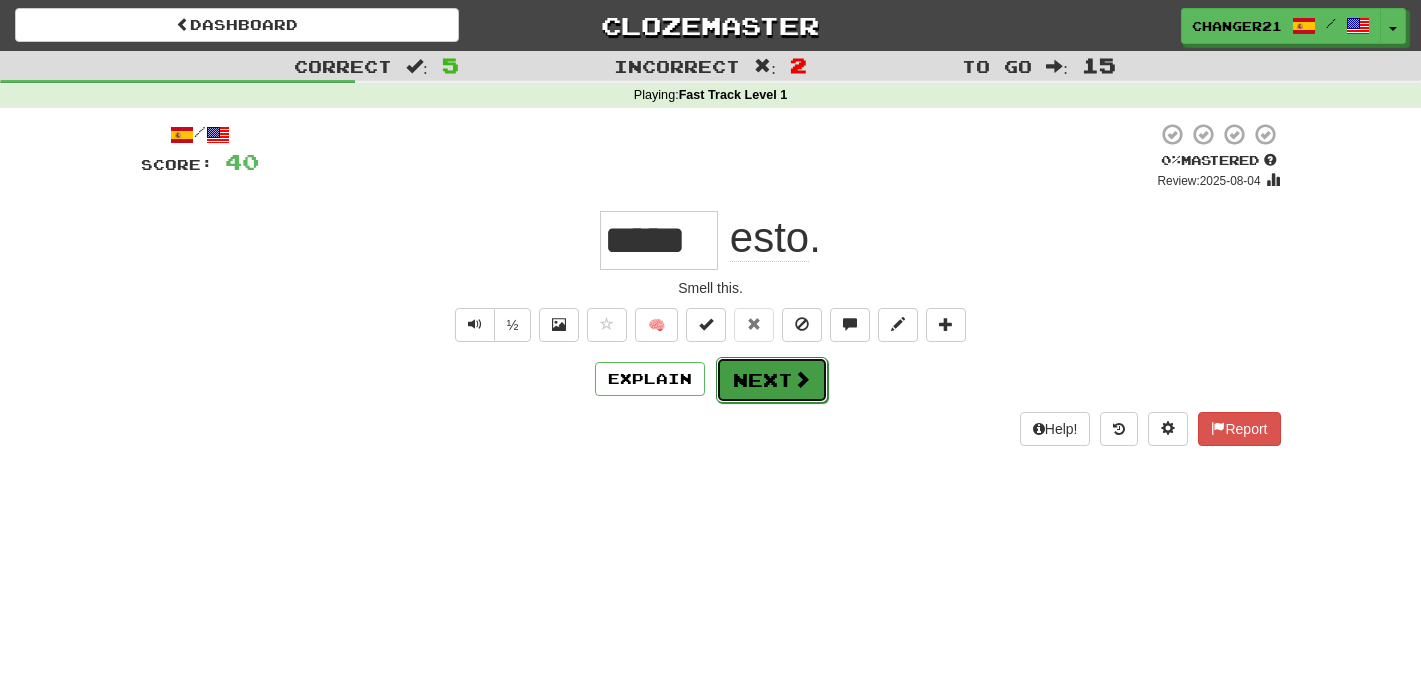 click on "Next" at bounding box center [772, 380] 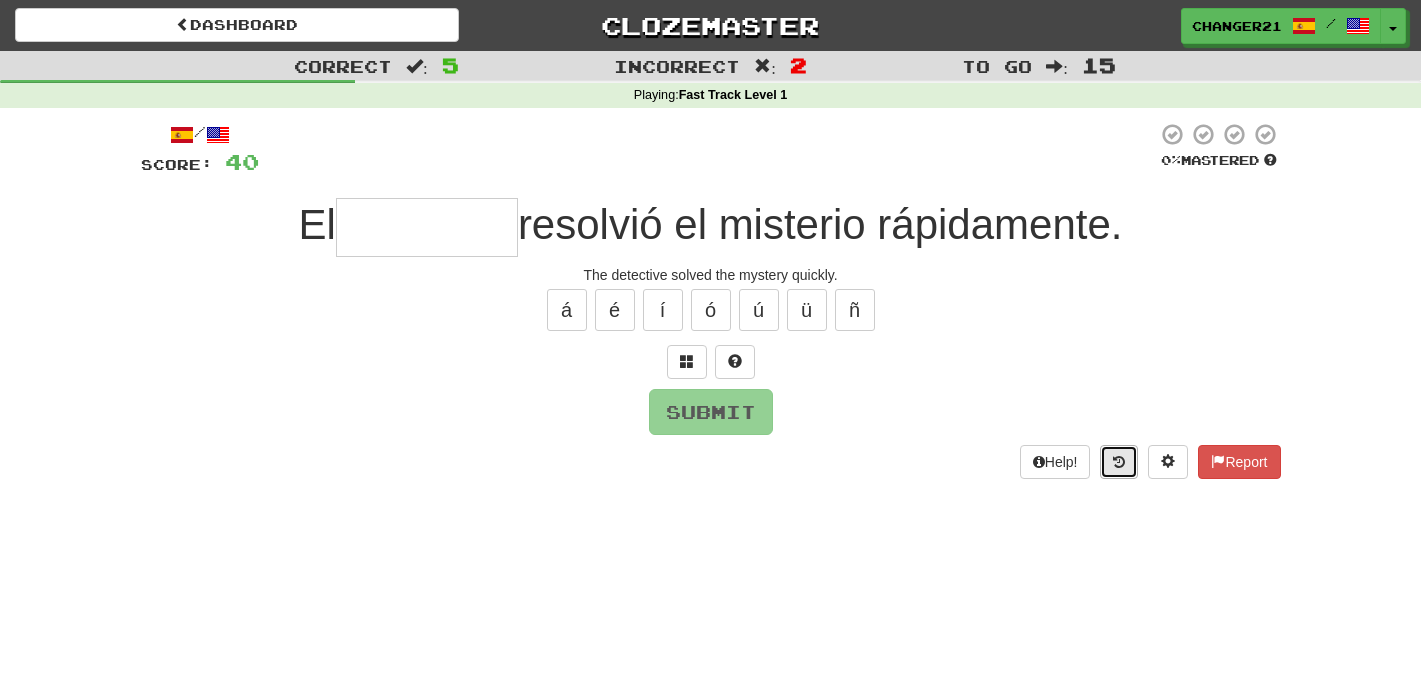 click at bounding box center [1119, 462] 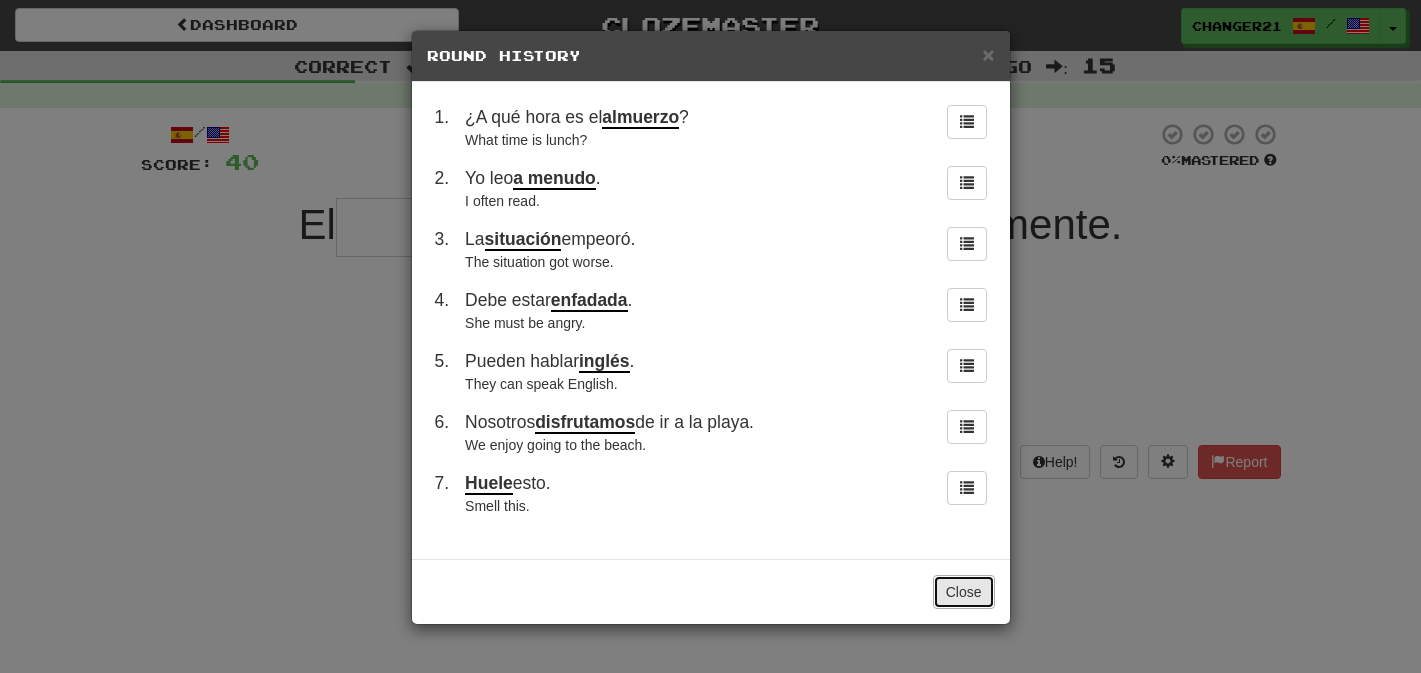 click on "Close" at bounding box center (964, 592) 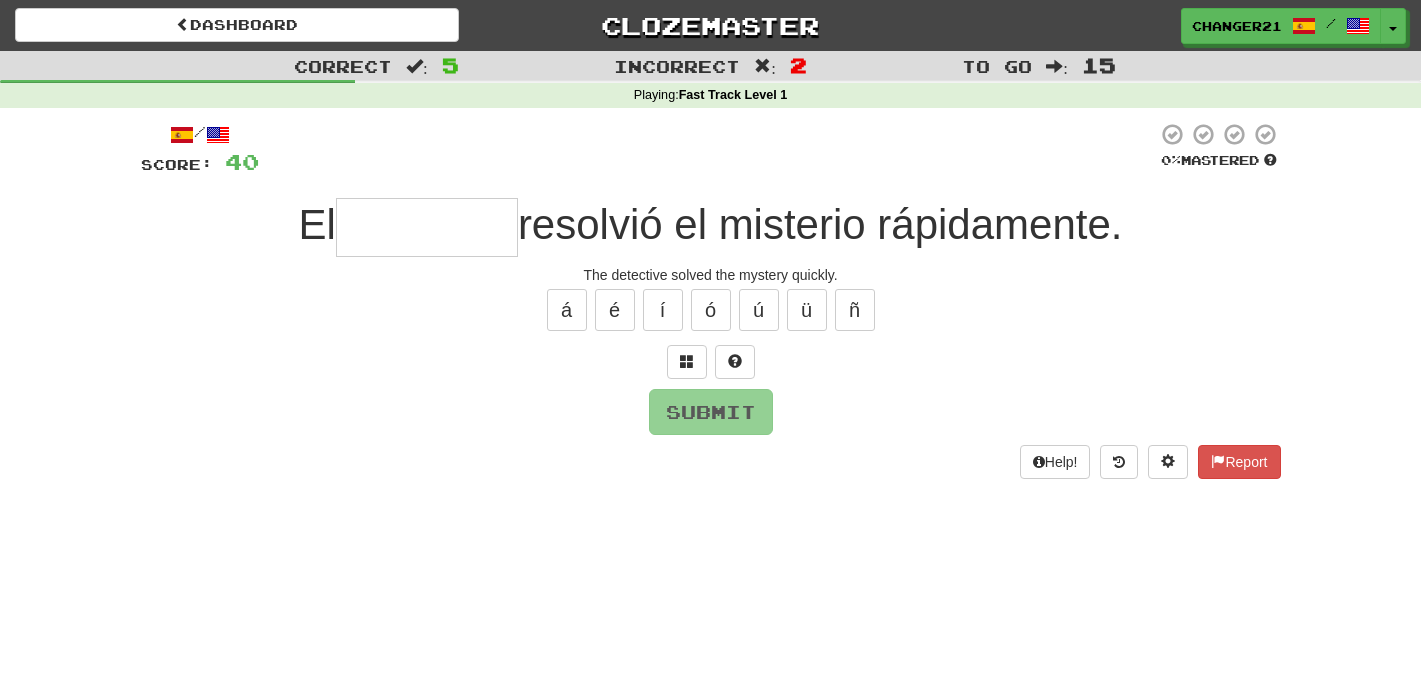 click at bounding box center (427, 227) 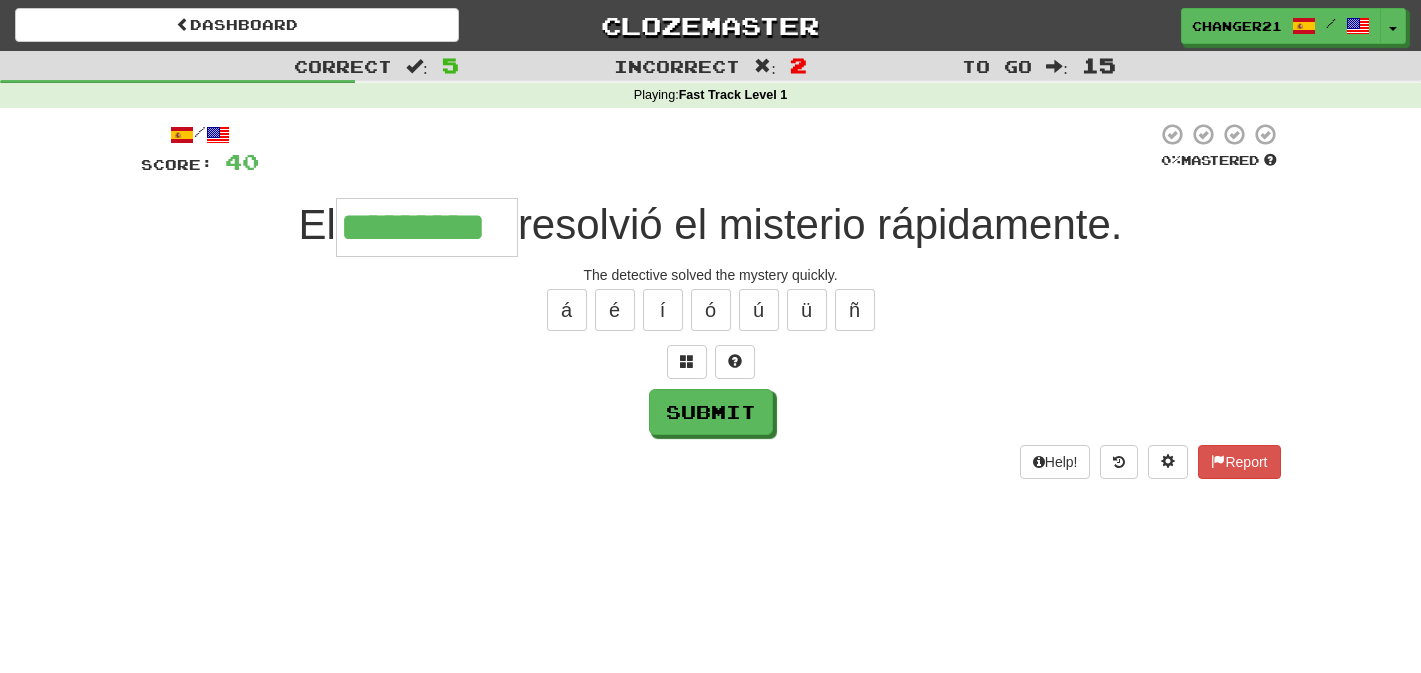 type on "*********" 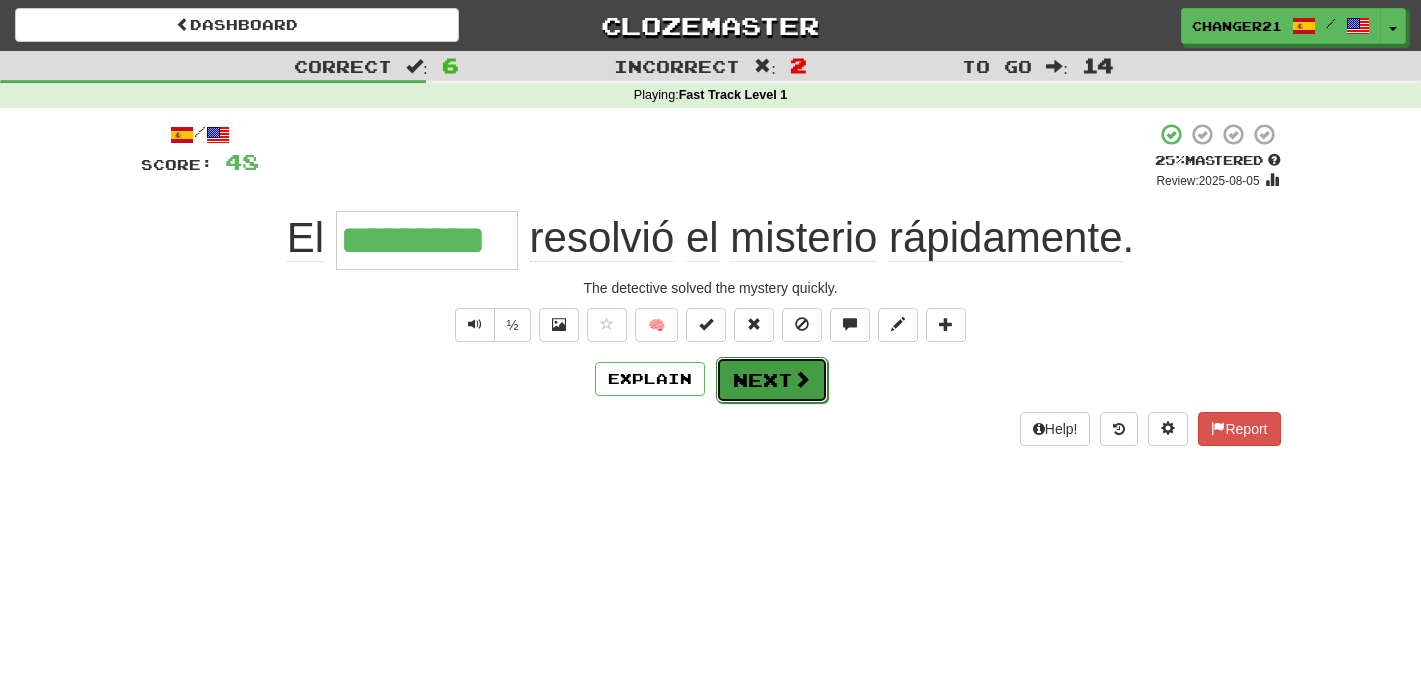 click on "Next" at bounding box center (772, 380) 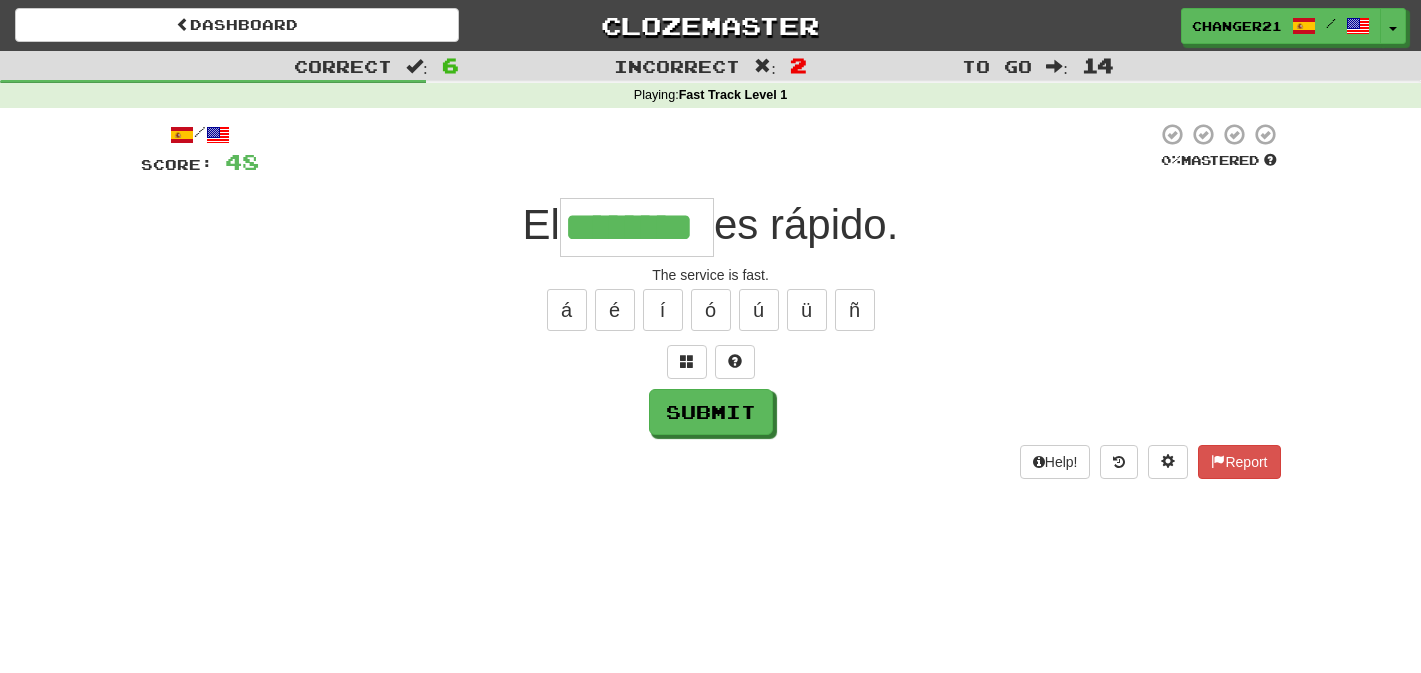 type on "********" 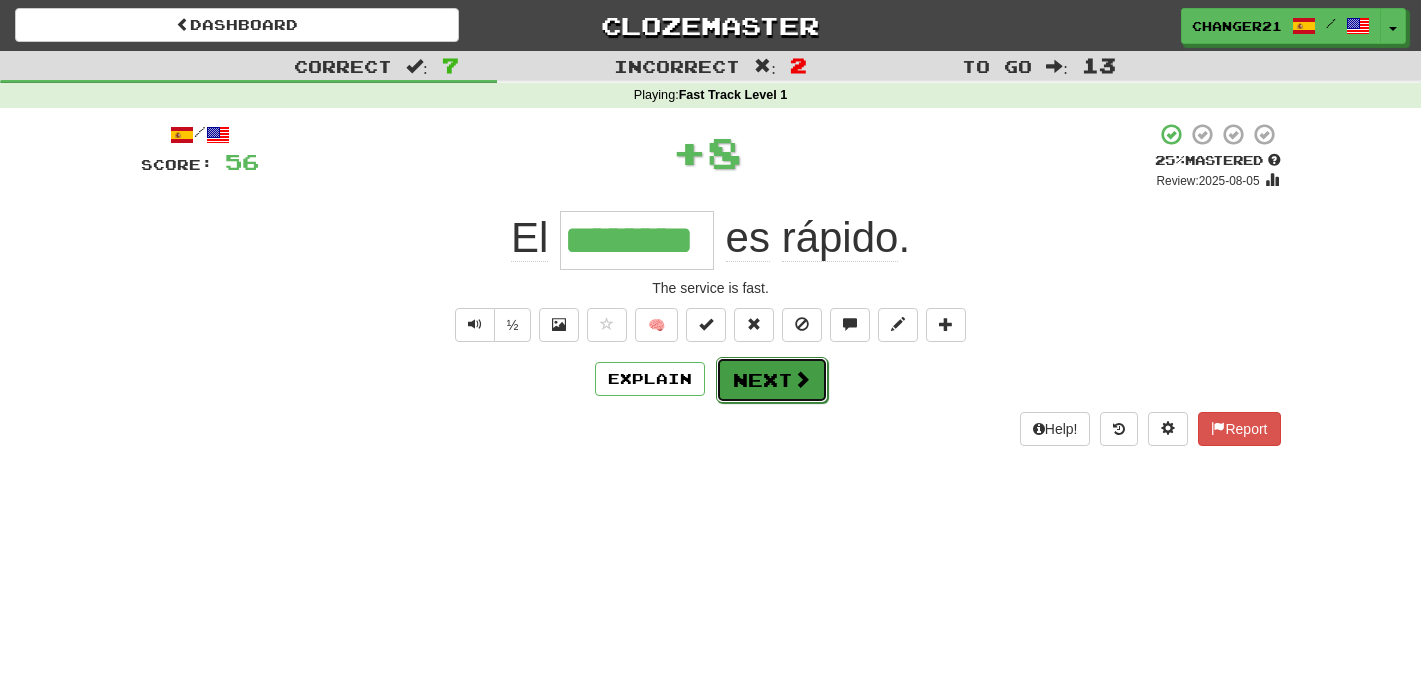 click at bounding box center [802, 379] 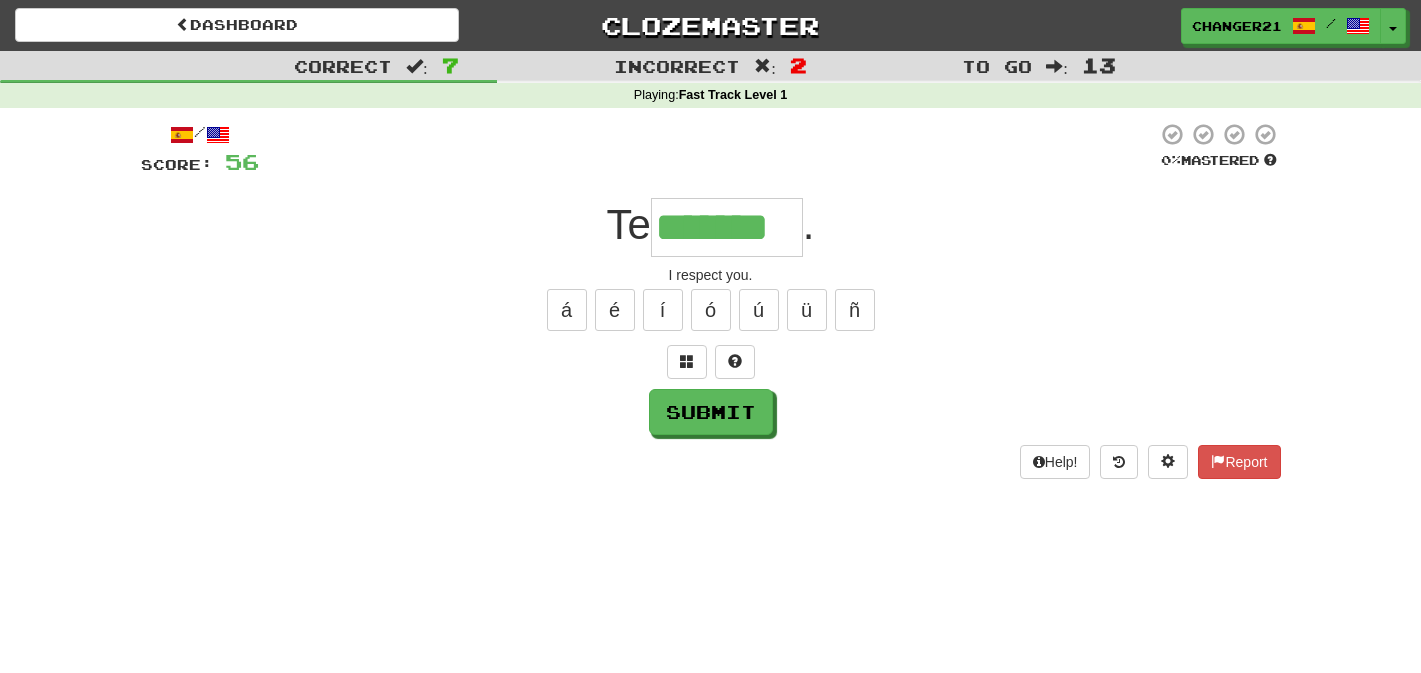 type on "*******" 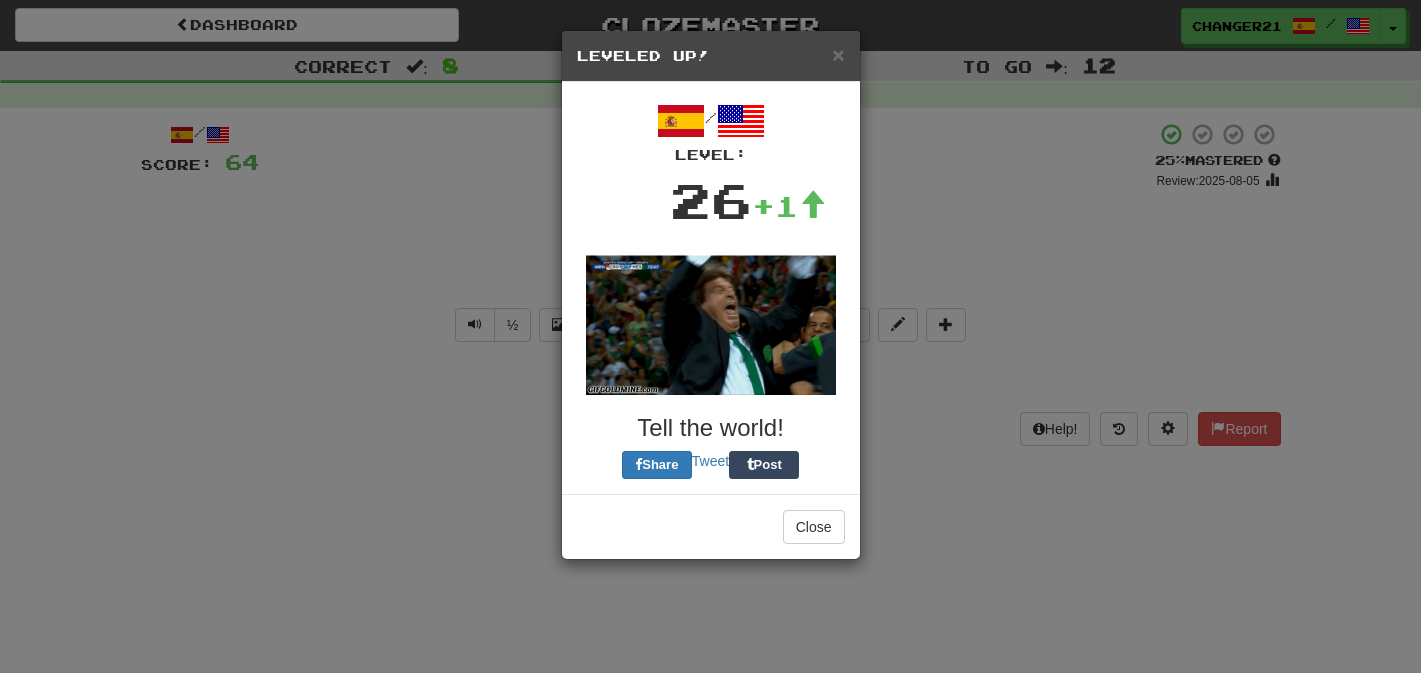 click on "Close" at bounding box center (711, 526) 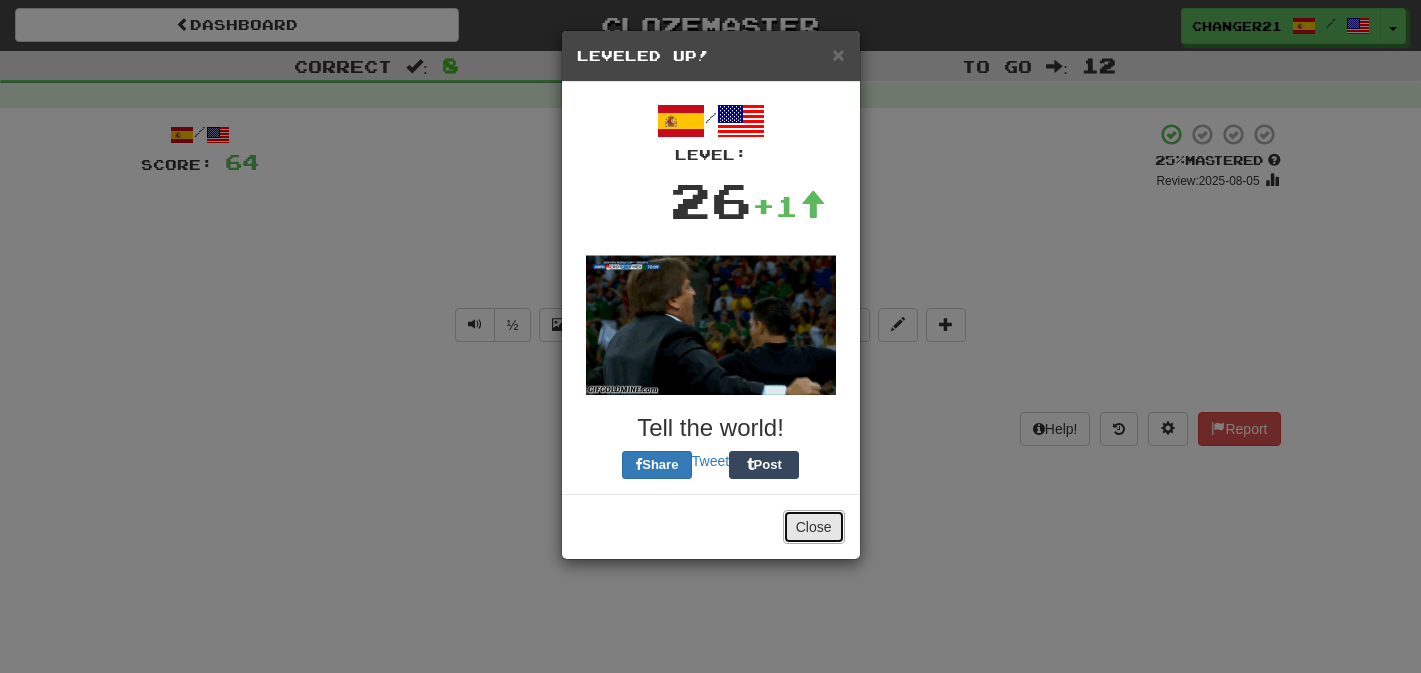 click on "Close" at bounding box center (814, 527) 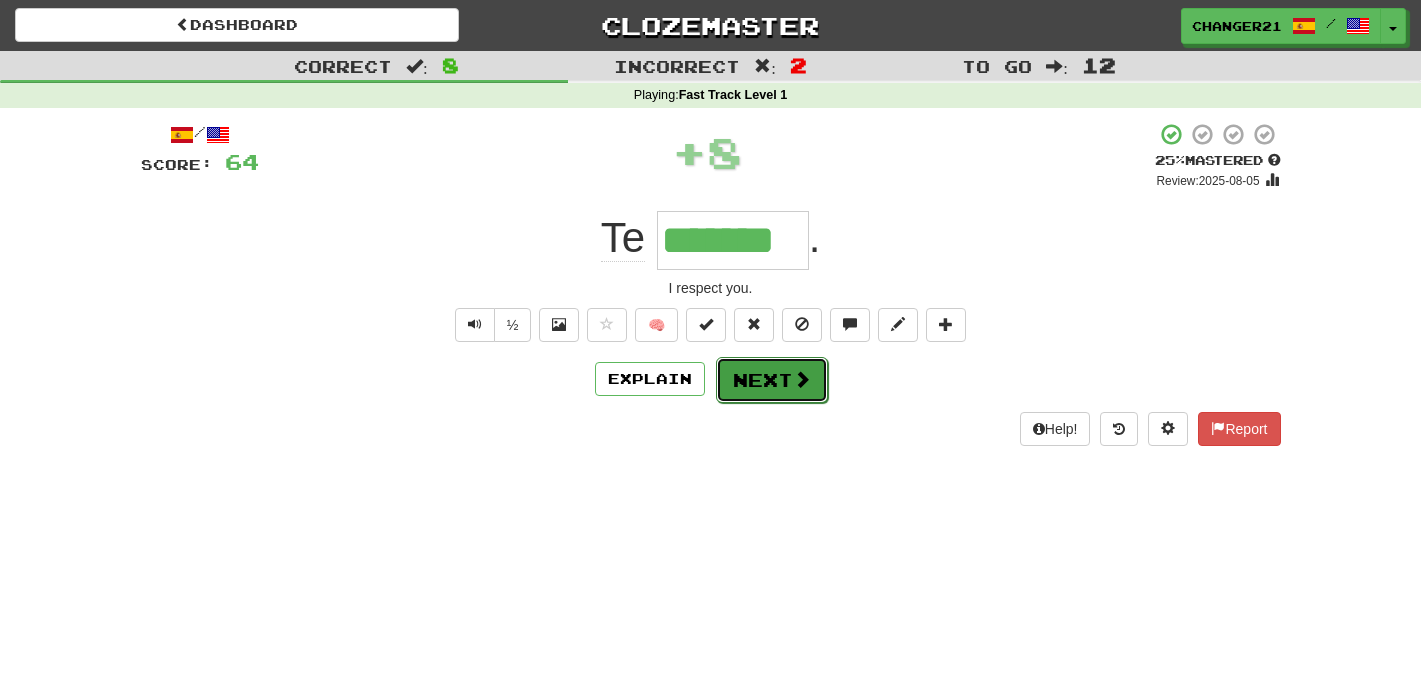 click on "Next" at bounding box center (772, 380) 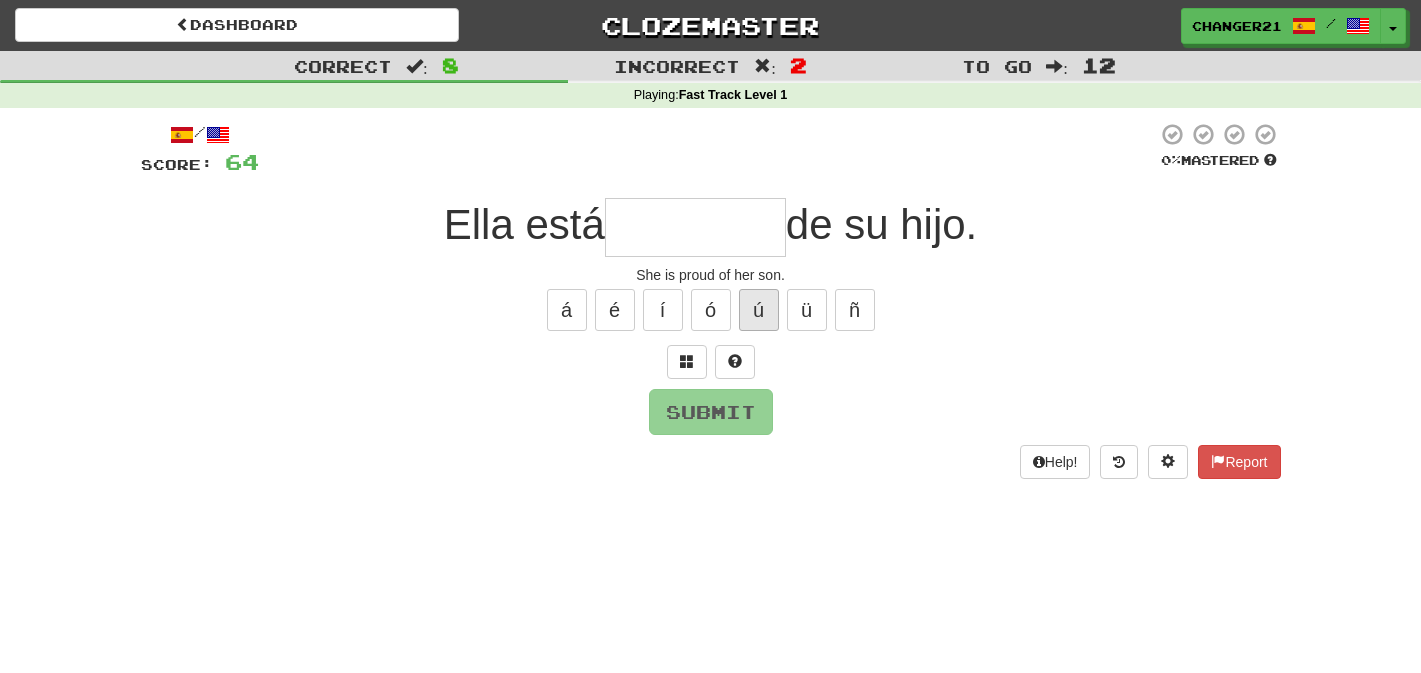 type on "*" 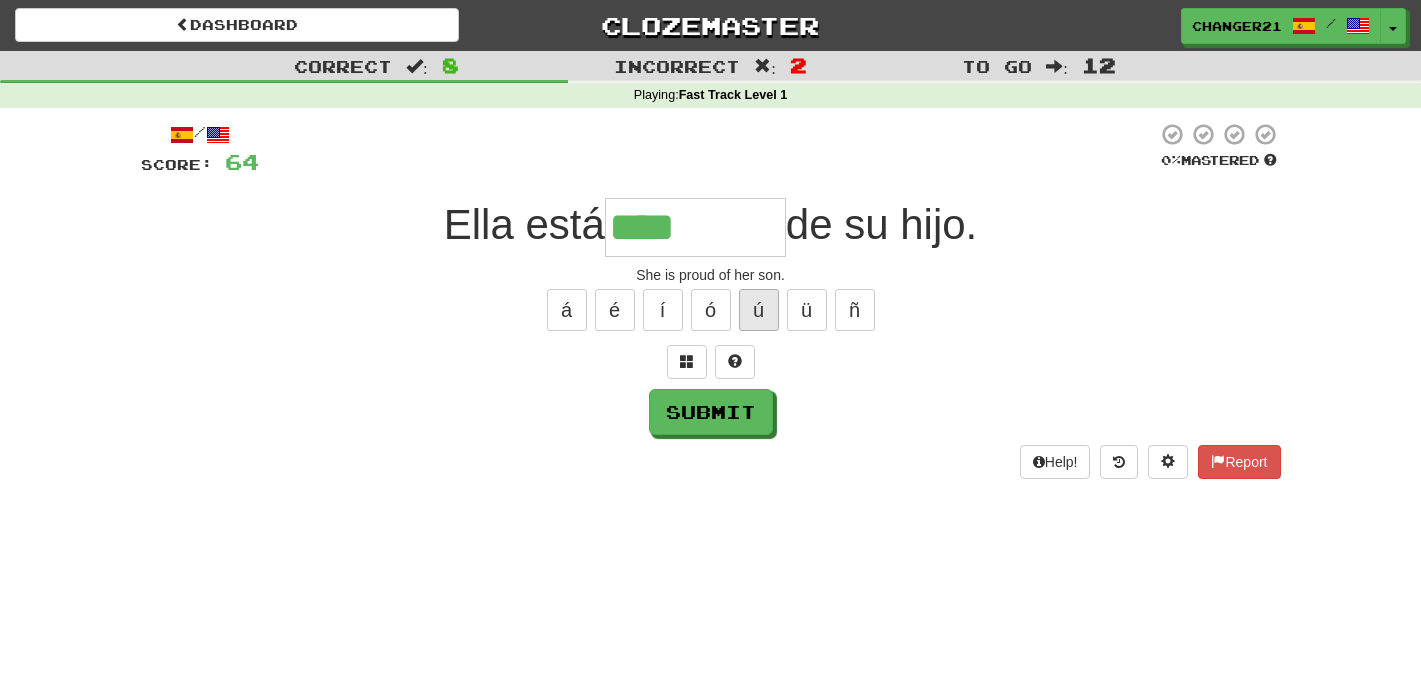 type on "*********" 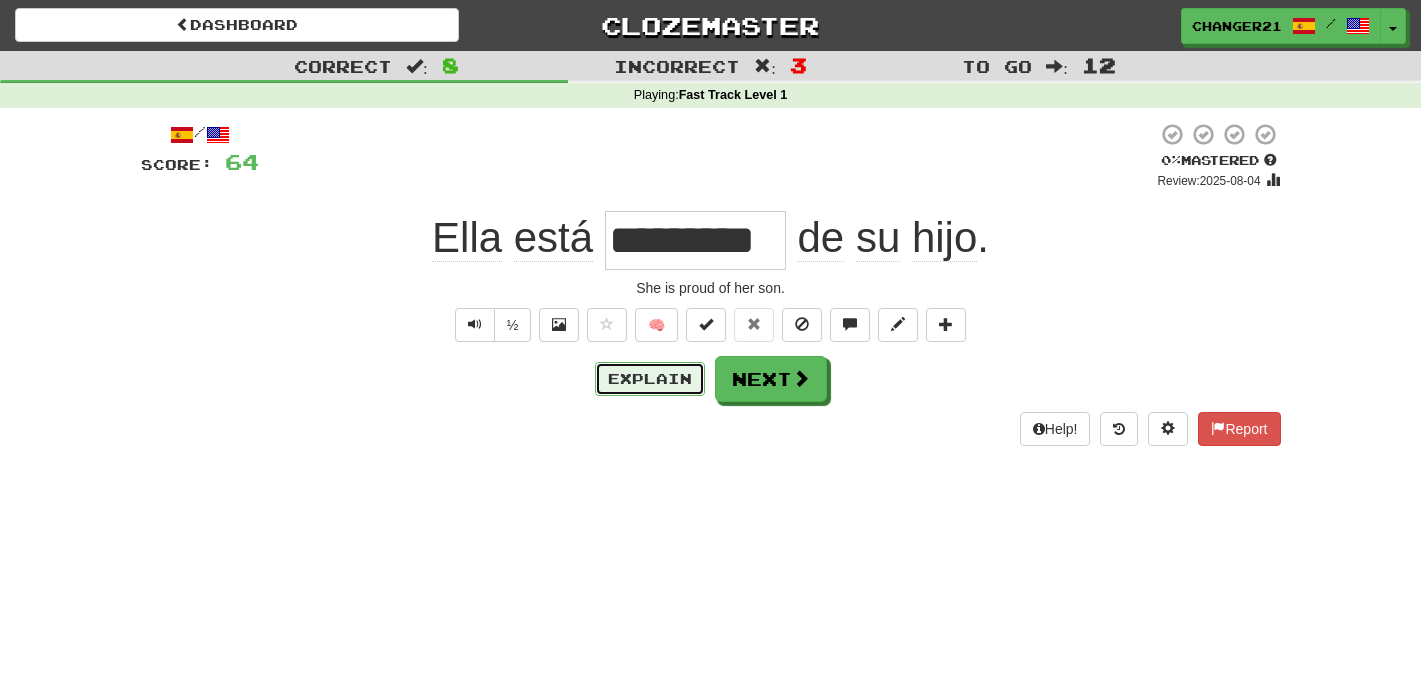 click on "Explain" at bounding box center (650, 379) 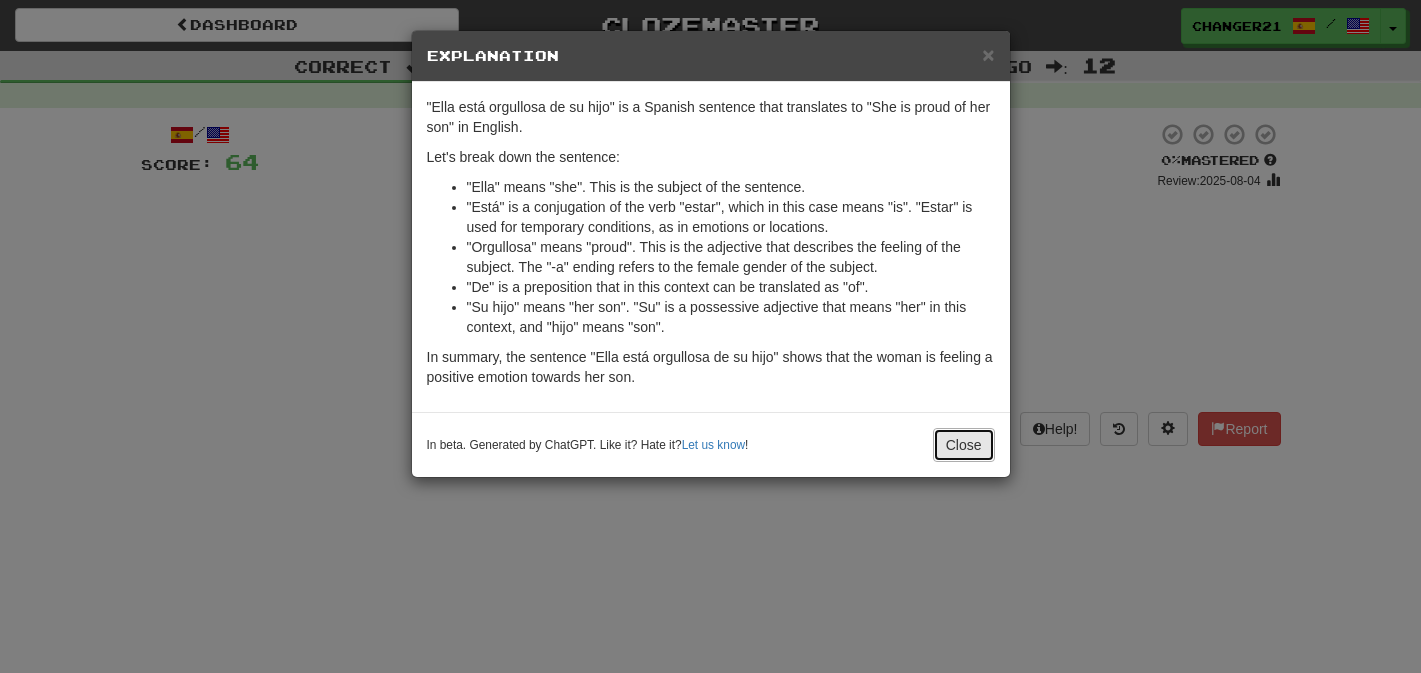 click on "Close" at bounding box center [964, 445] 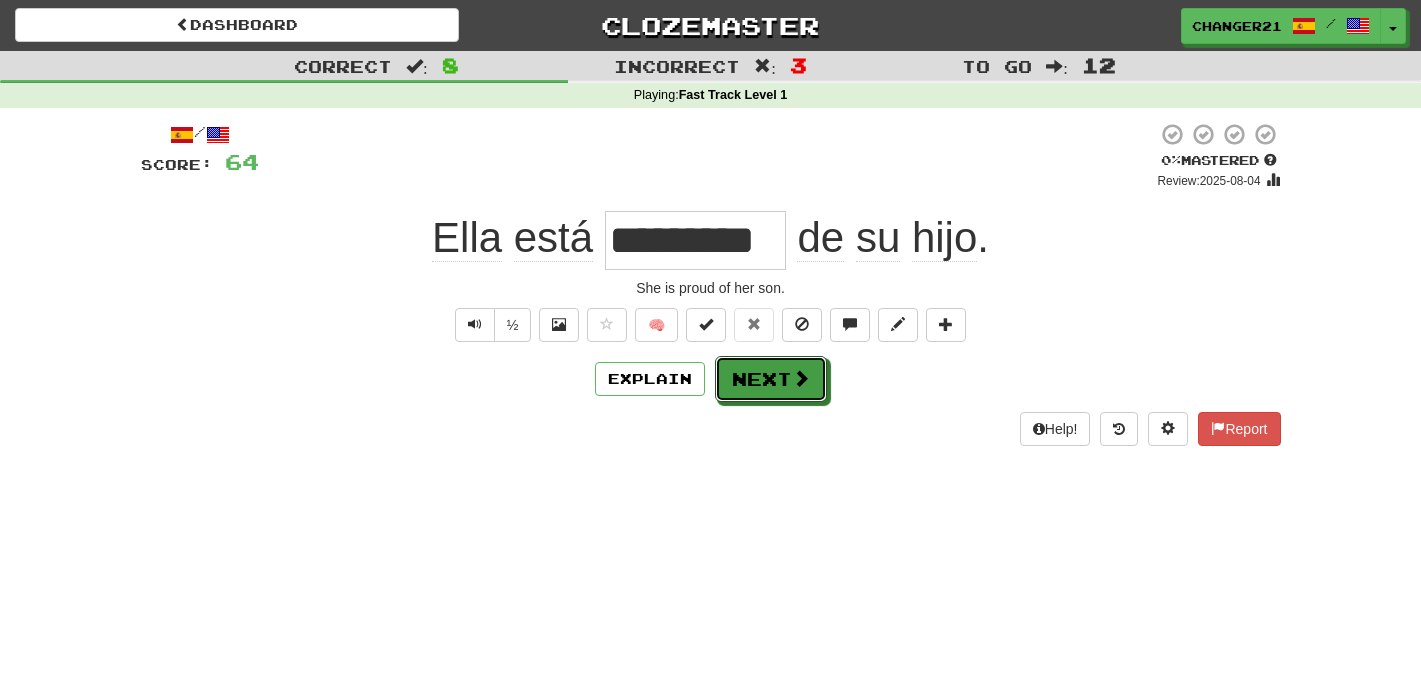 click on "Next" at bounding box center (771, 379) 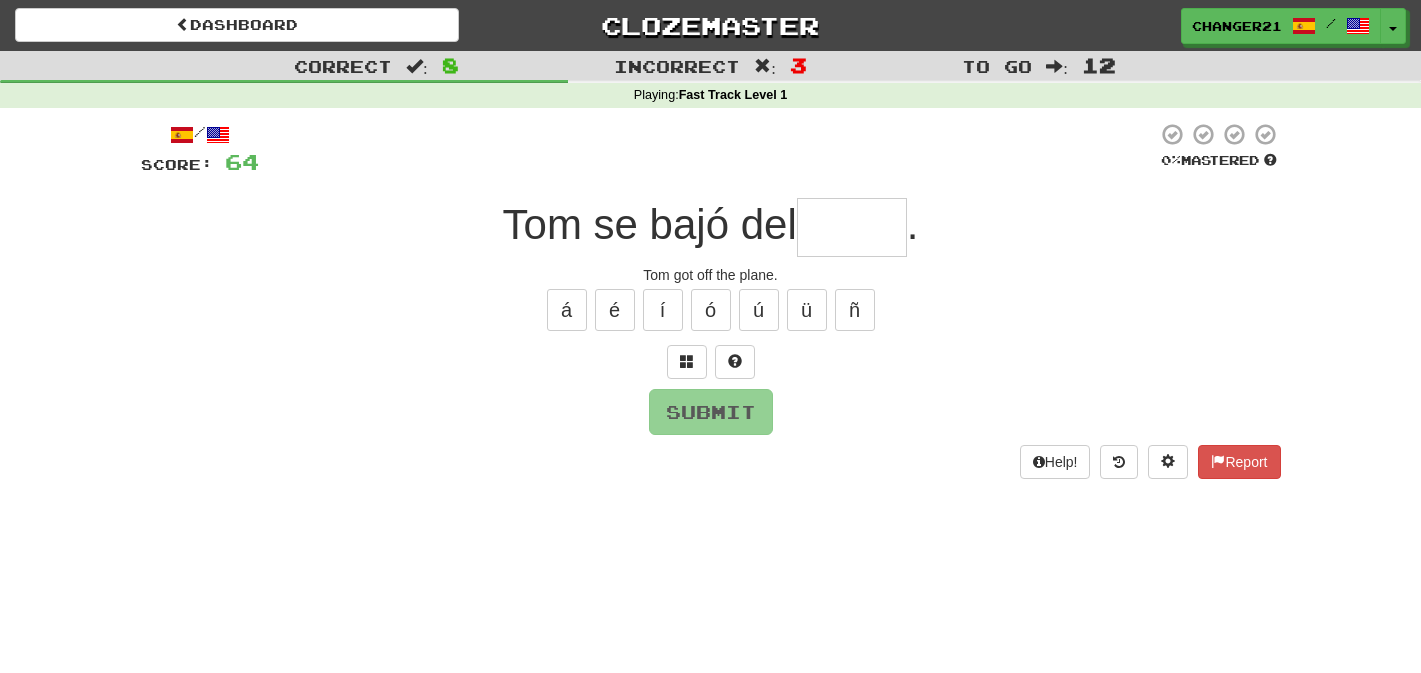 type on "*" 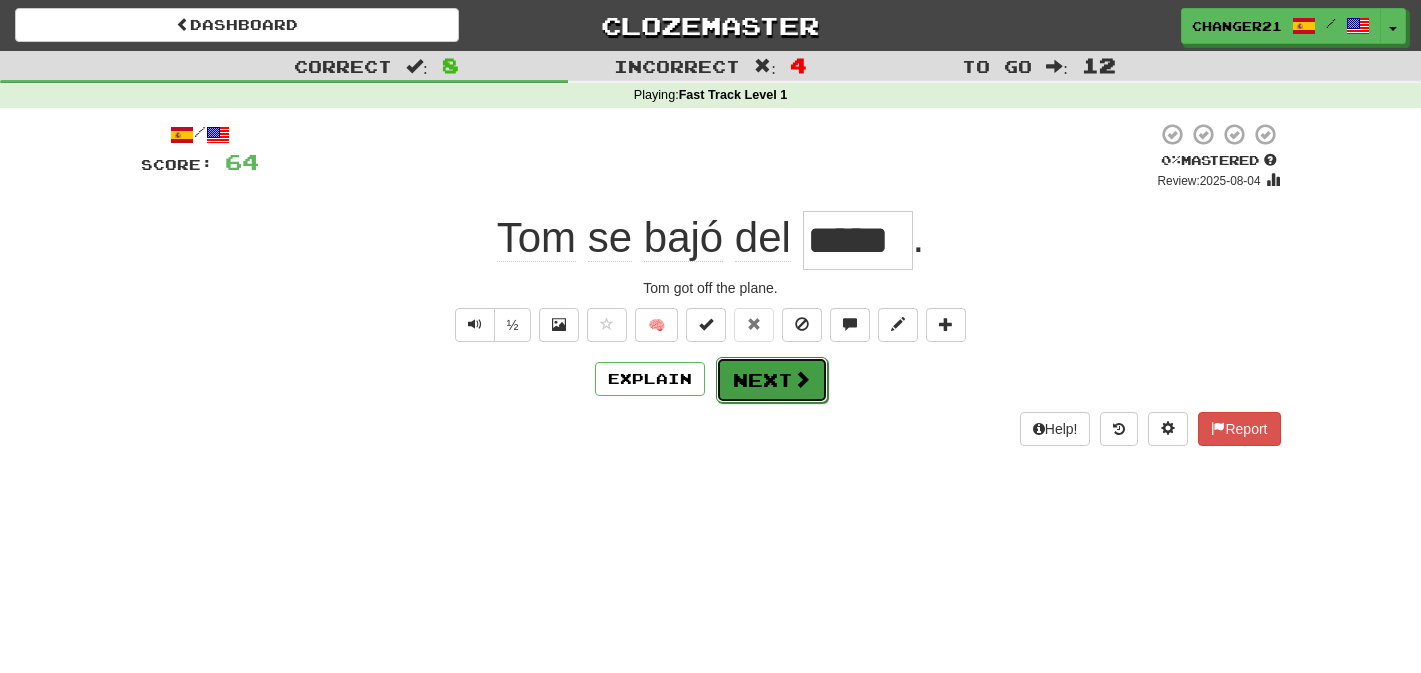 click on "Next" at bounding box center (772, 380) 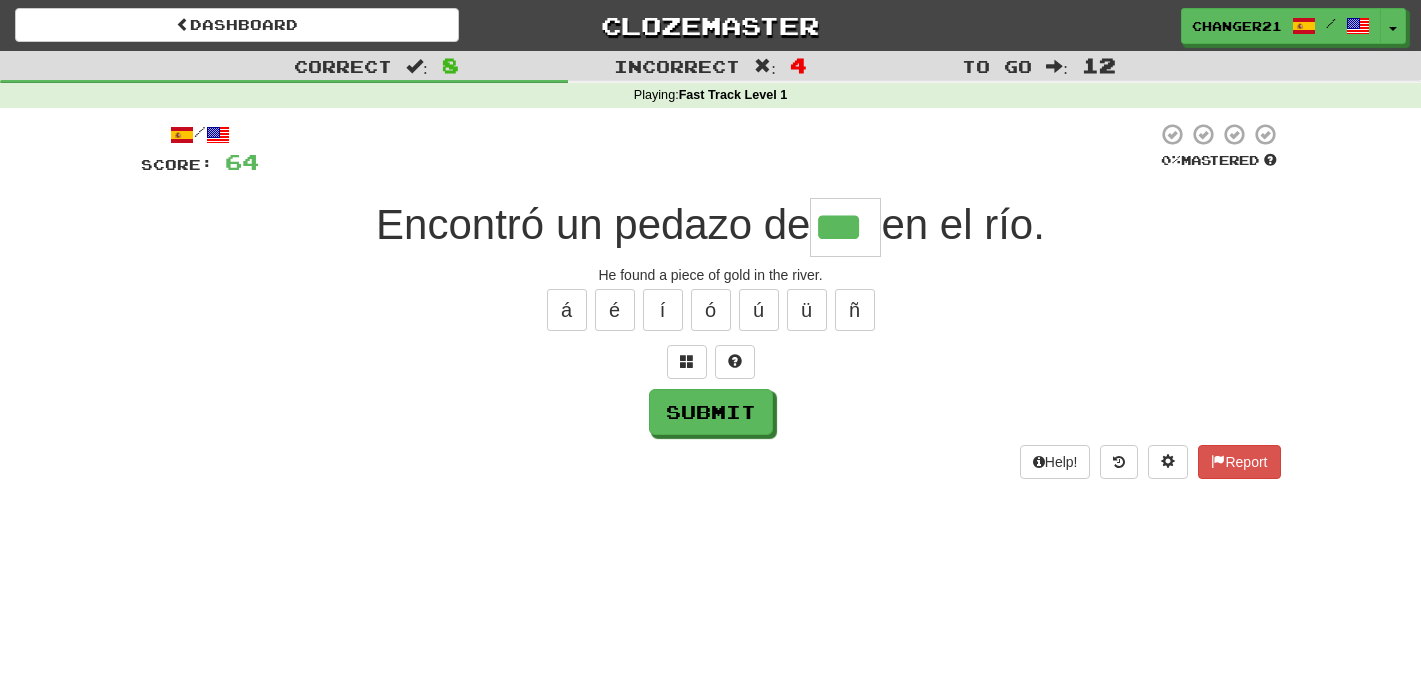 type on "***" 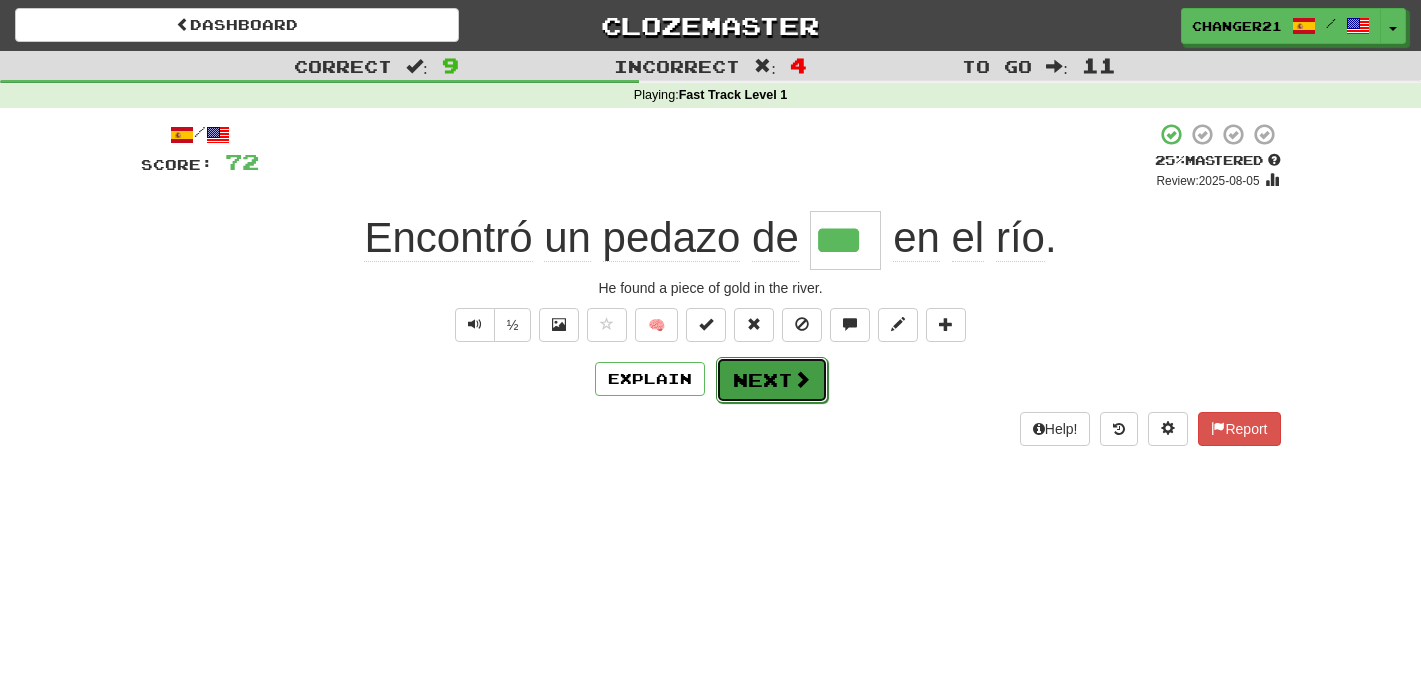 click at bounding box center [802, 379] 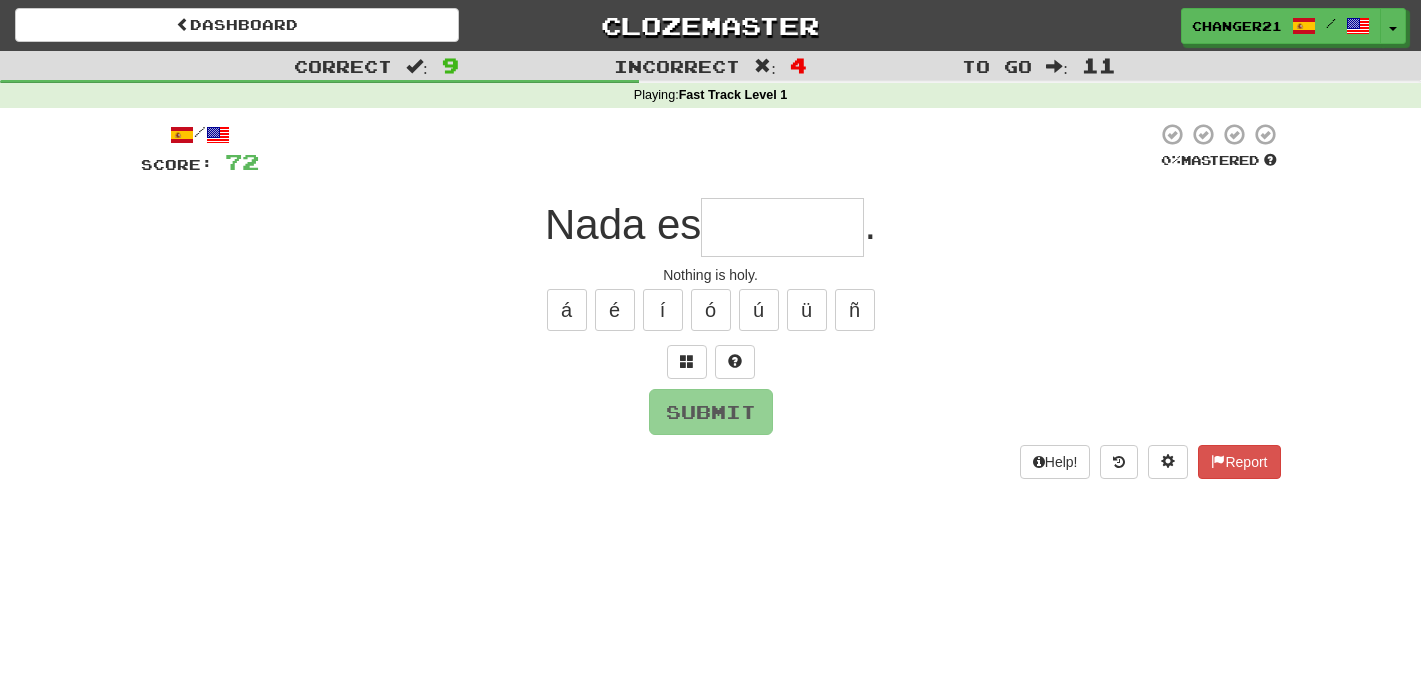 type on "*" 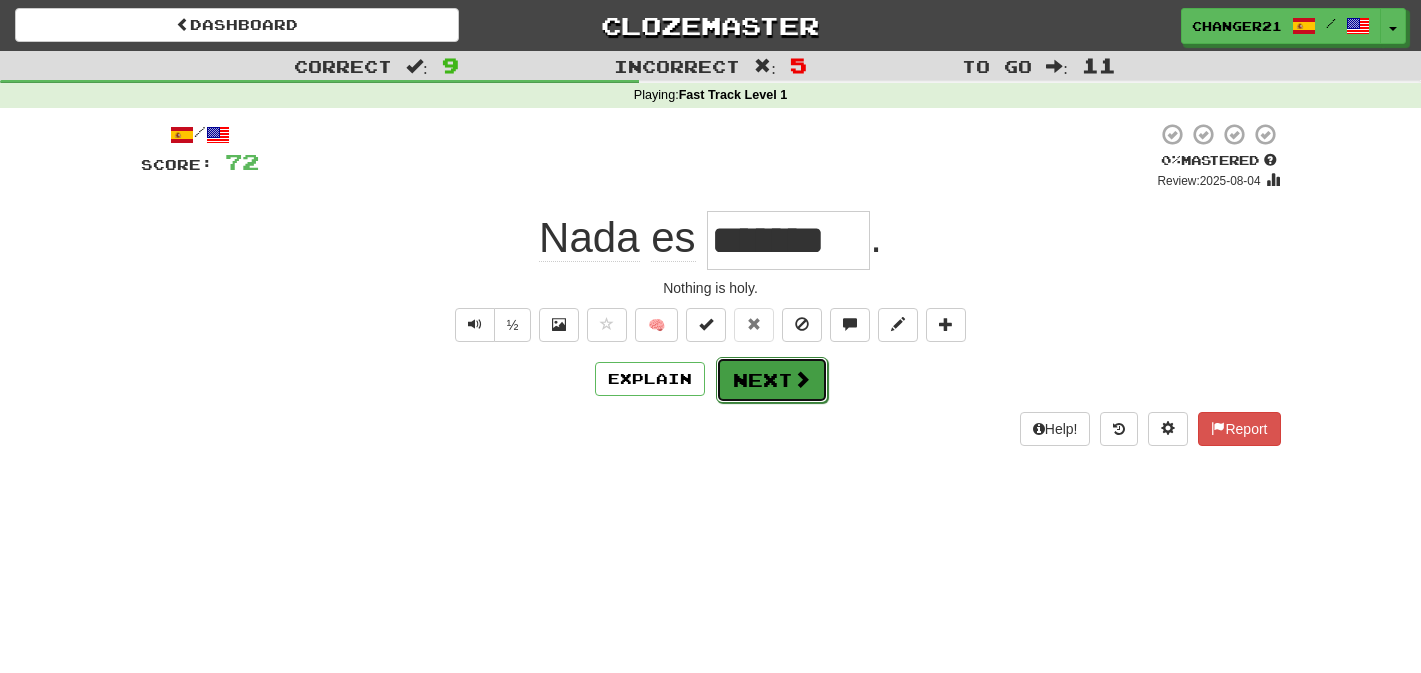 click on "Next" at bounding box center (772, 380) 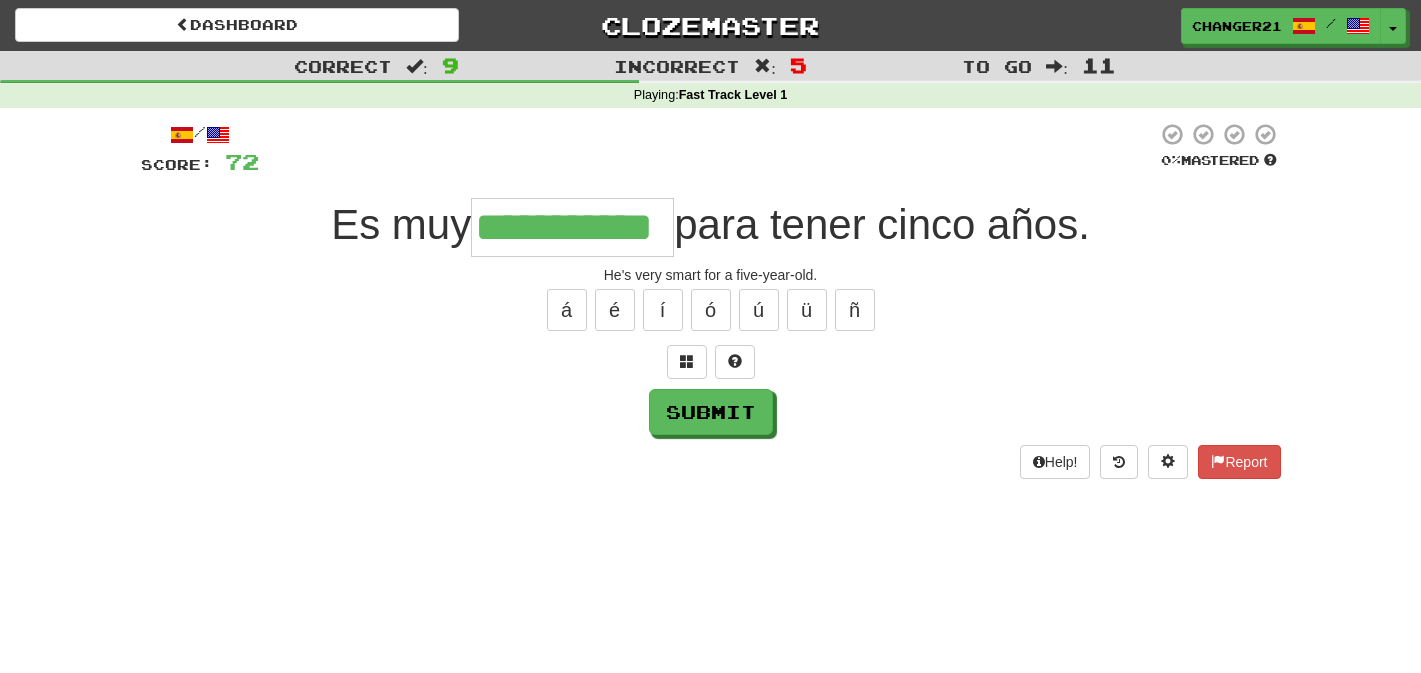 type on "**********" 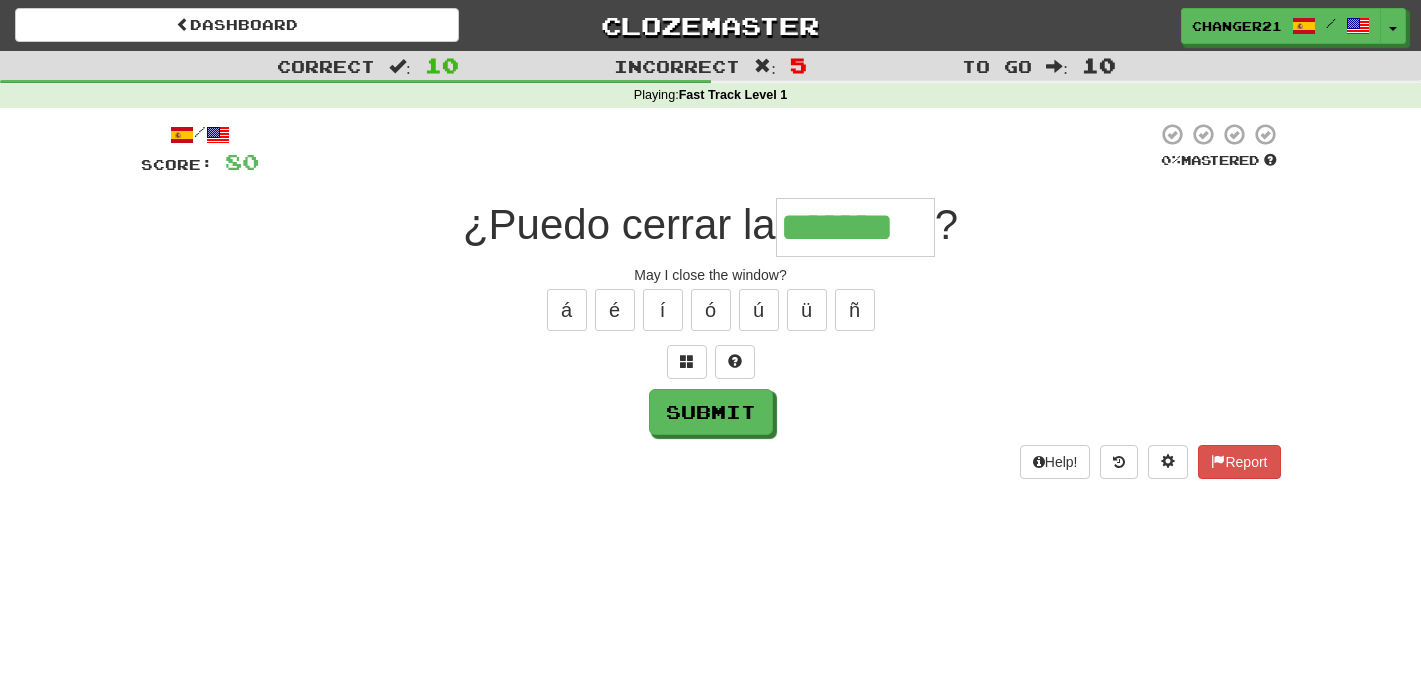 type on "*******" 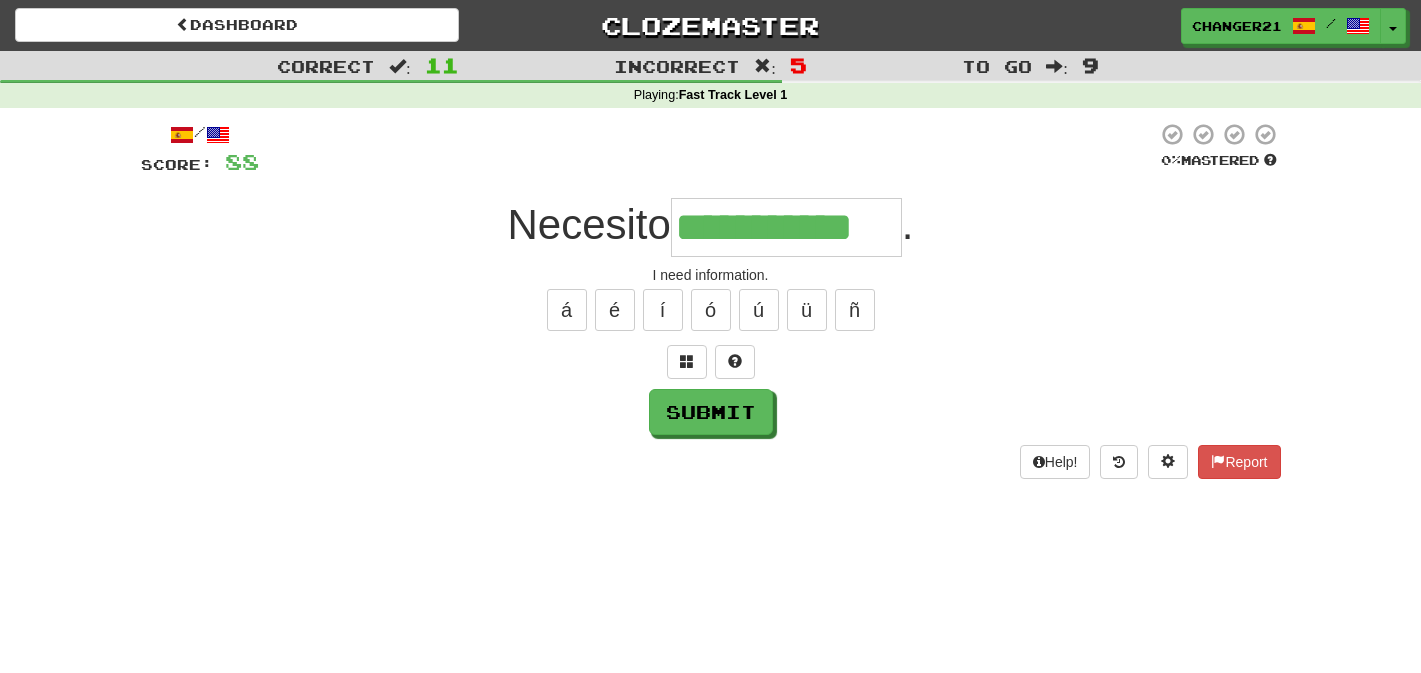type on "**********" 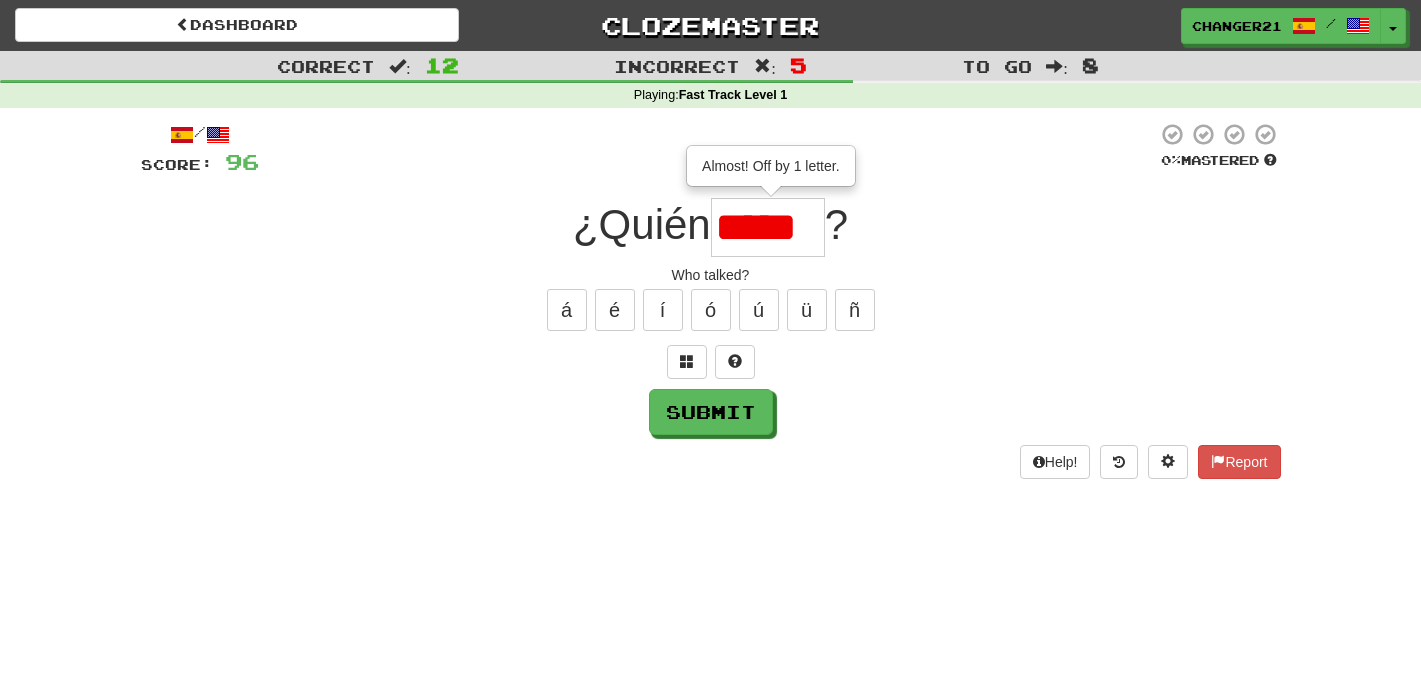 scroll, scrollTop: 0, scrollLeft: 0, axis: both 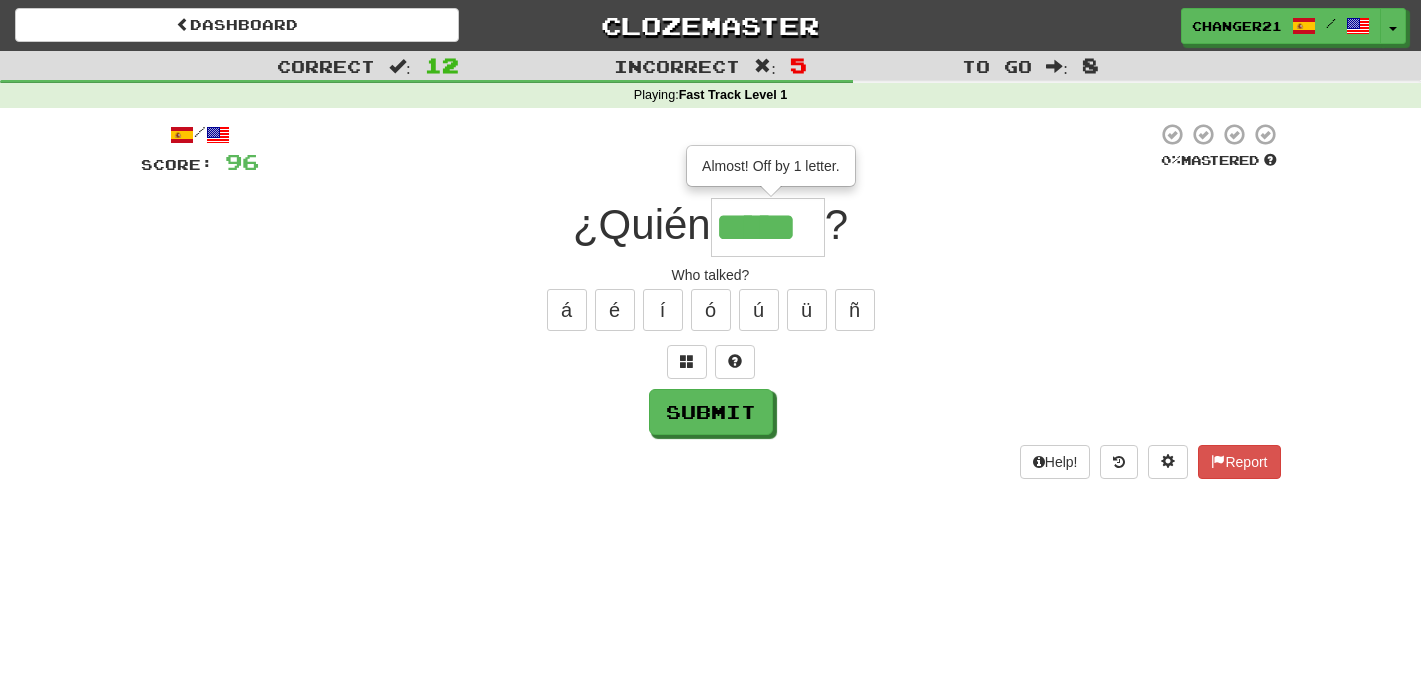 type on "*****" 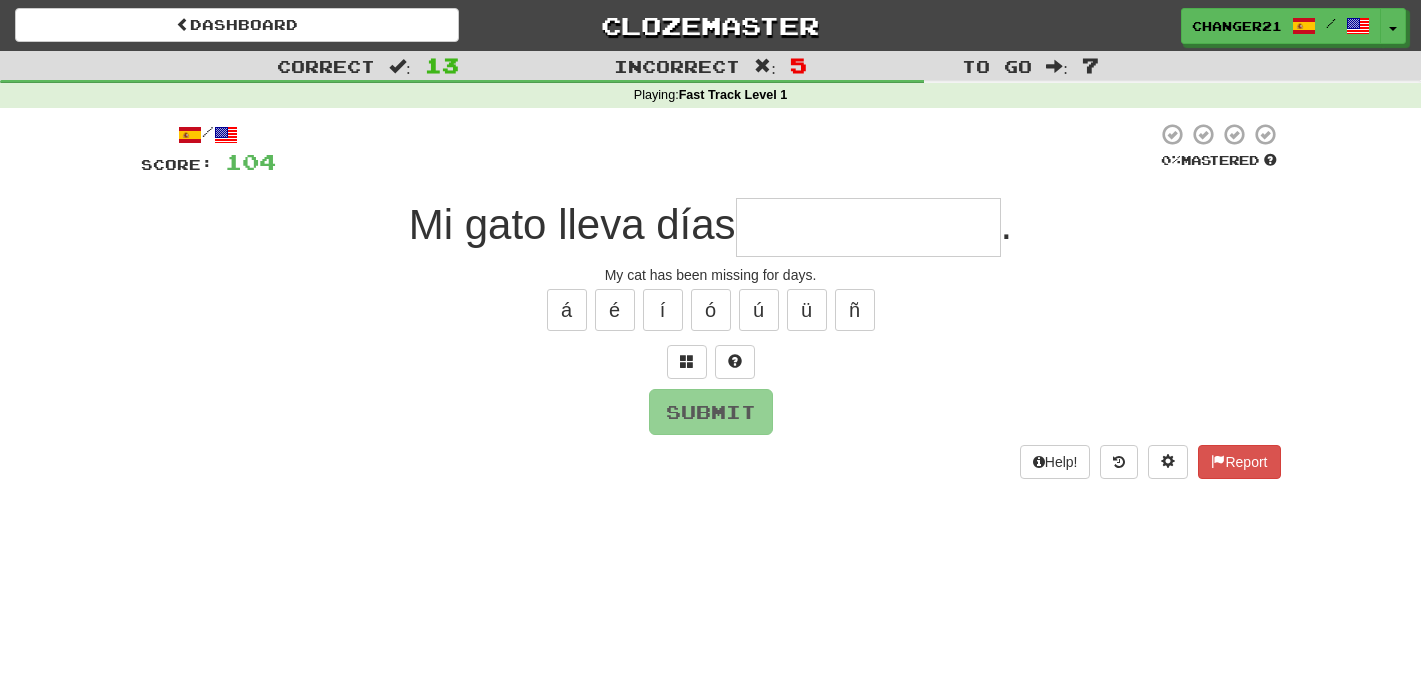type on "**********" 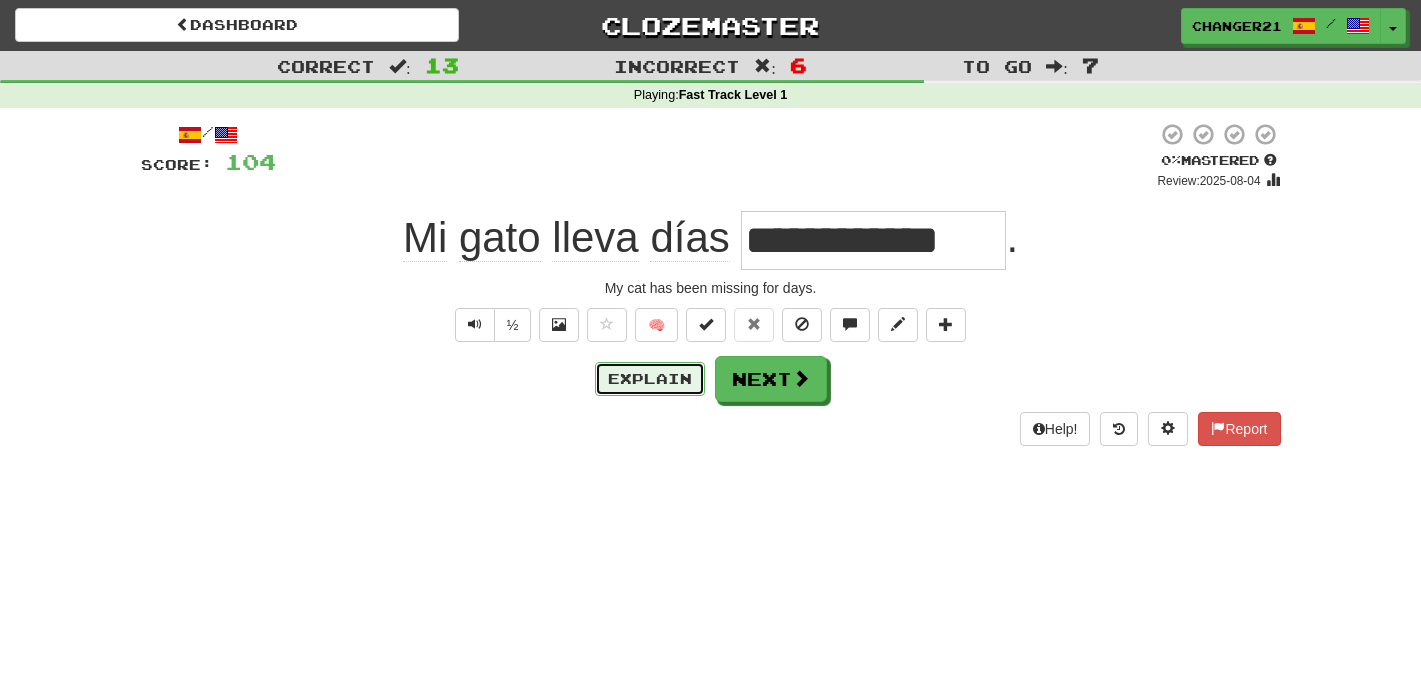 click on "Explain" at bounding box center [650, 379] 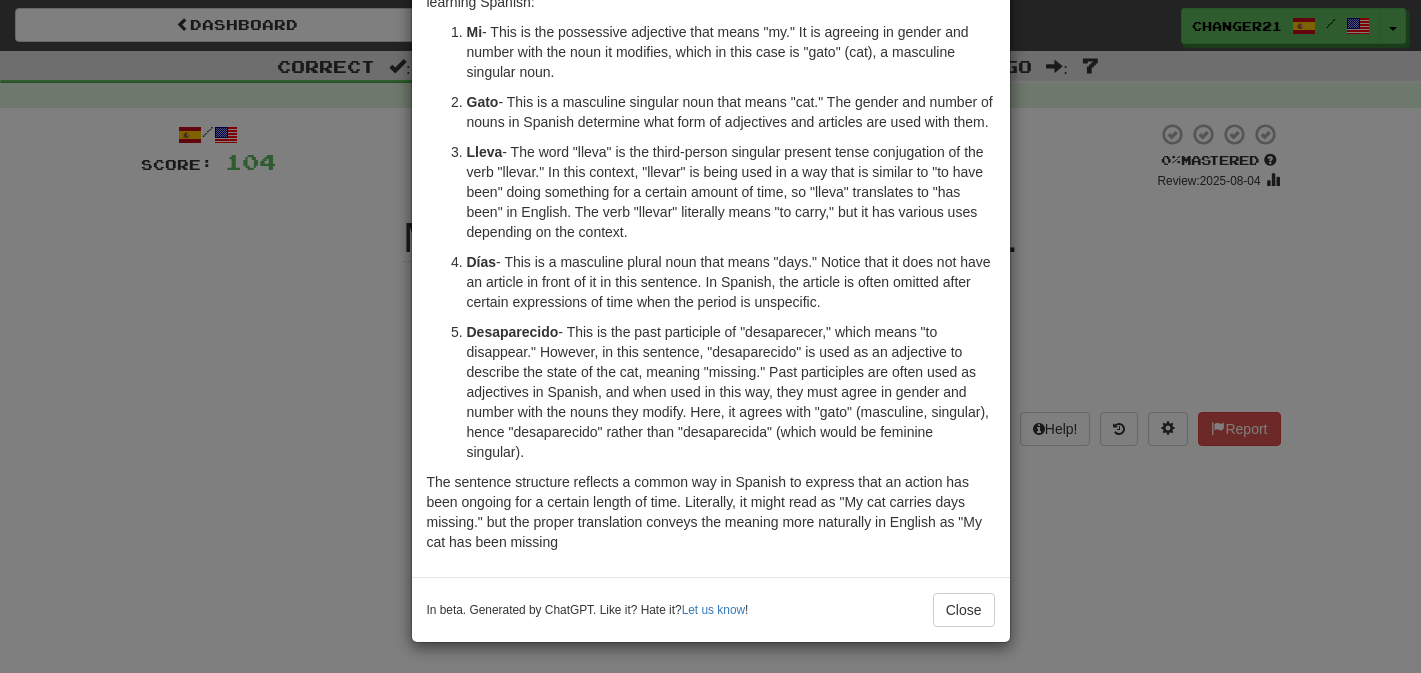 scroll, scrollTop: 165, scrollLeft: 0, axis: vertical 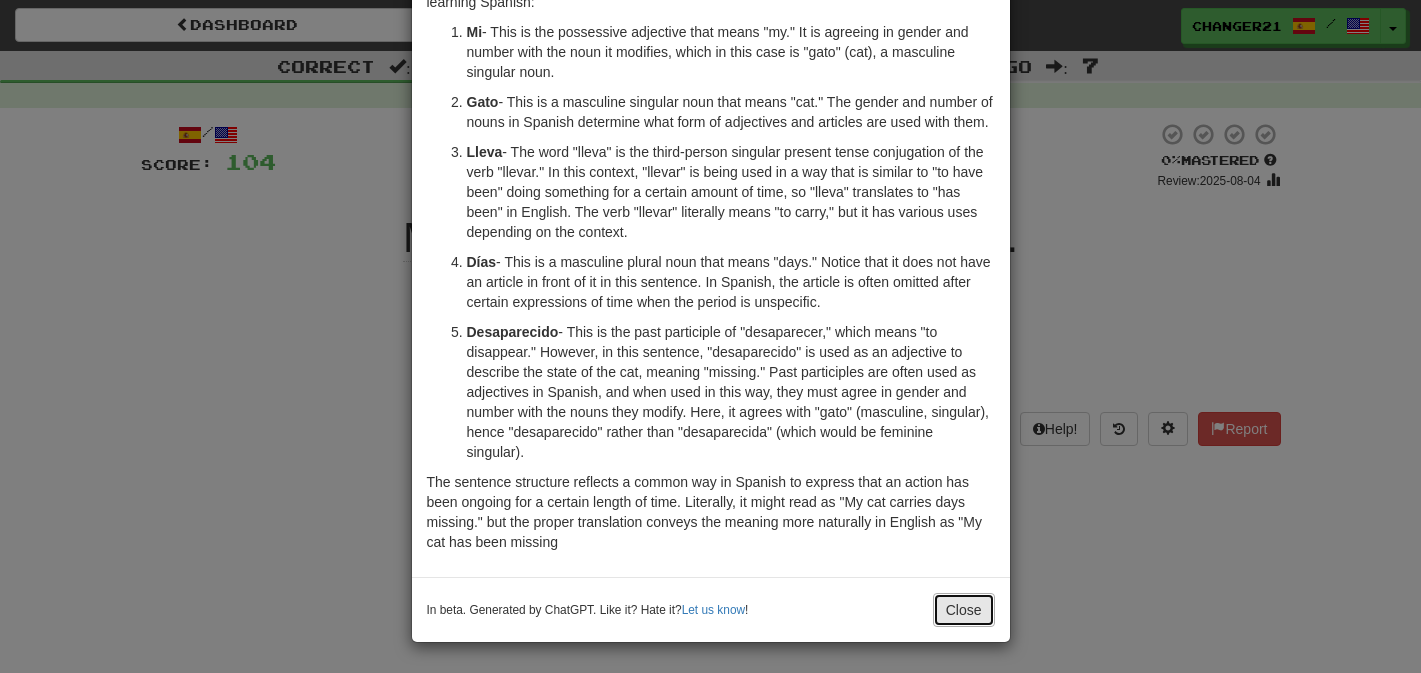 click on "Close" at bounding box center (964, 610) 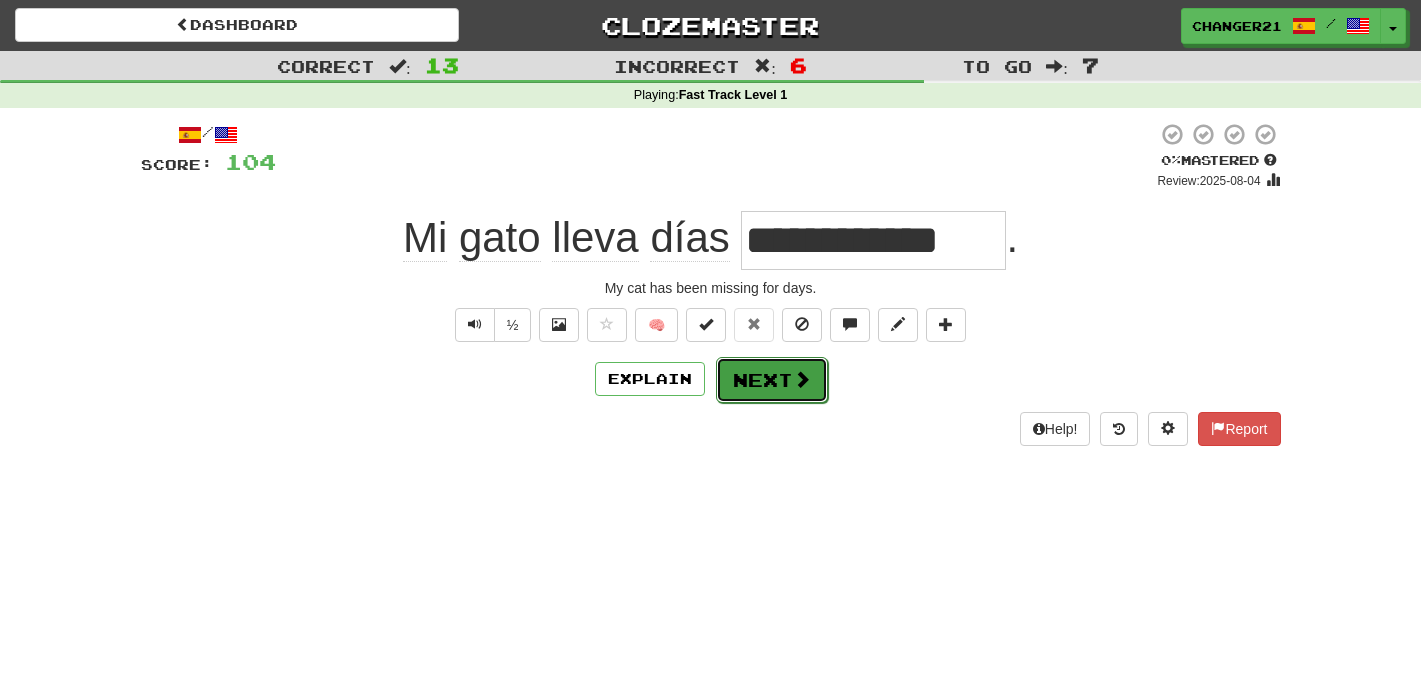 click on "Next" at bounding box center [772, 380] 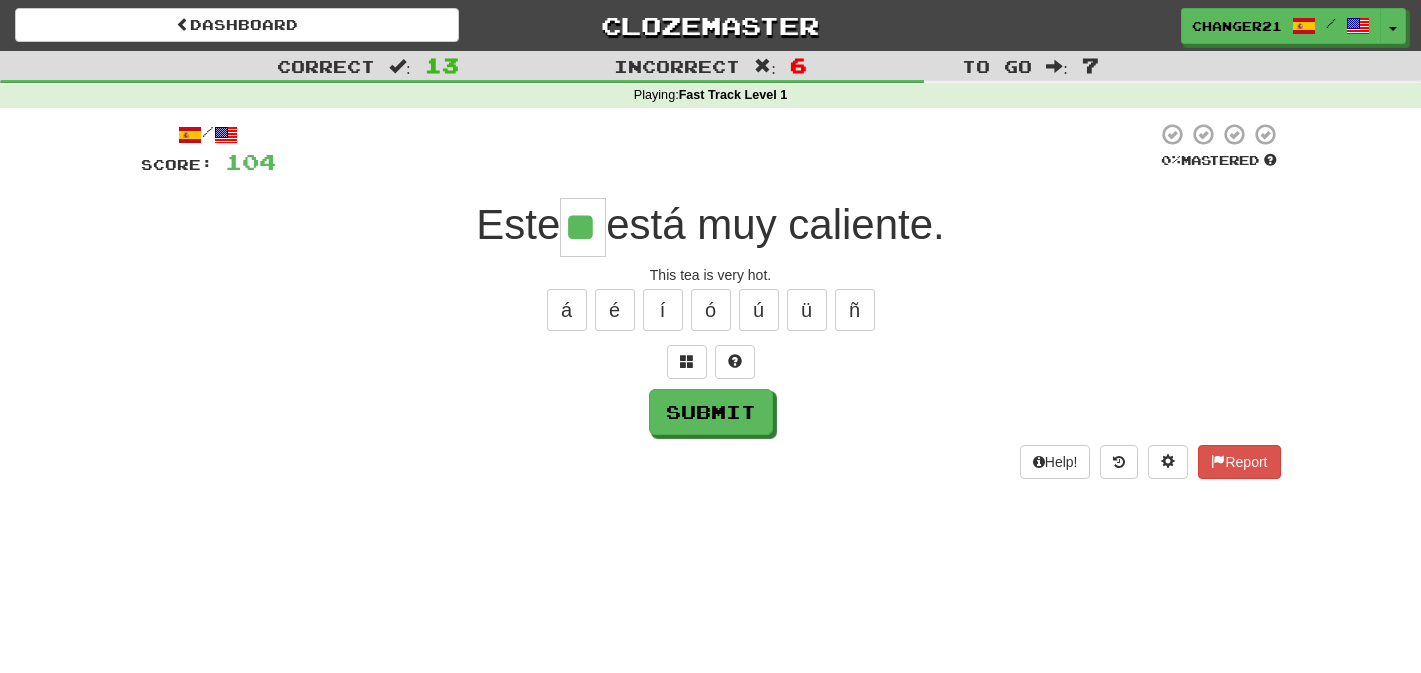 type on "**" 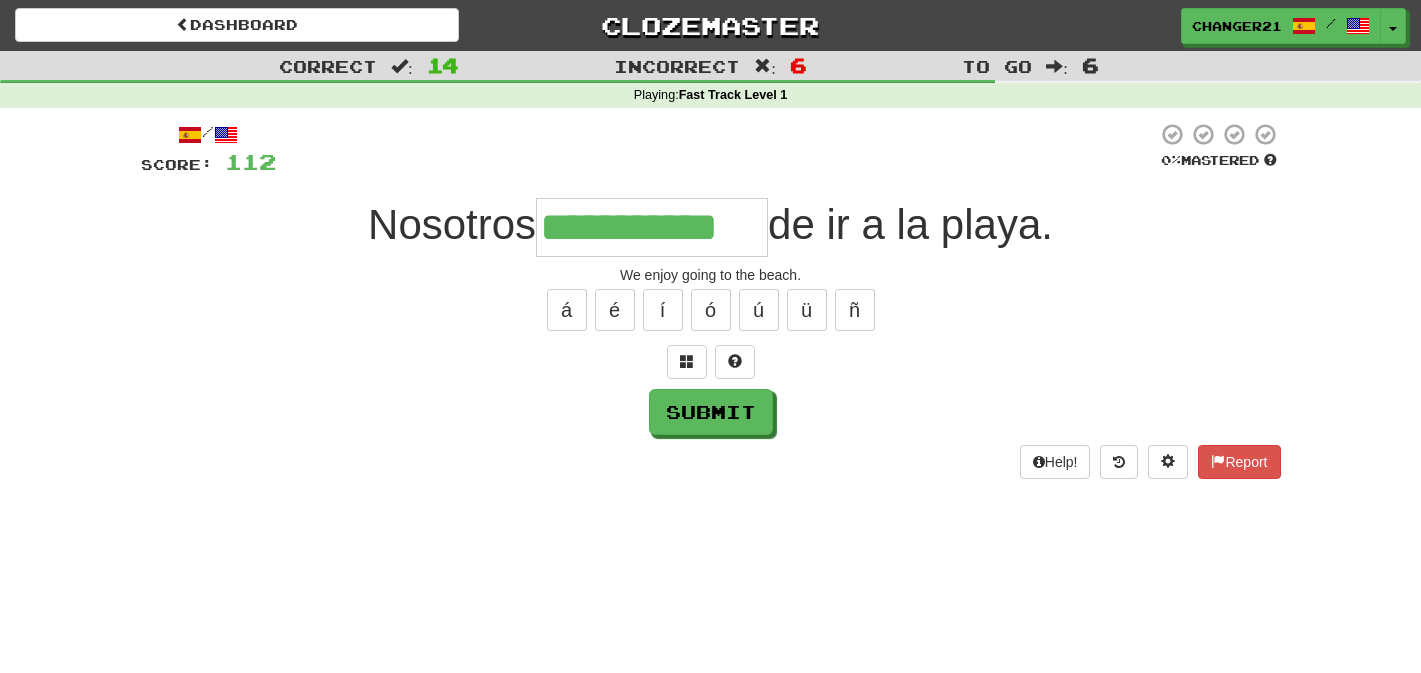 type on "**********" 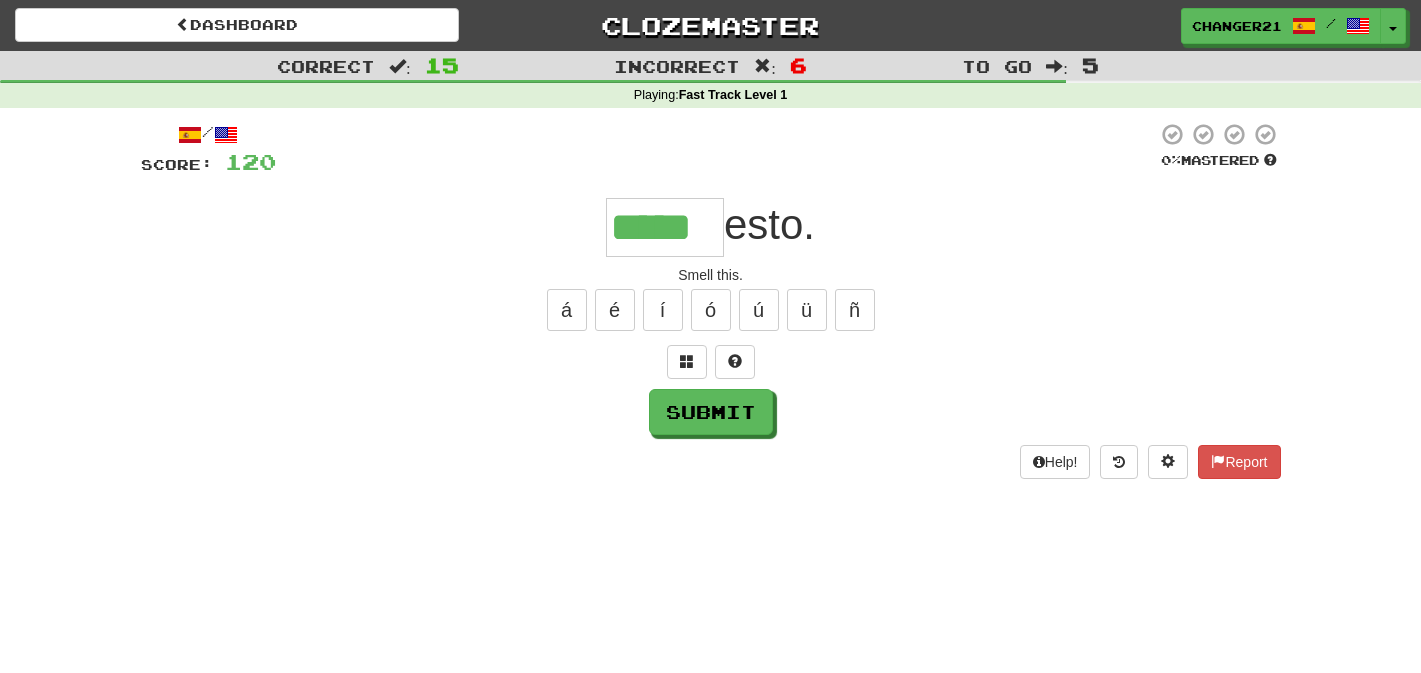 type on "*****" 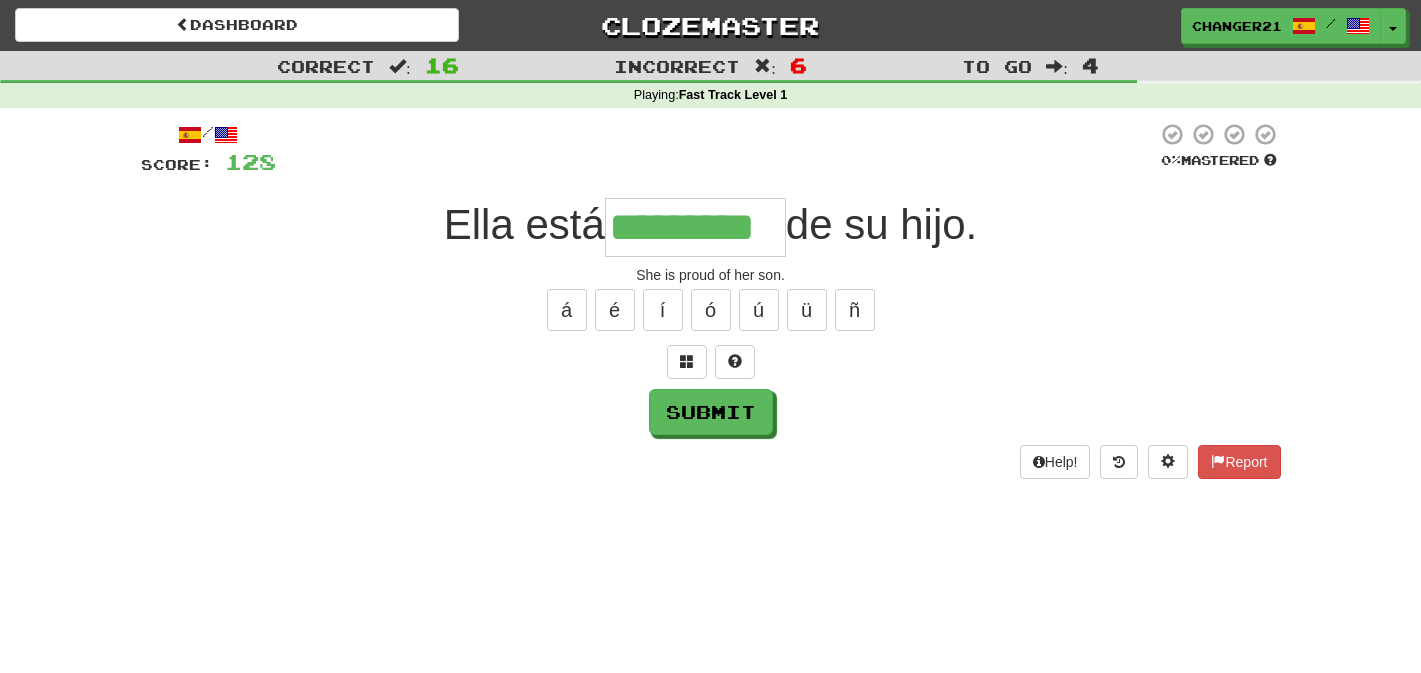 type on "*********" 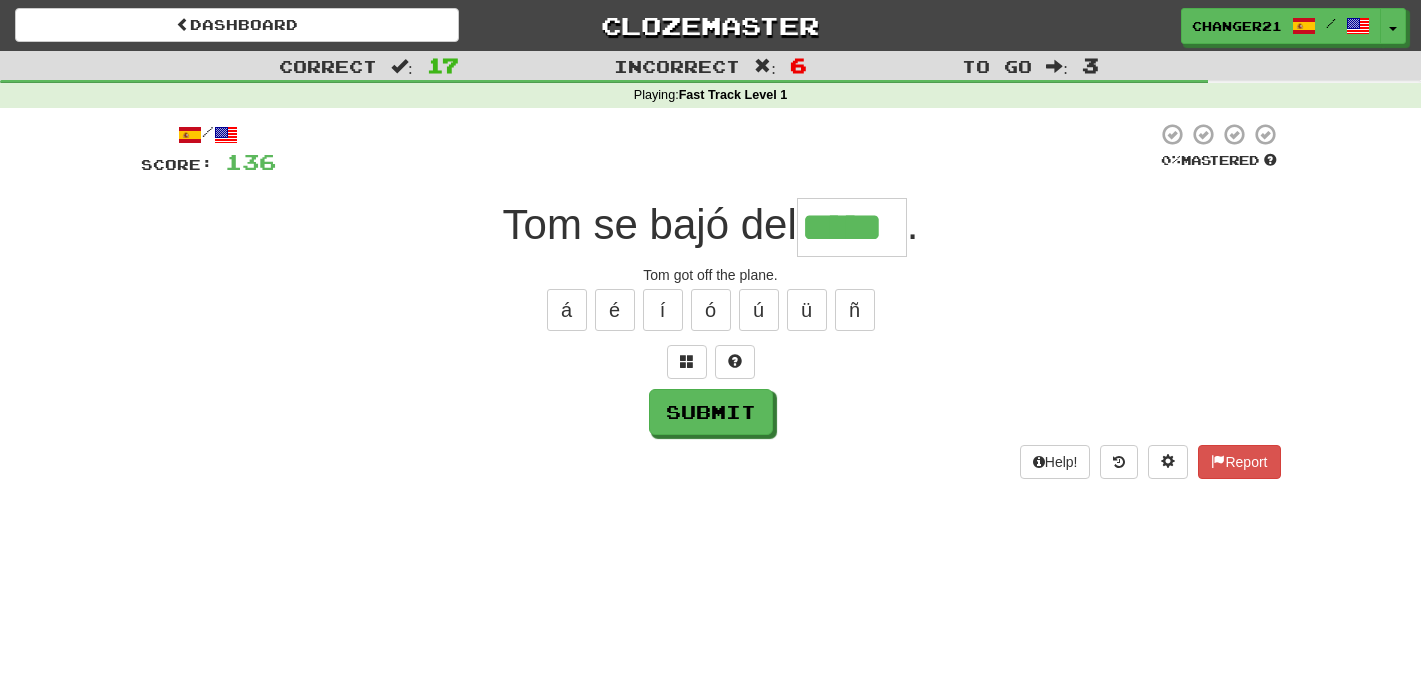 type on "*****" 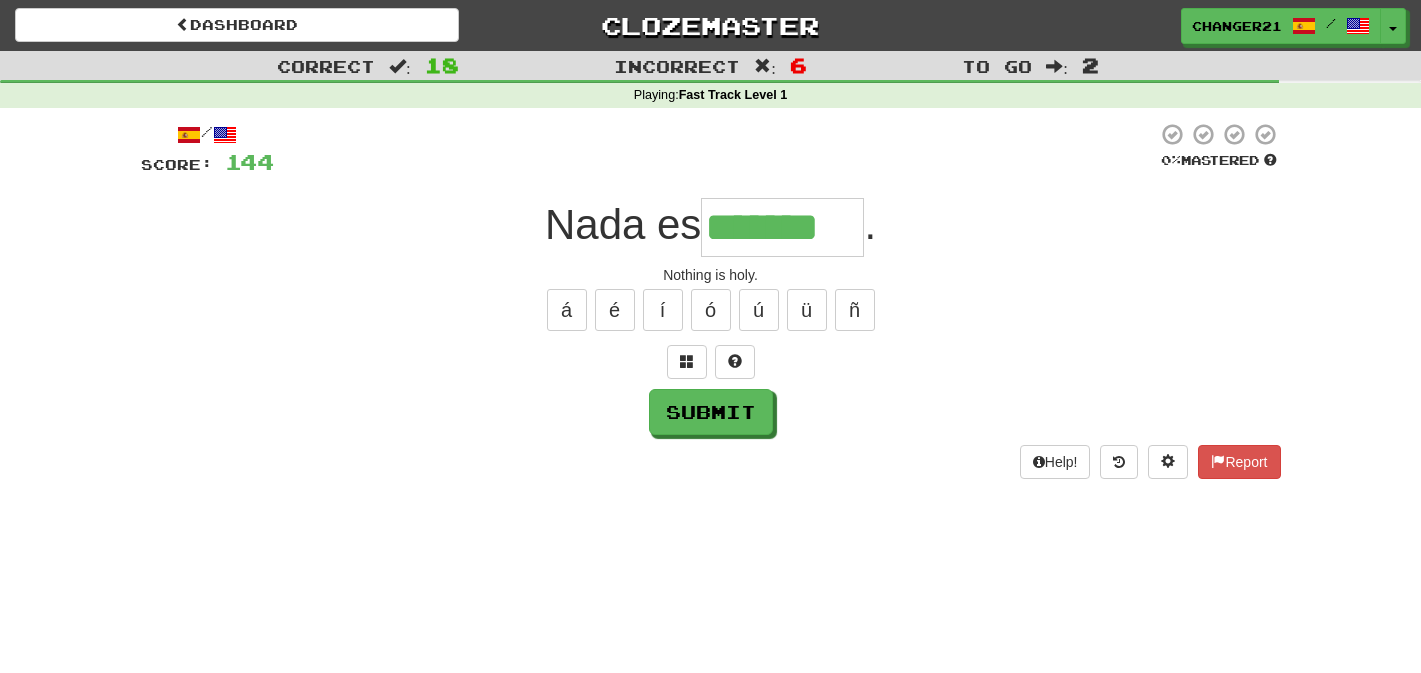 type on "*******" 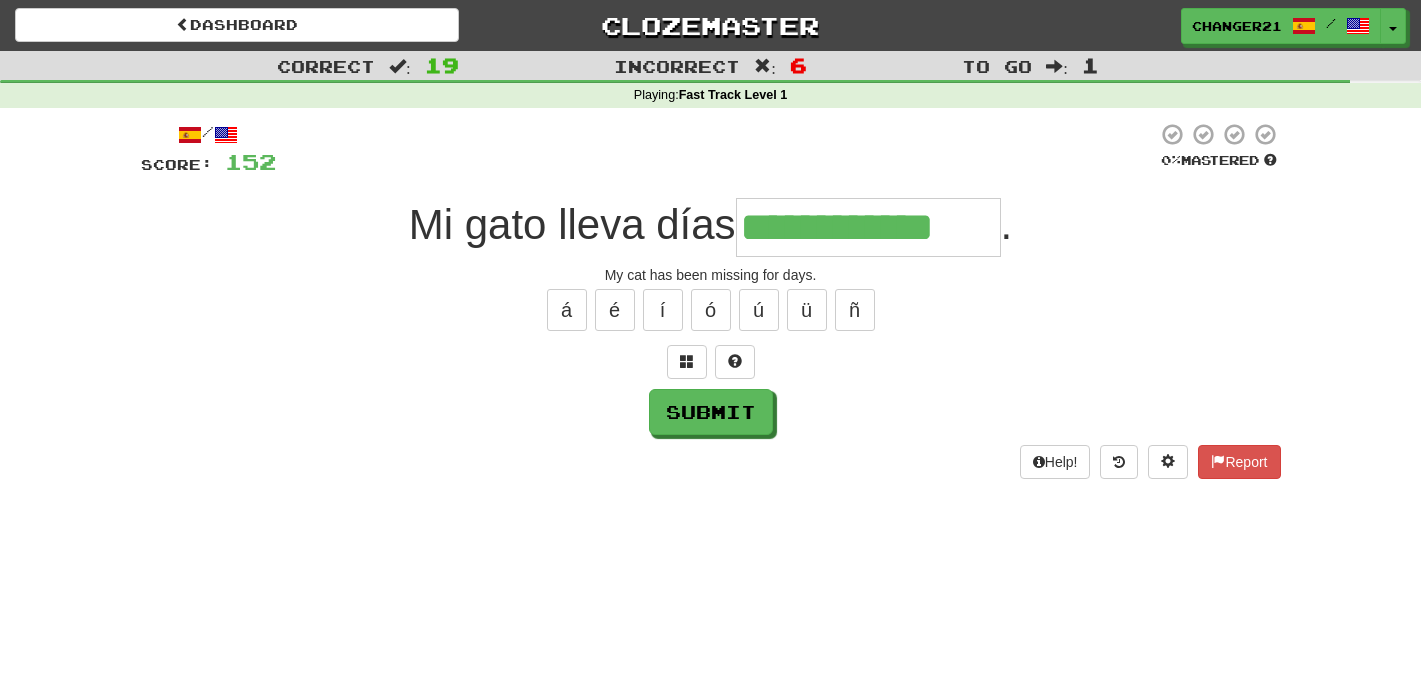 type on "**********" 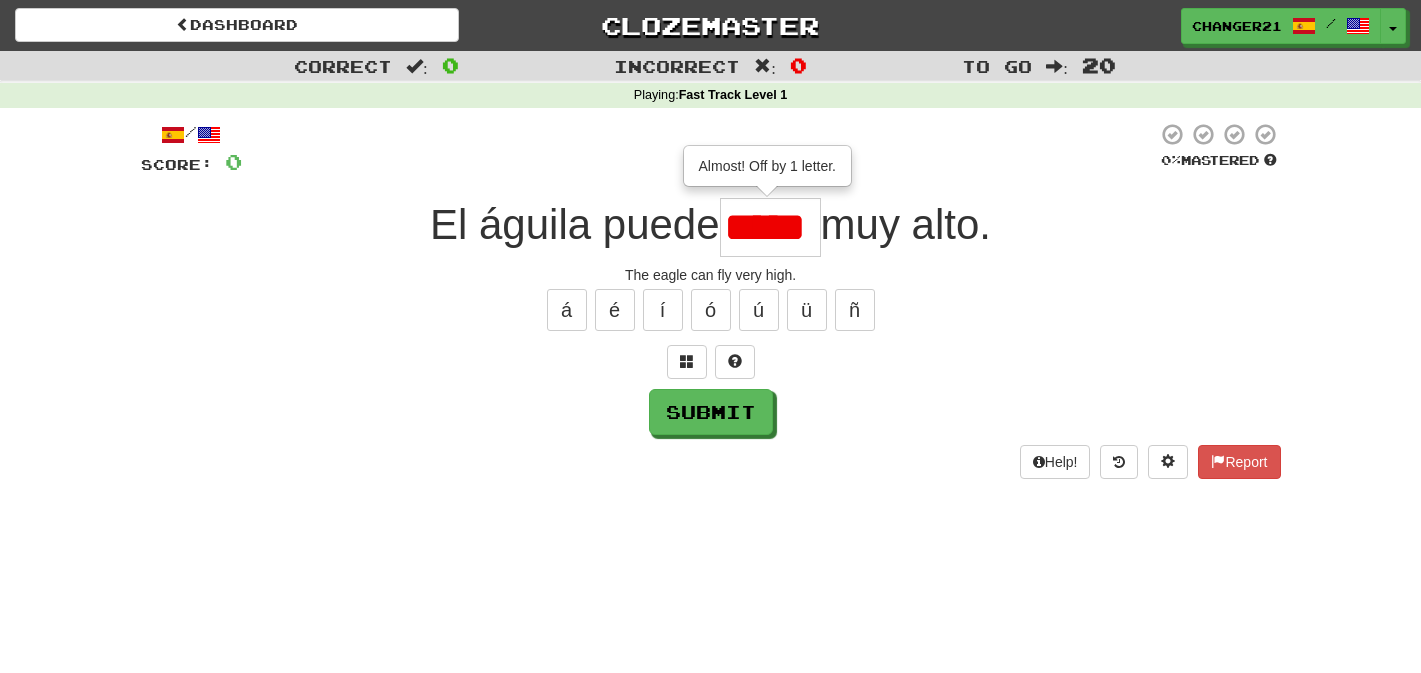 type on "*****" 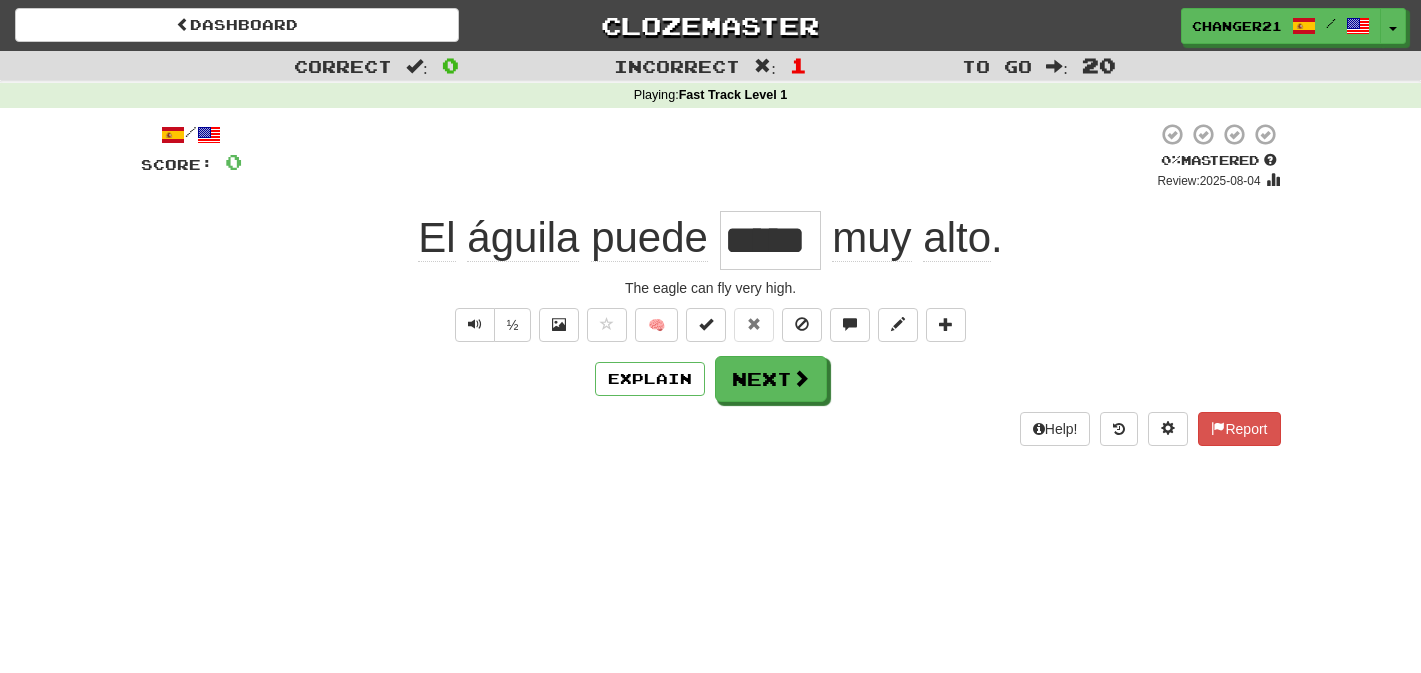 click on "/  Score:   0 0 %  Mastered Review:  2025-08-04 El   águila   puede   *****   muy   alto . The eagle can fly very high. ½ 🧠 Explain Next  Help!  Report" at bounding box center (711, 284) 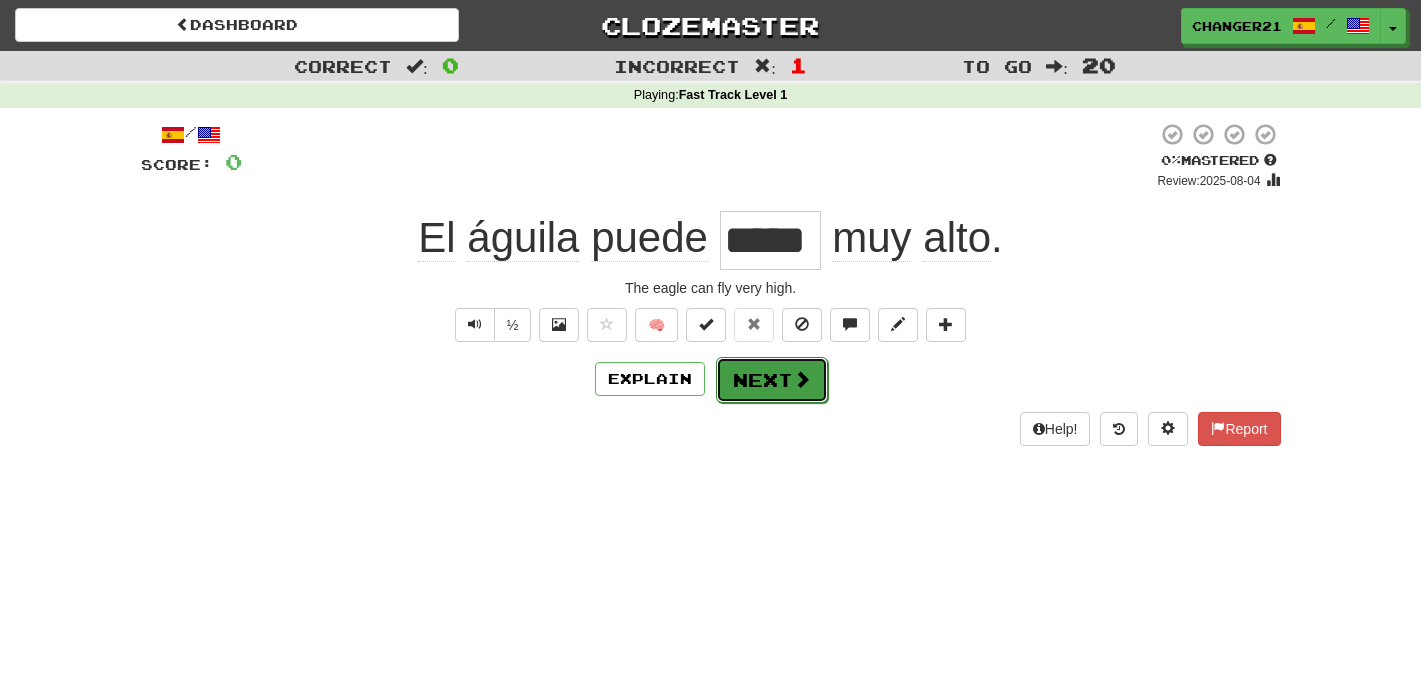 click on "Next" at bounding box center (772, 380) 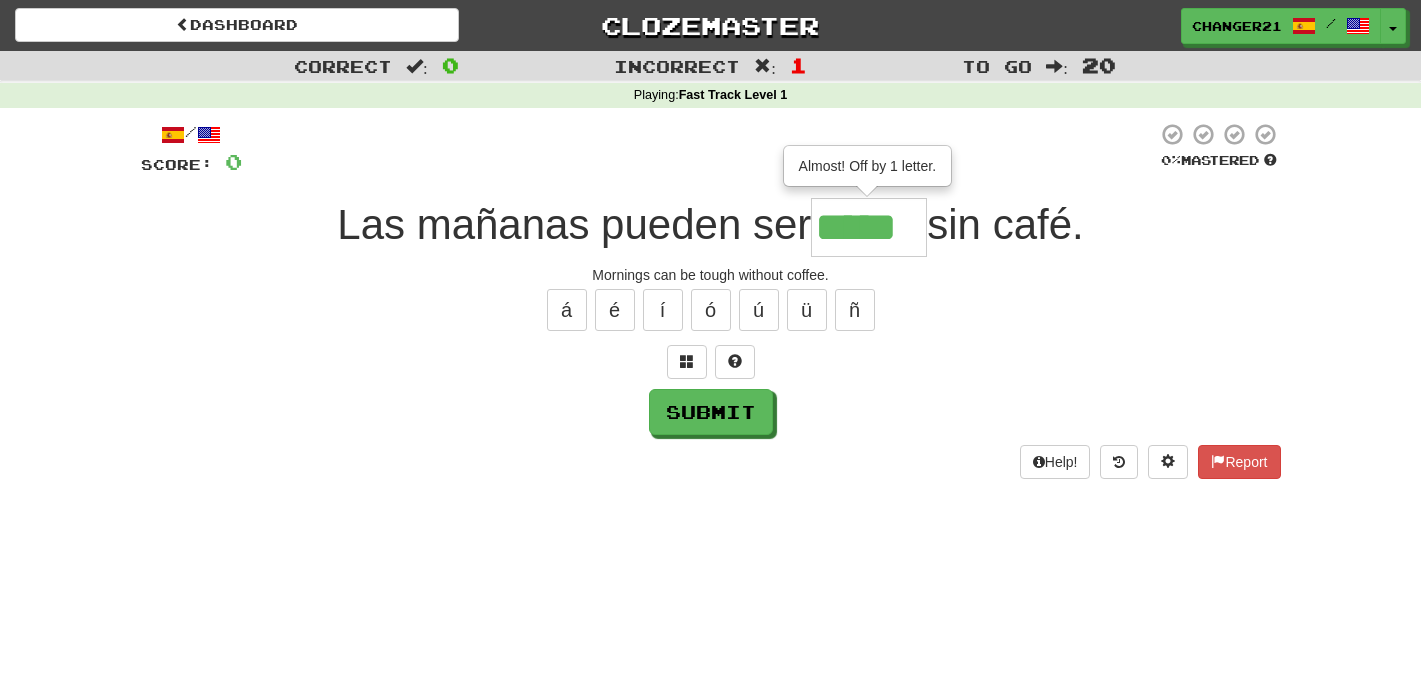 type on "*****" 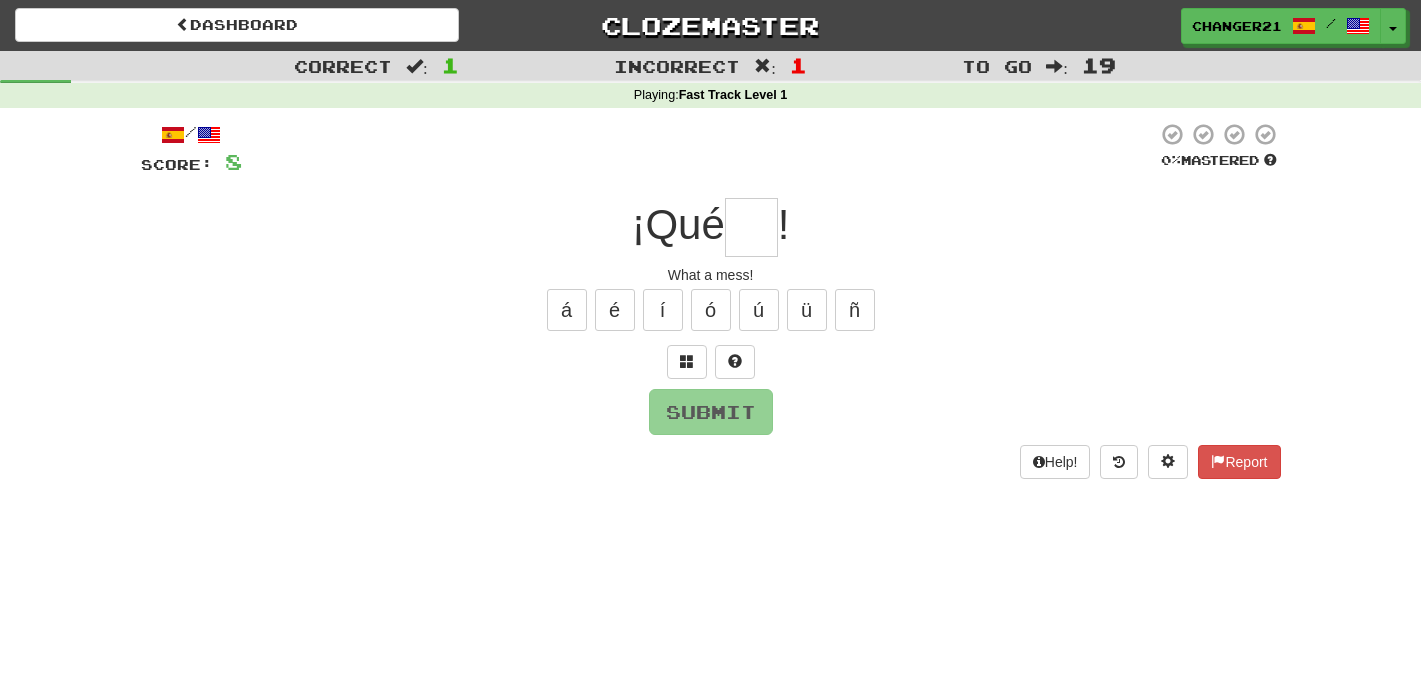 type on "***" 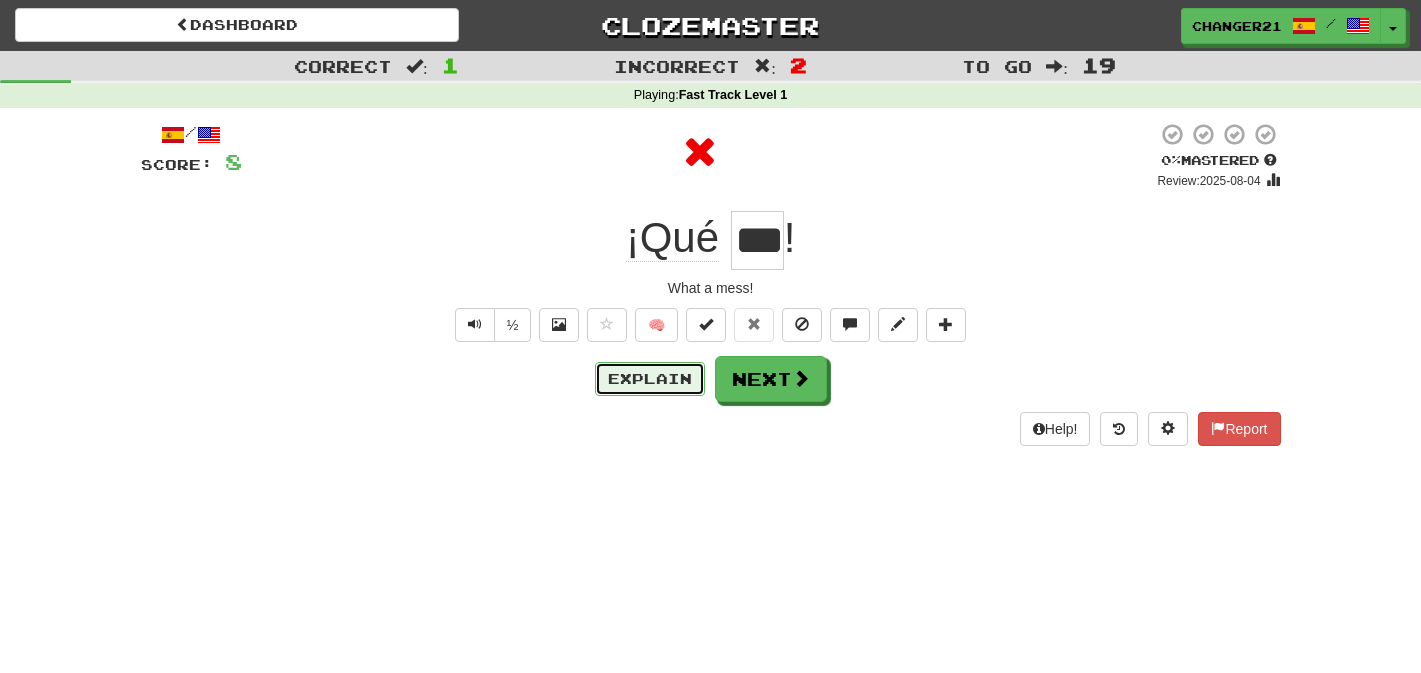 click on "Explain" at bounding box center (650, 379) 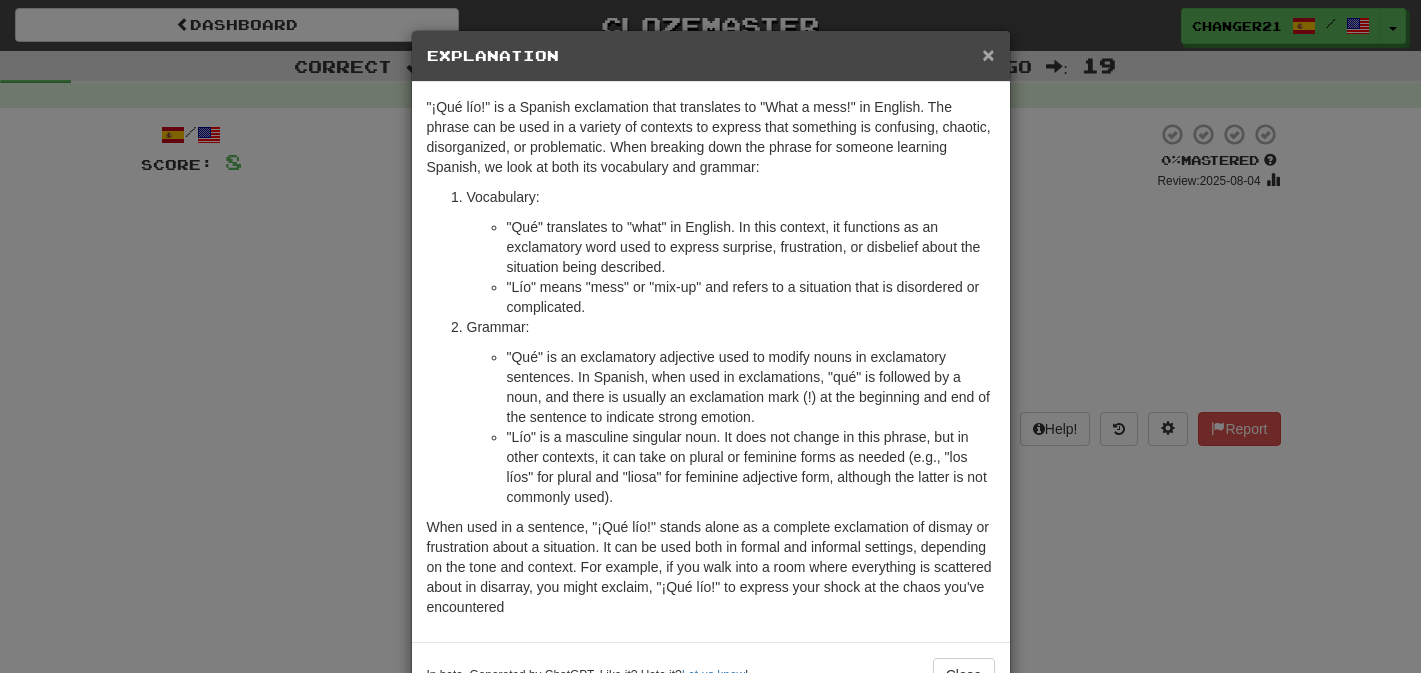 click on "×" at bounding box center (988, 54) 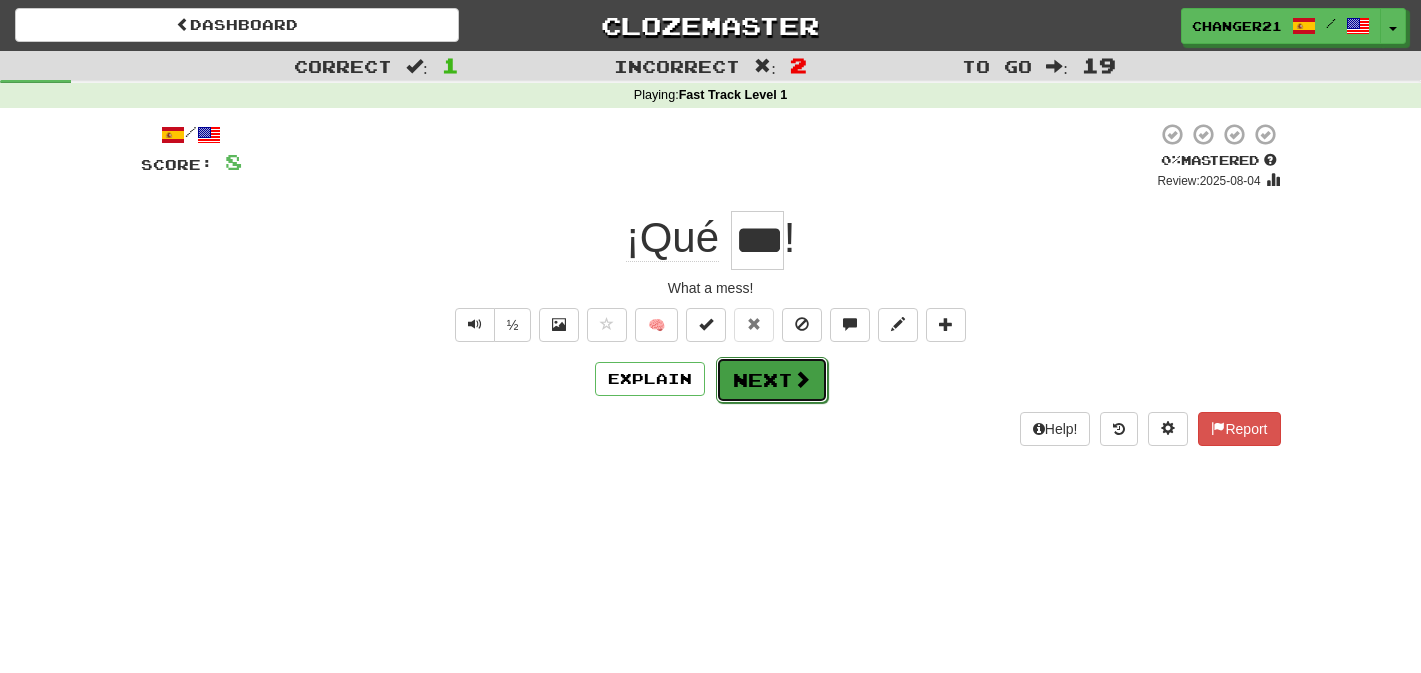 click on "Next" at bounding box center [772, 380] 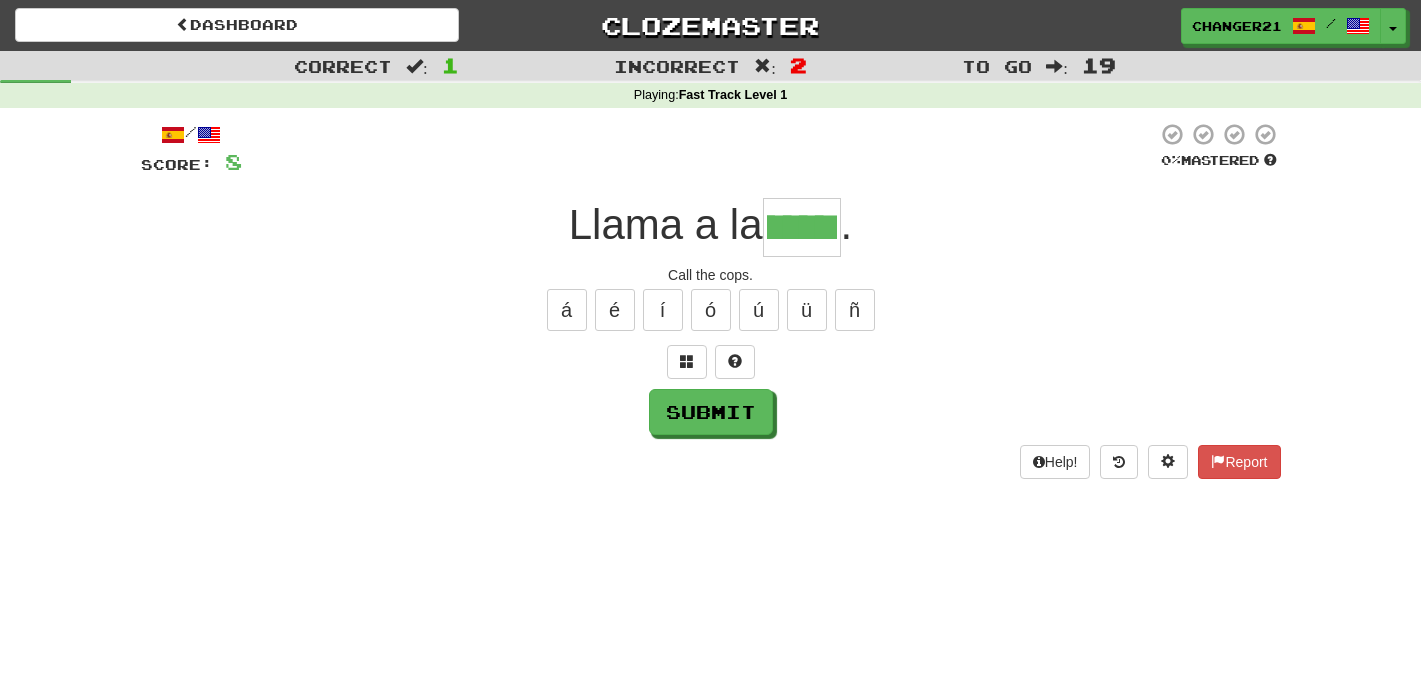 scroll, scrollTop: 0, scrollLeft: 52, axis: horizontal 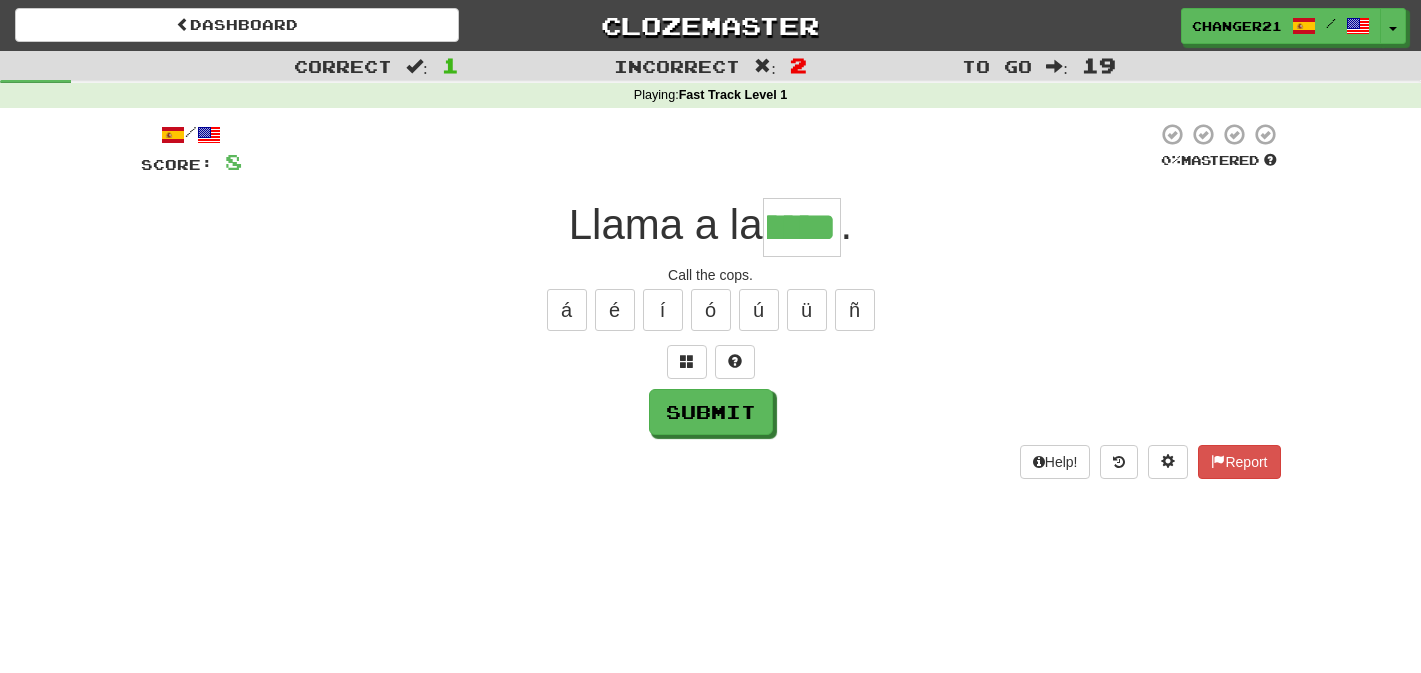 type on "****" 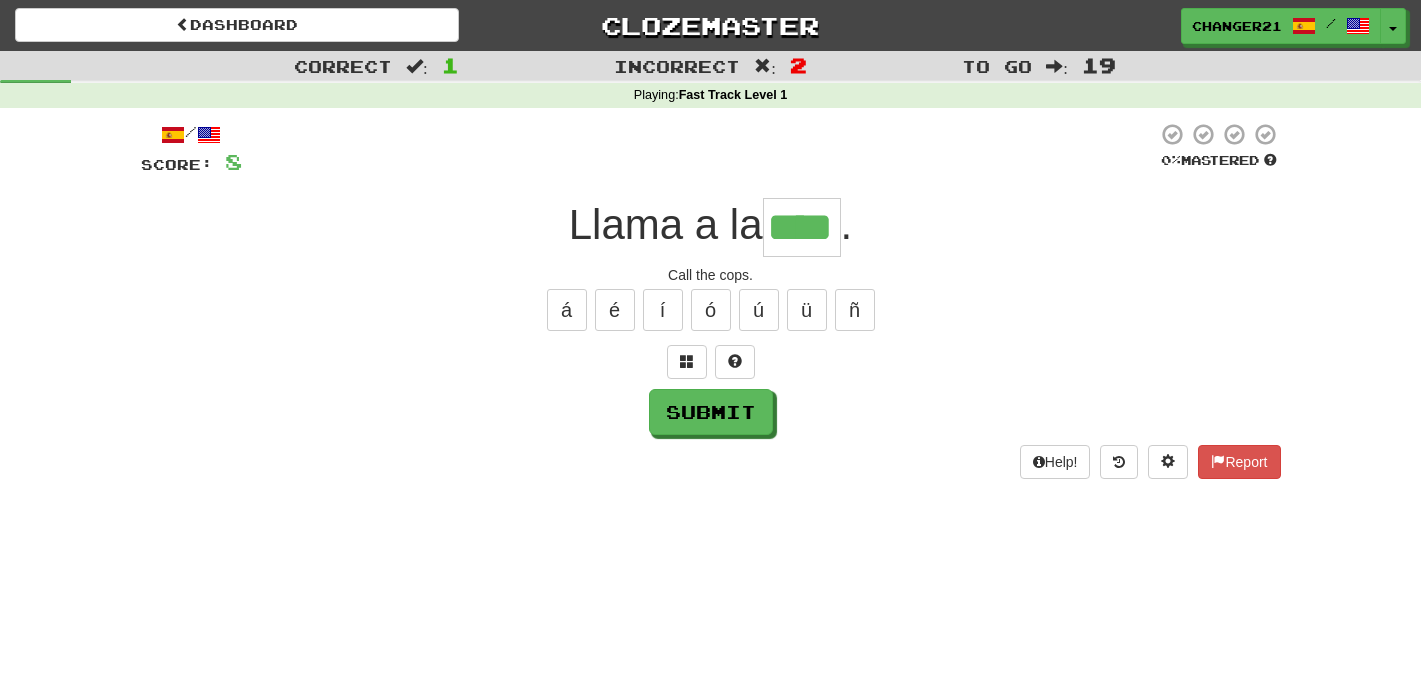 scroll, scrollTop: 0, scrollLeft: 0, axis: both 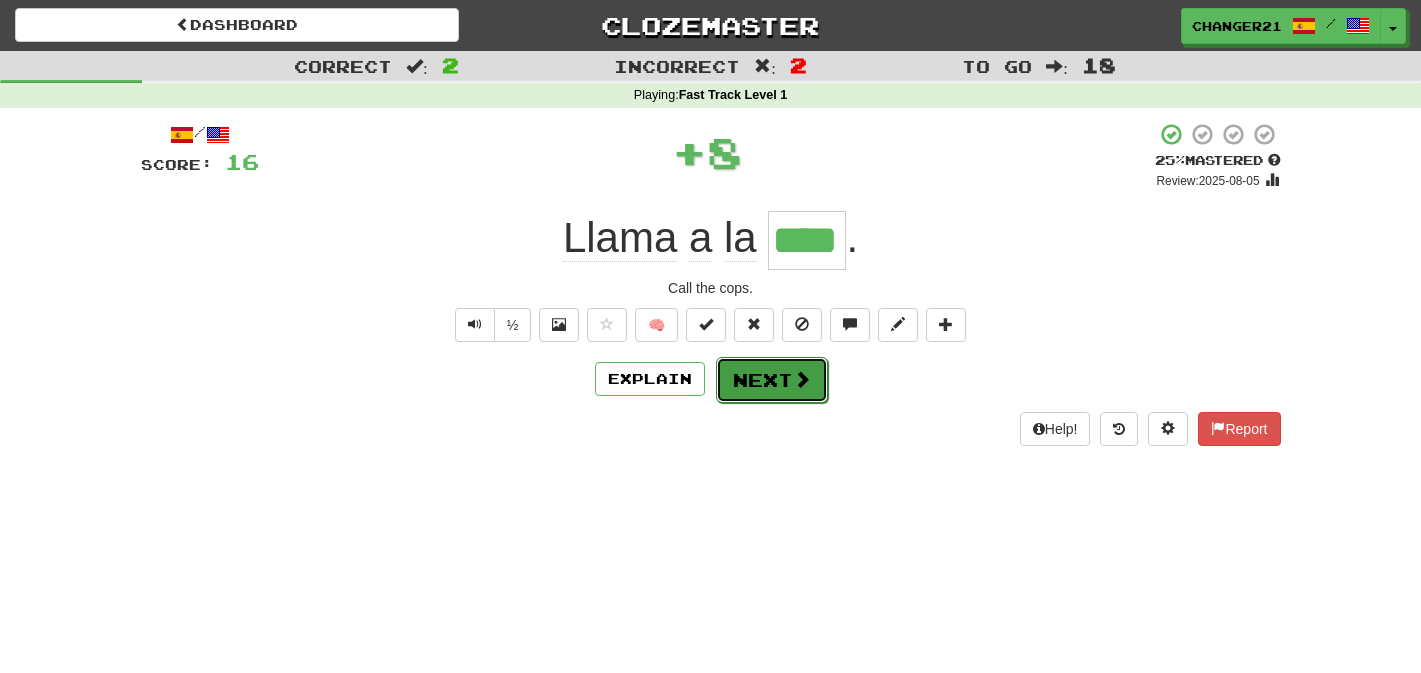 click on "Next" at bounding box center [772, 380] 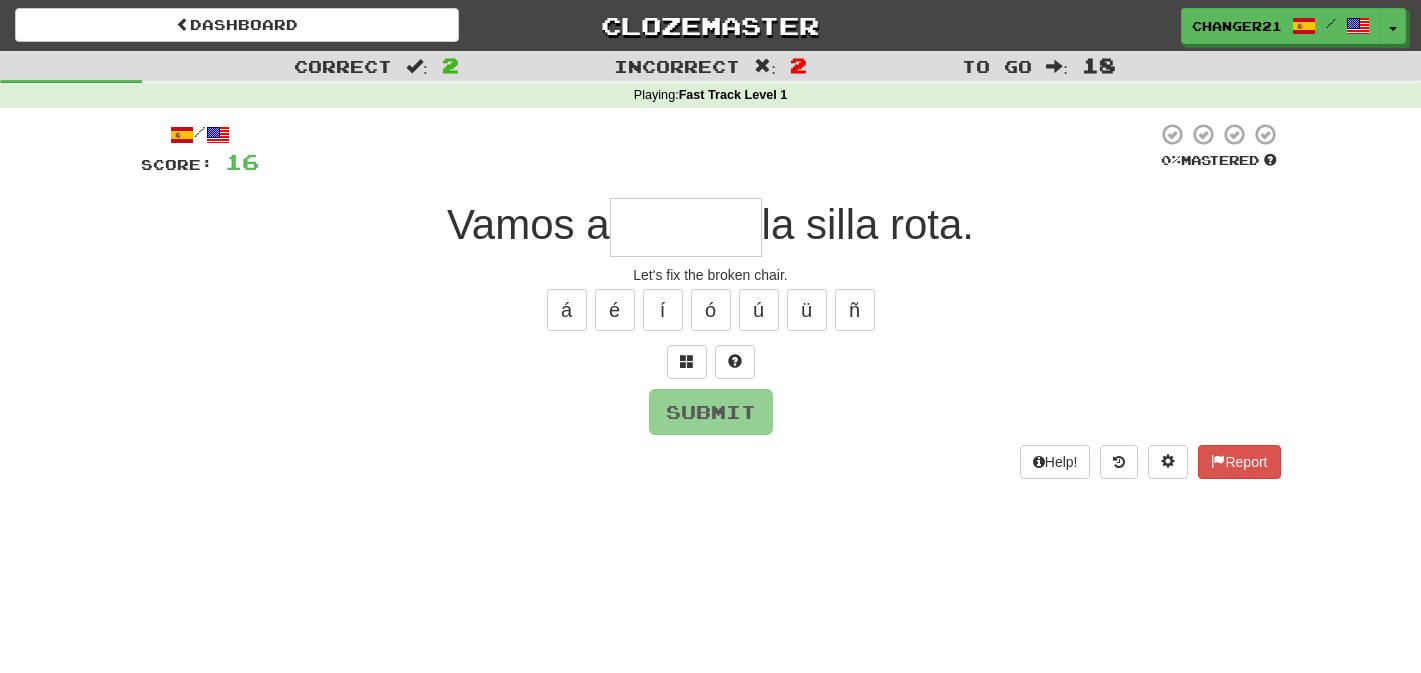 type on "********" 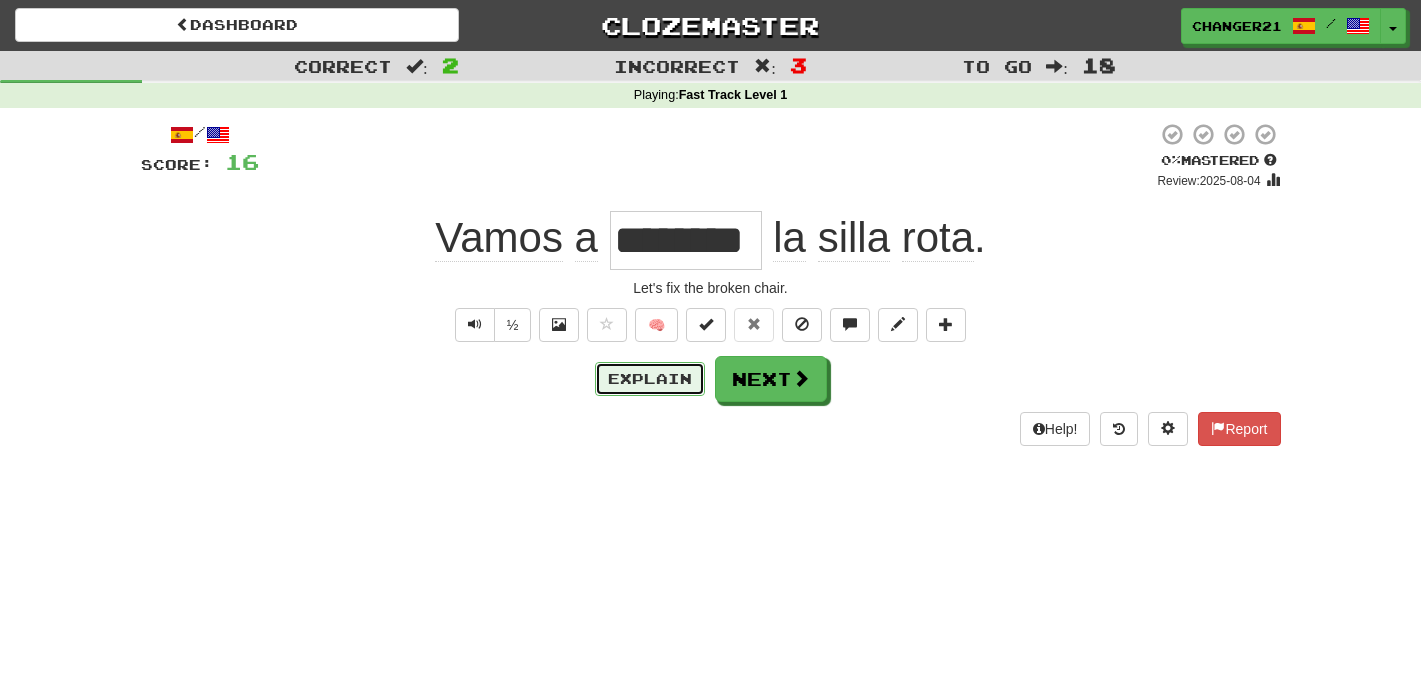 click on "Explain" at bounding box center (650, 379) 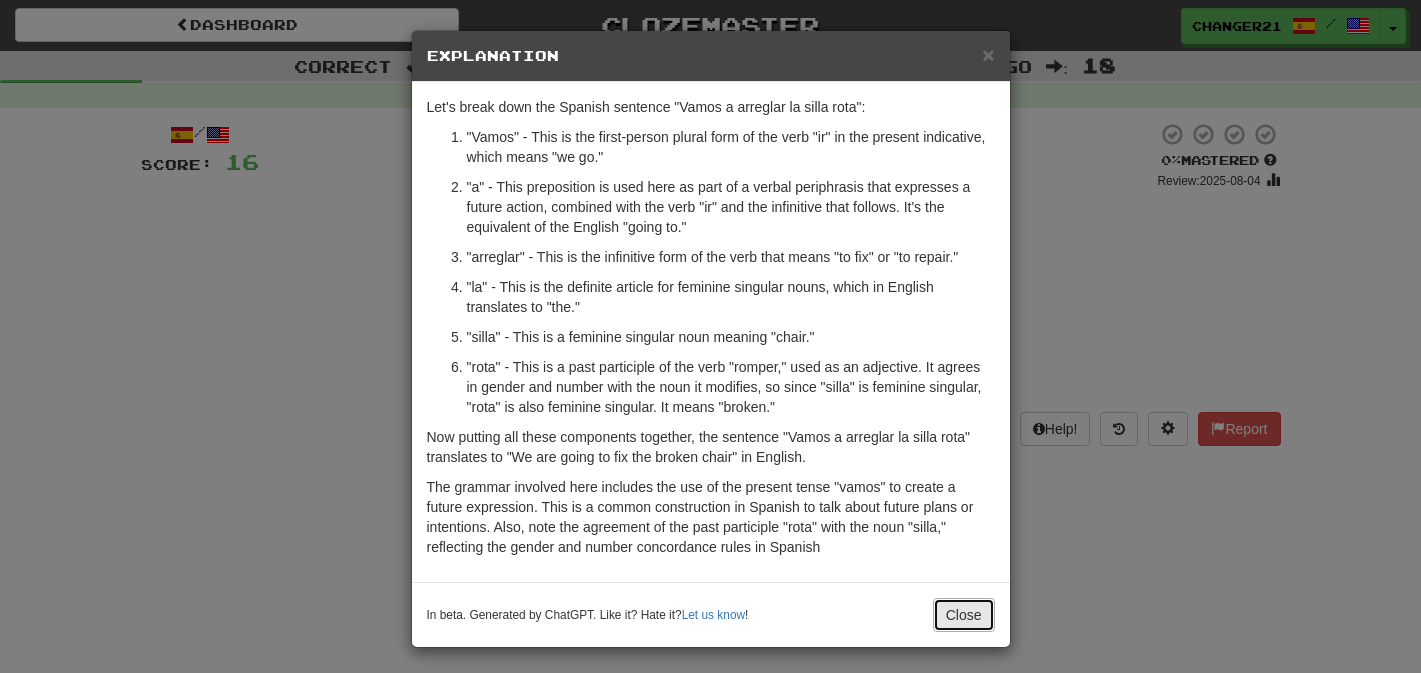 click on "Close" at bounding box center [964, 615] 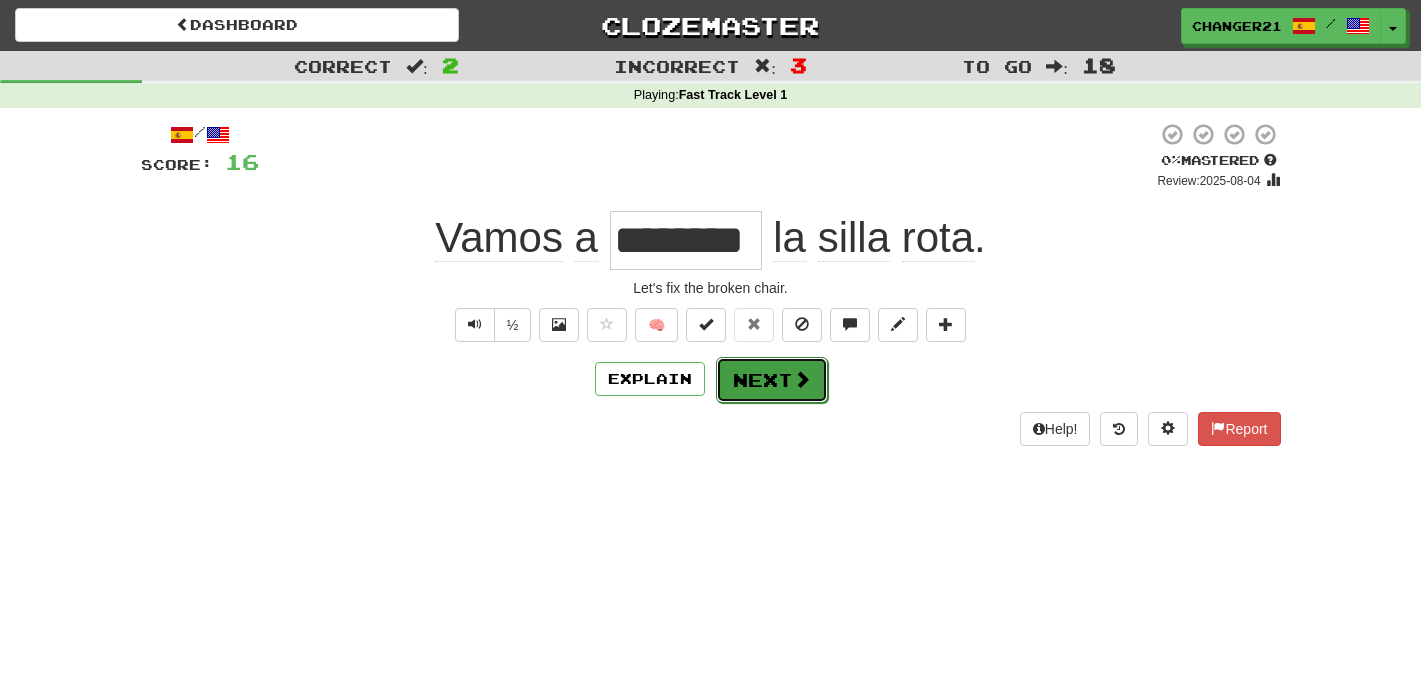 click at bounding box center [802, 379] 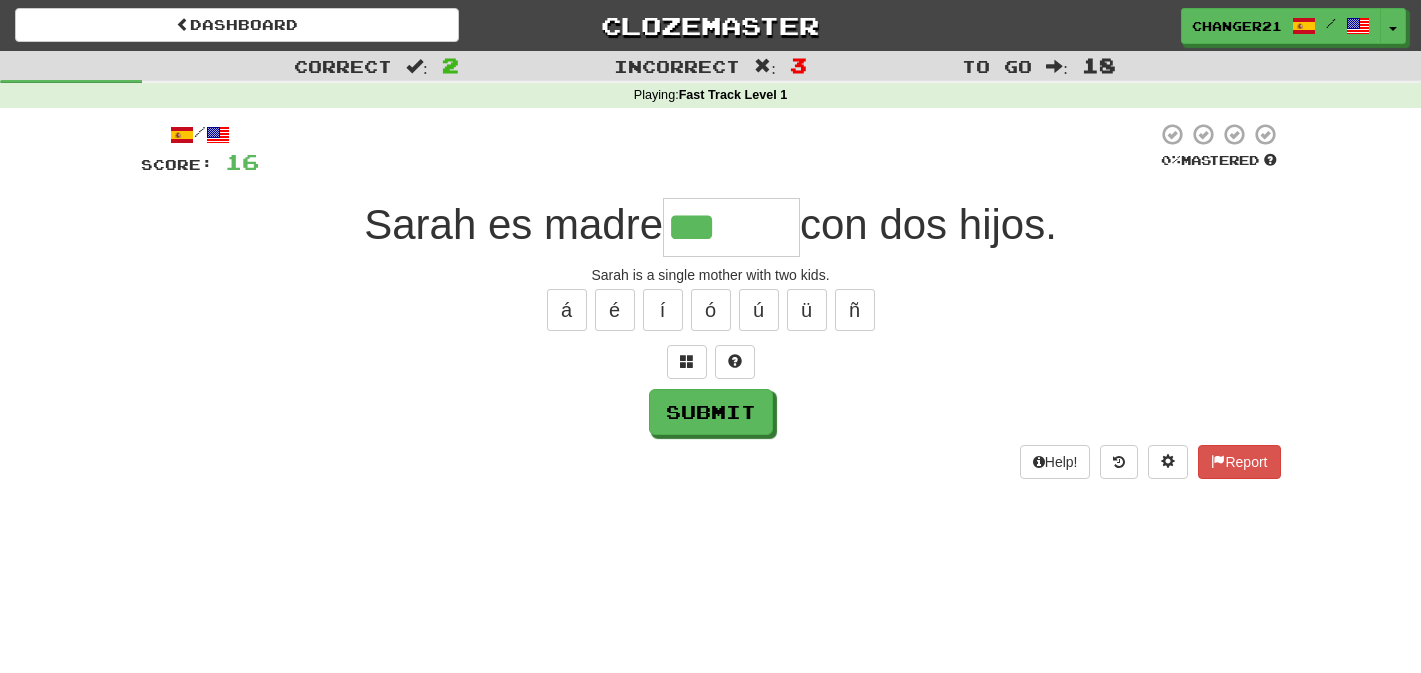 type on "*******" 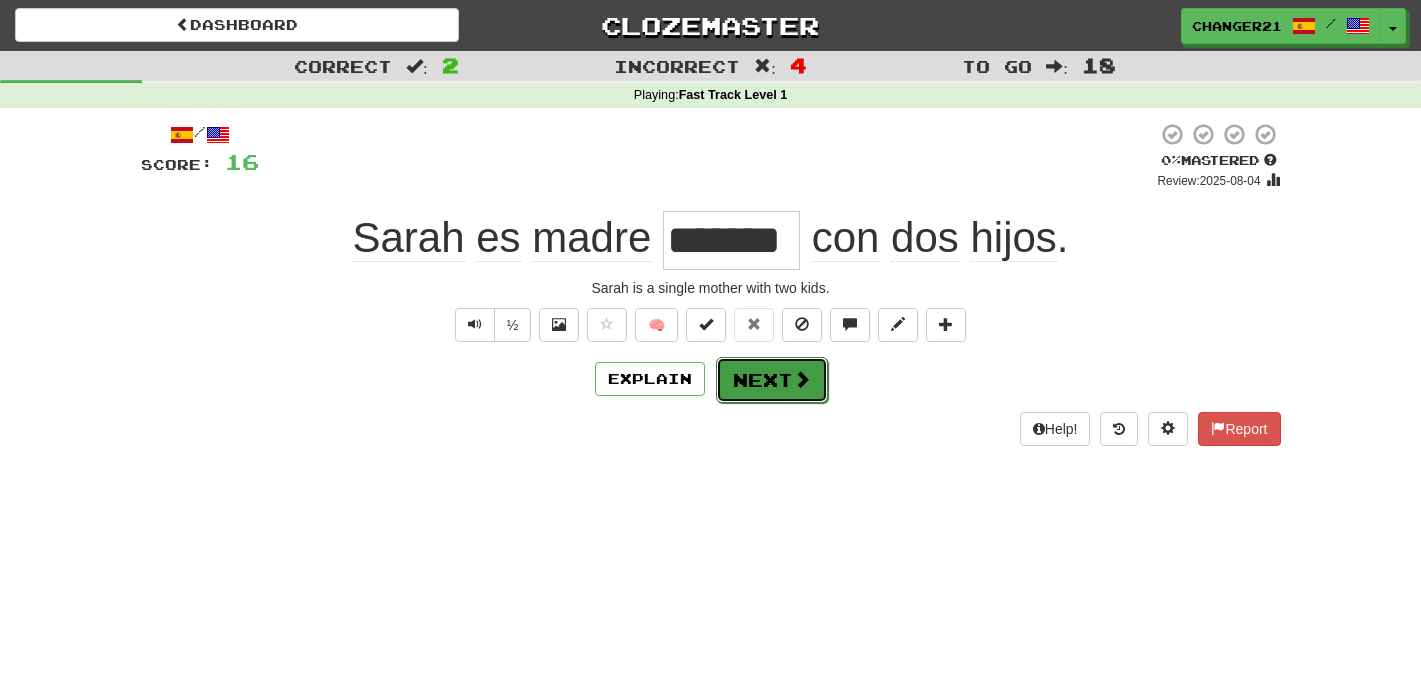 click on "Next" at bounding box center (772, 380) 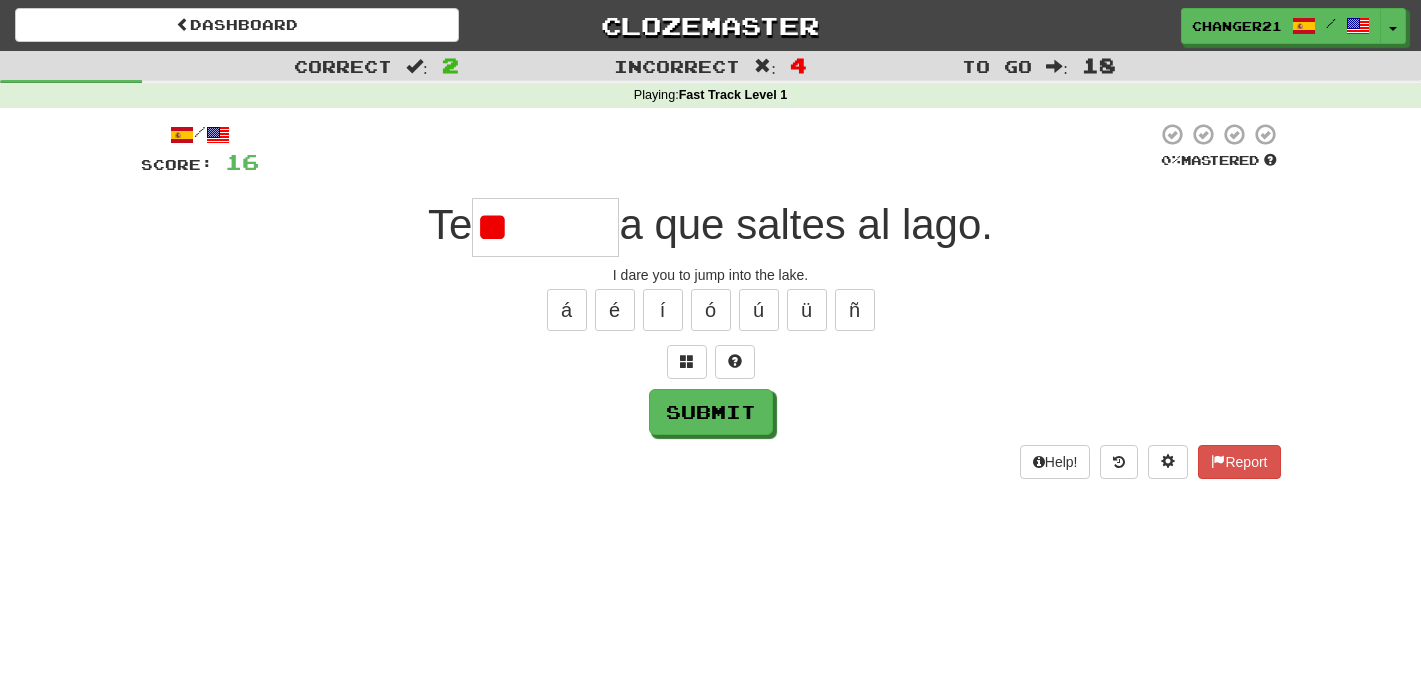 type on "*" 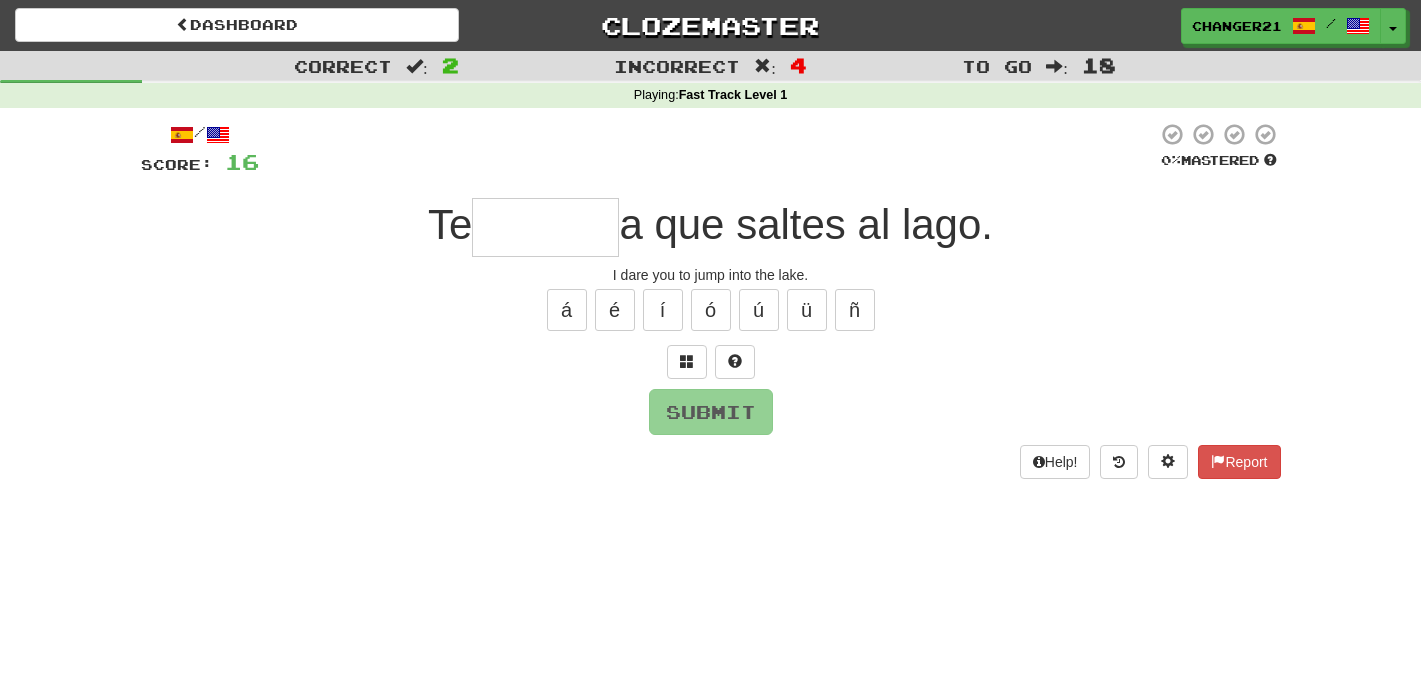 type on "*******" 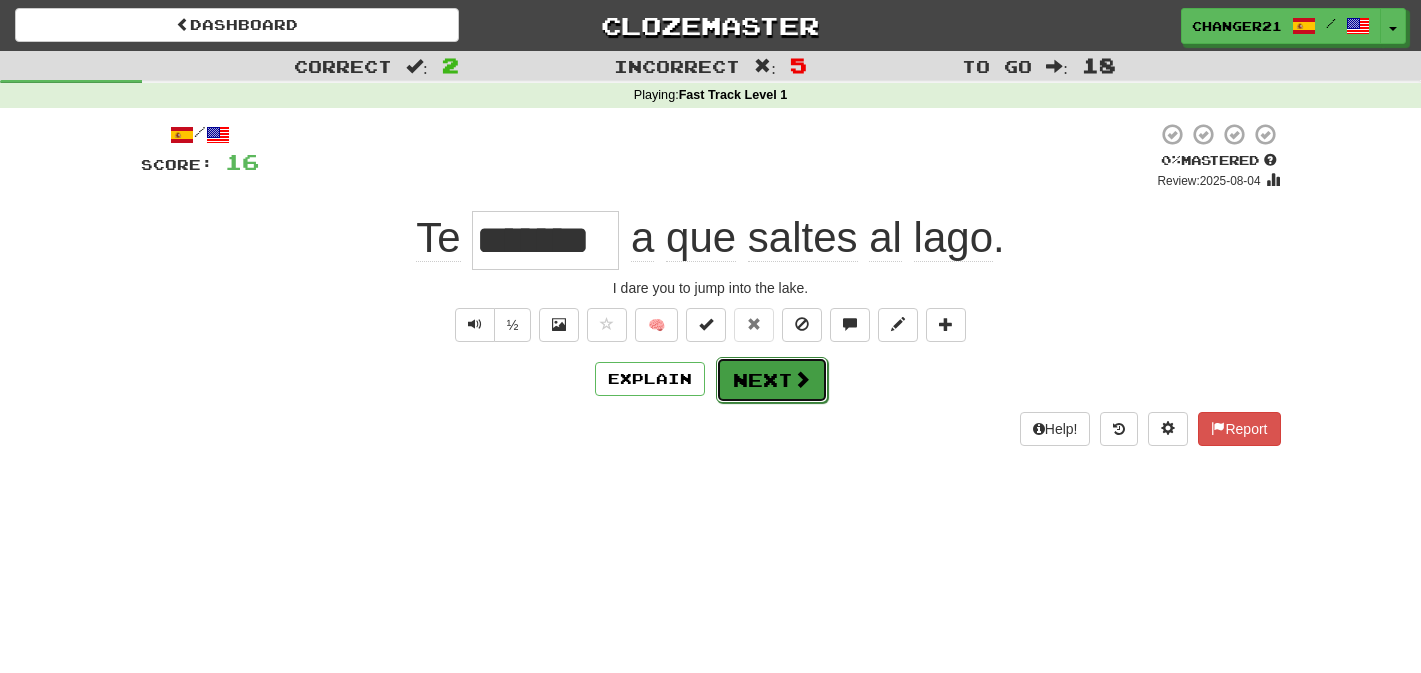 click on "Next" at bounding box center (772, 380) 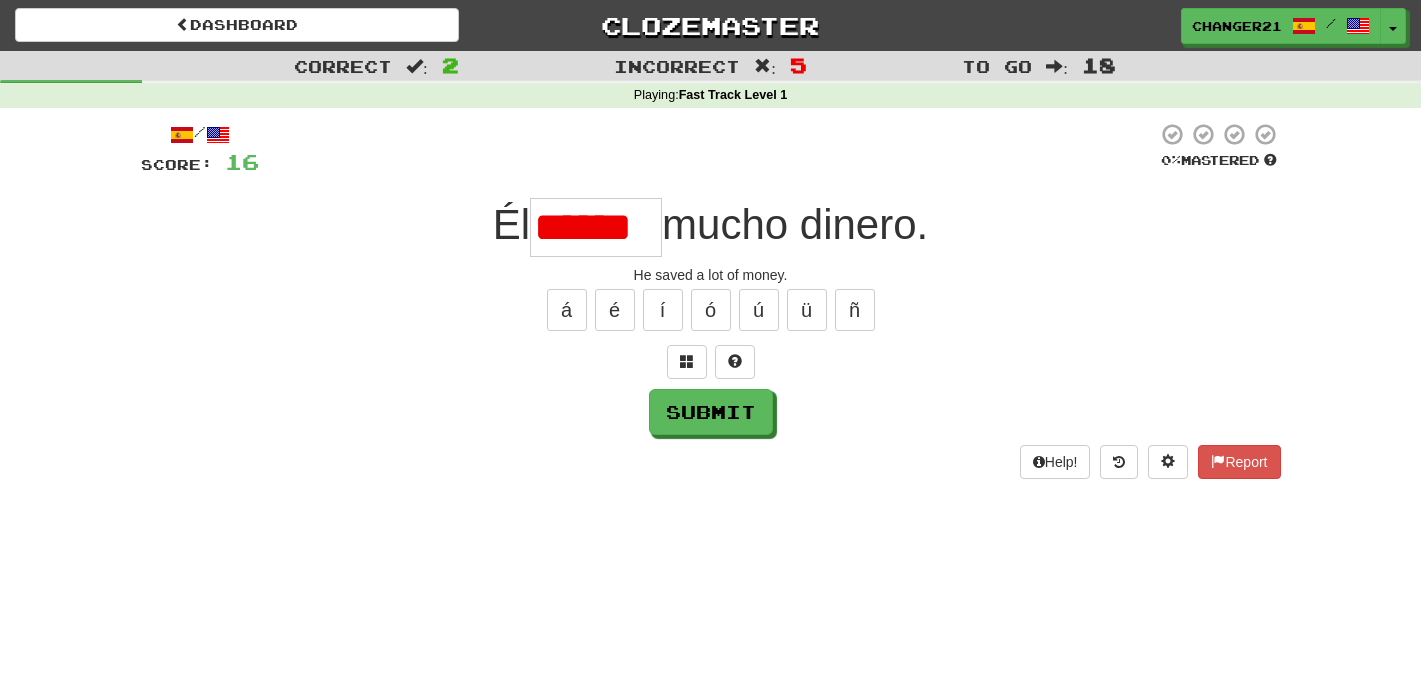 scroll, scrollTop: 0, scrollLeft: 0, axis: both 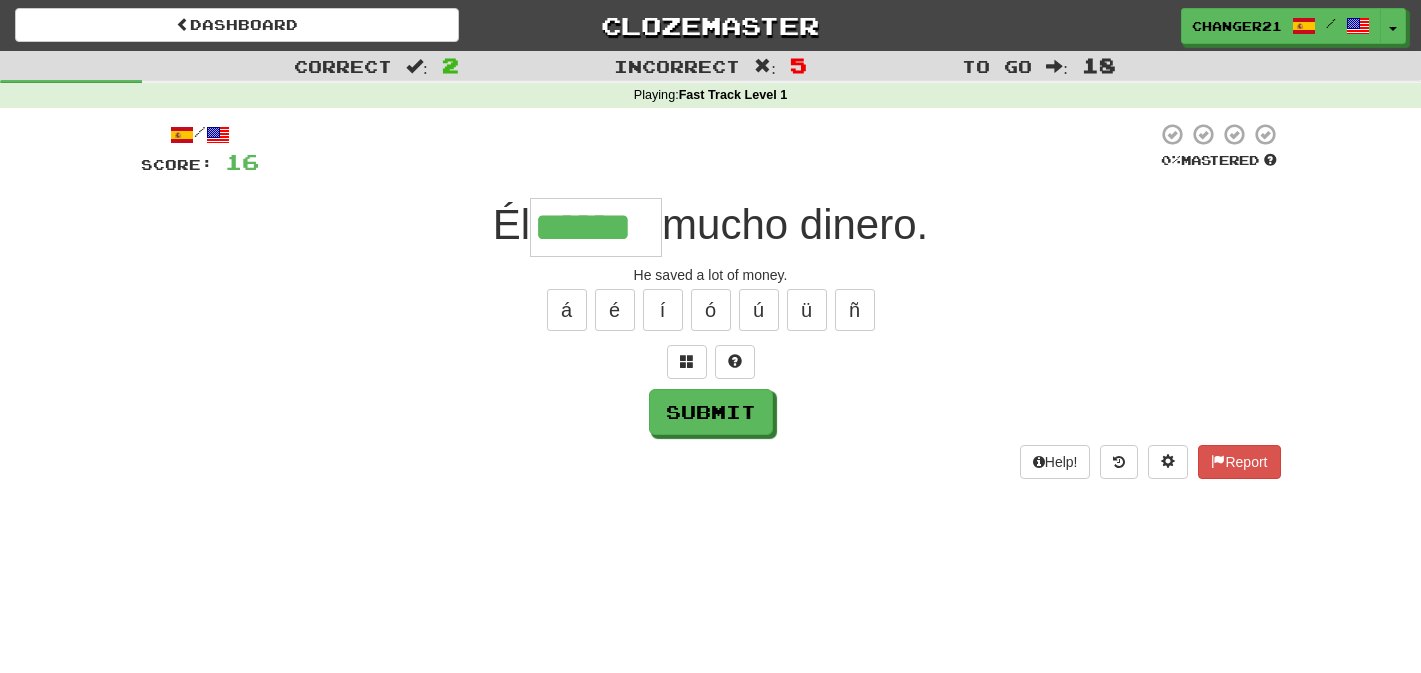 type on "******" 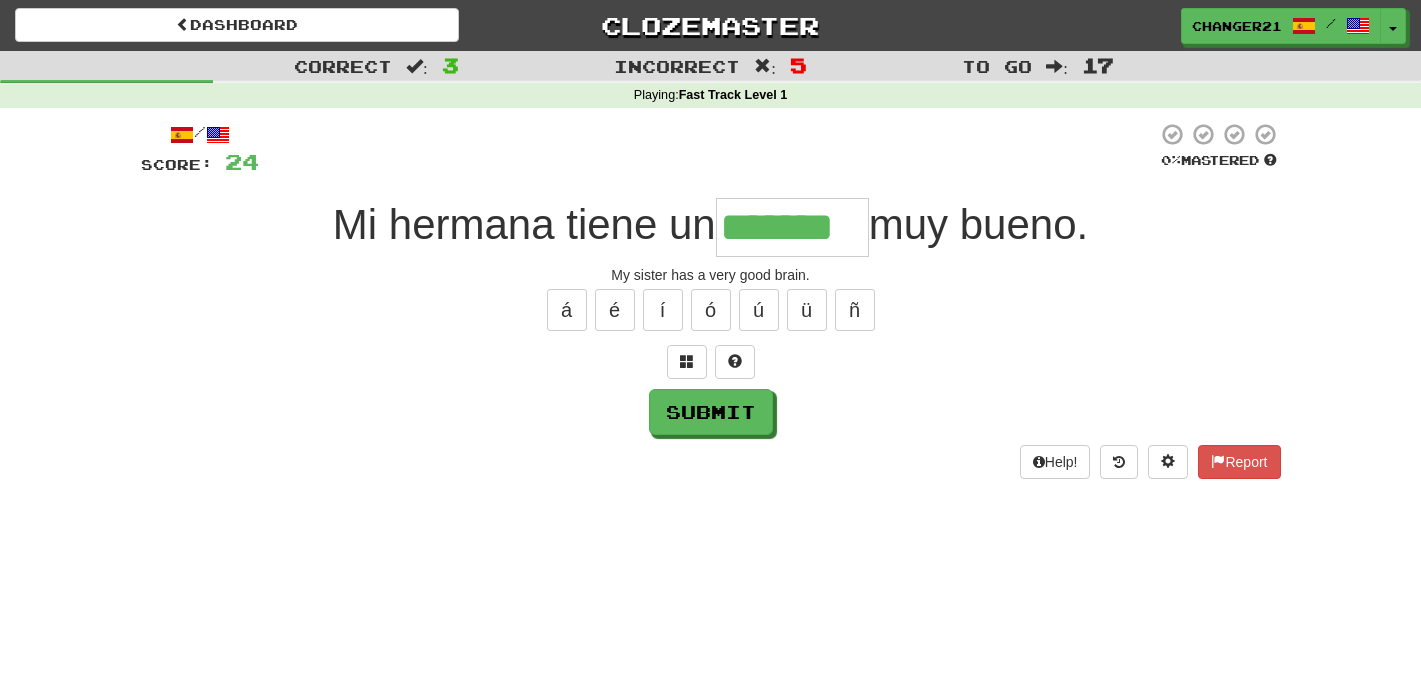 type on "*******" 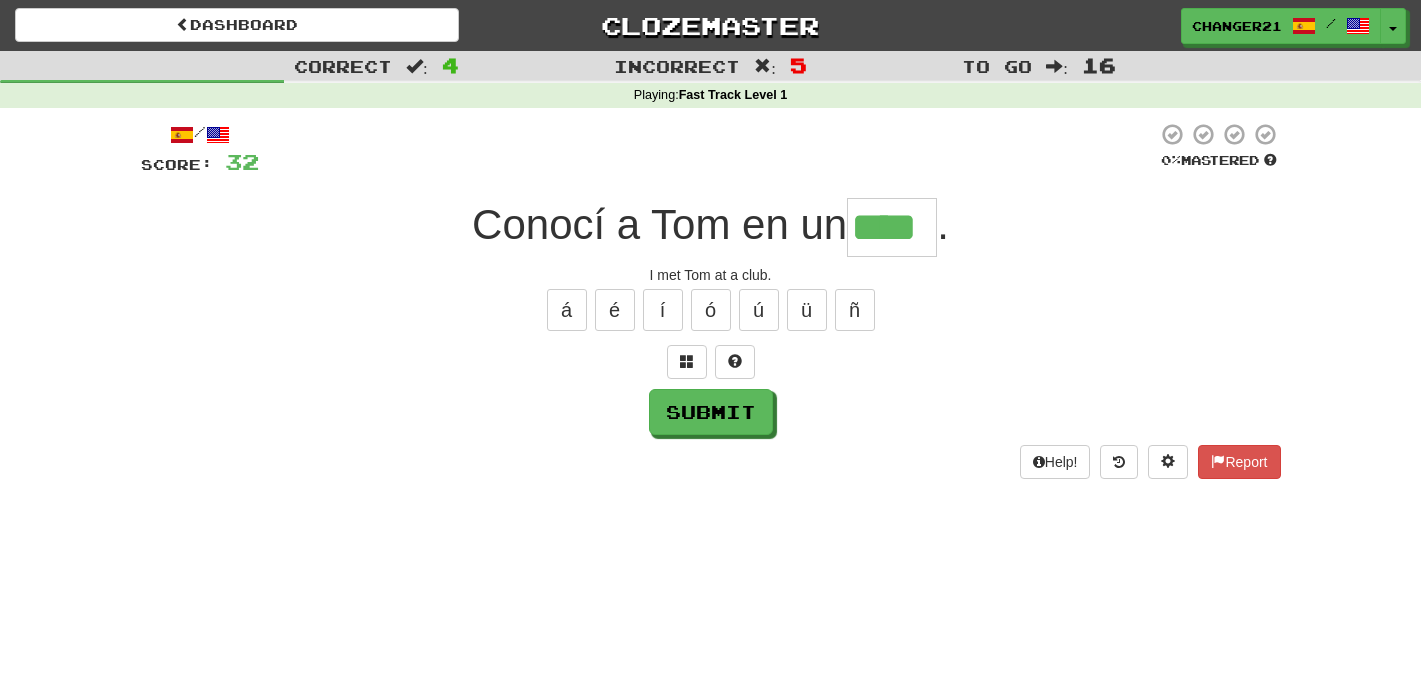 type on "****" 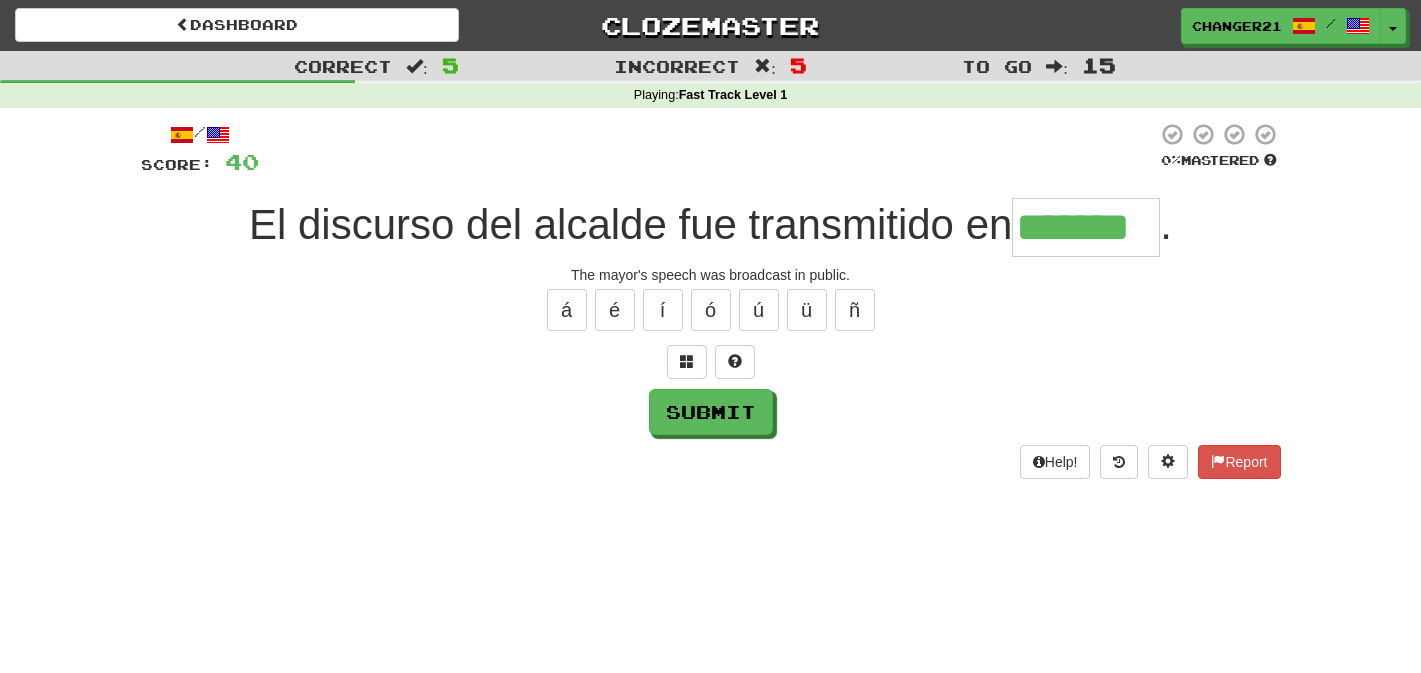 type on "*******" 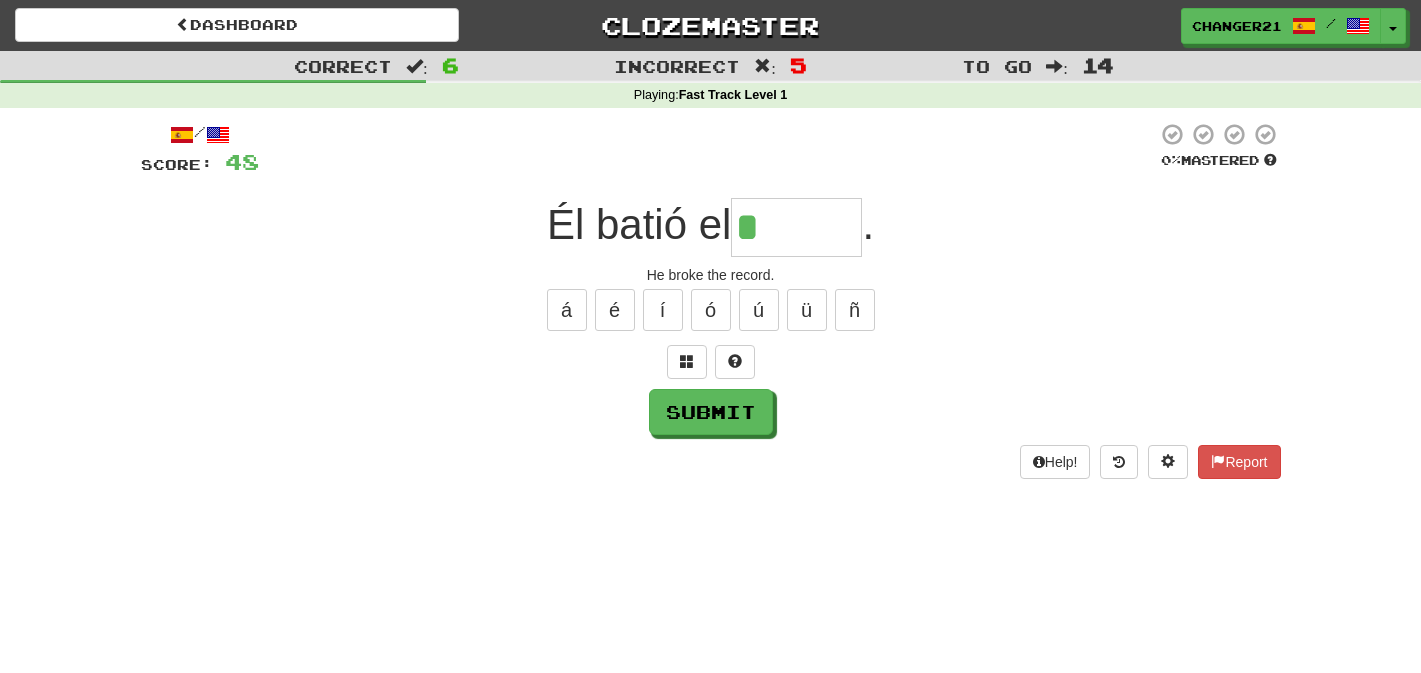 type on "******" 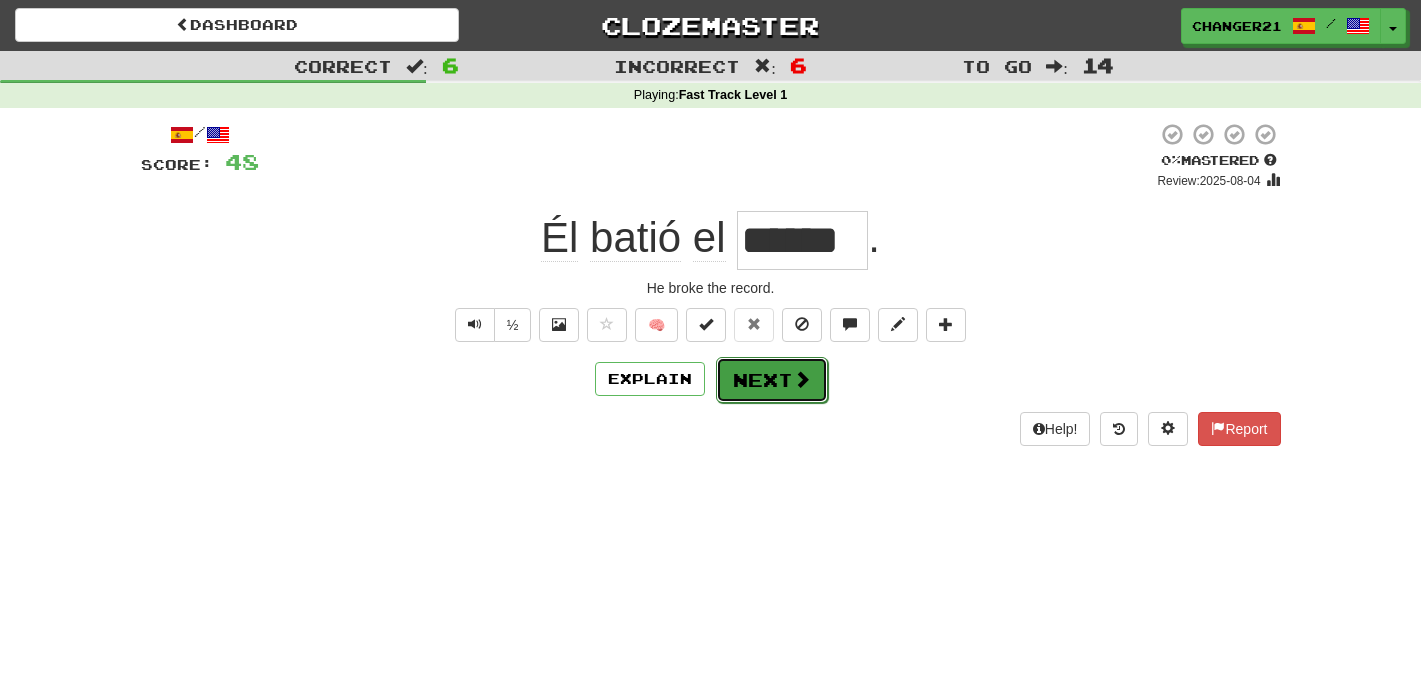 click on "Next" at bounding box center [772, 380] 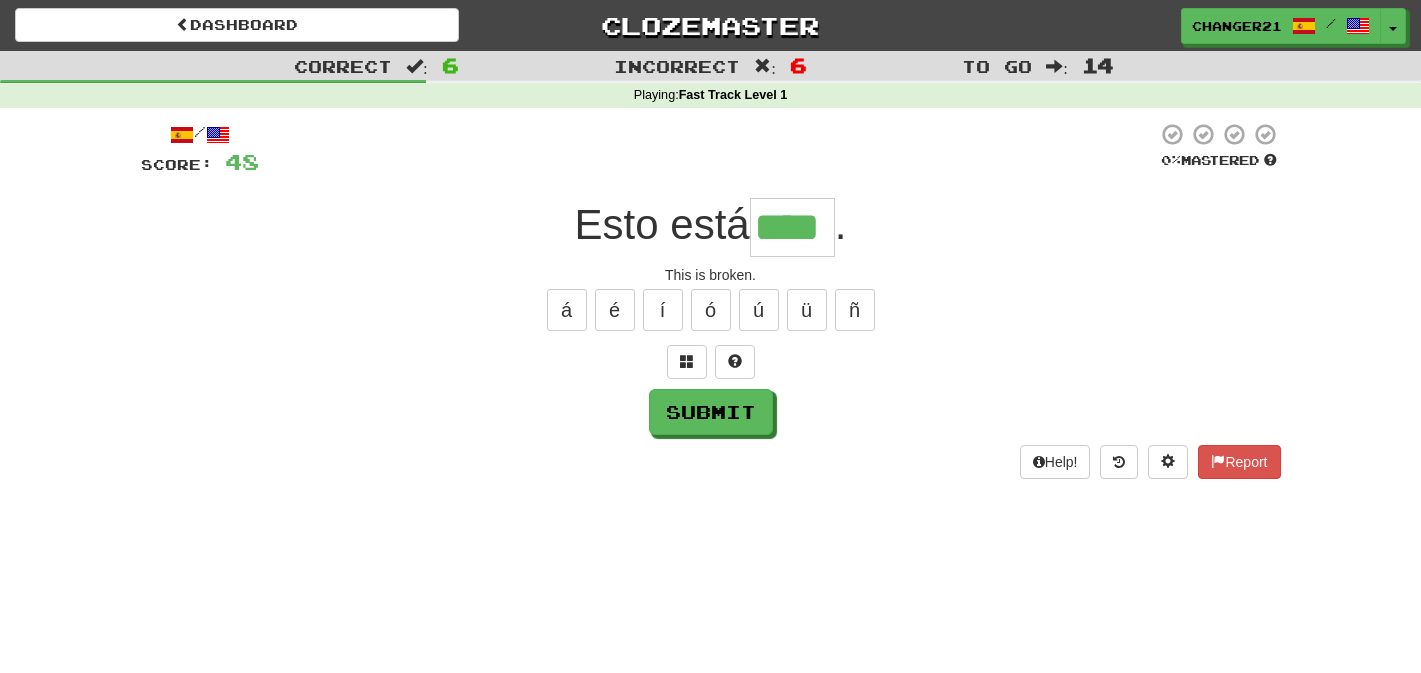 type on "****" 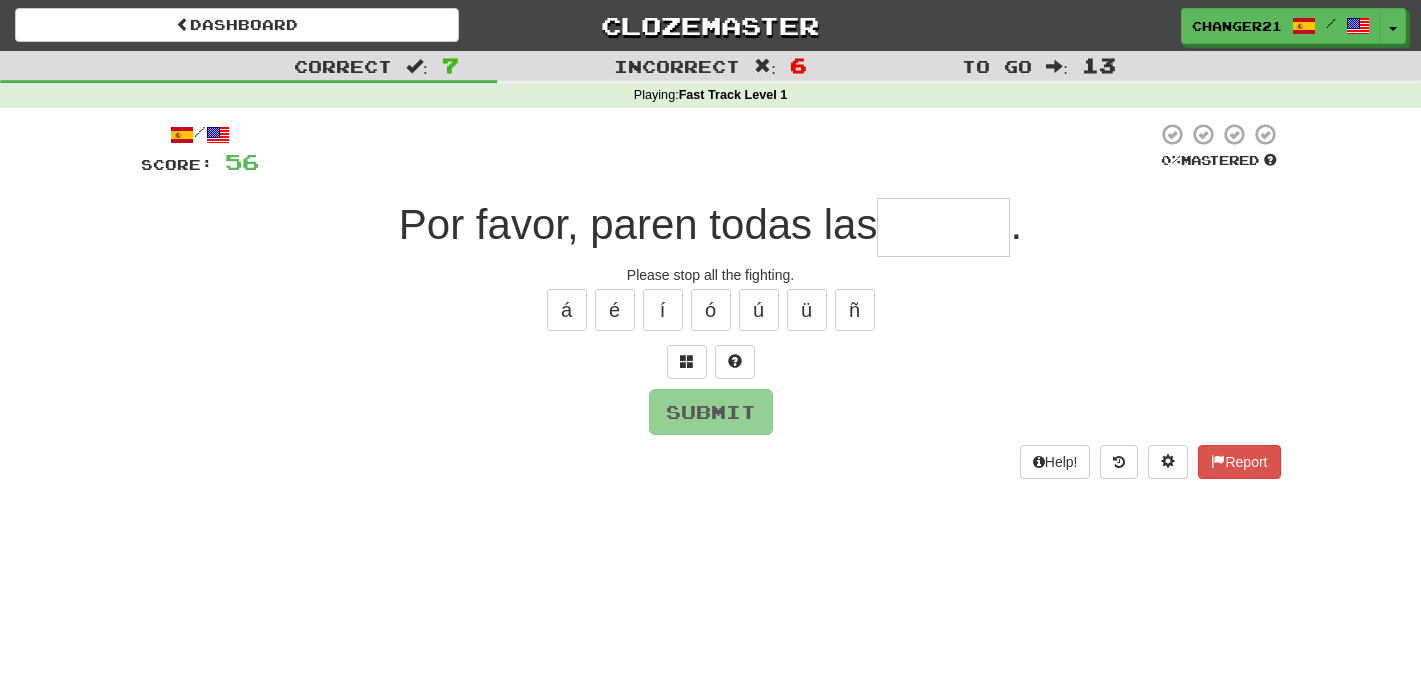 type on "*" 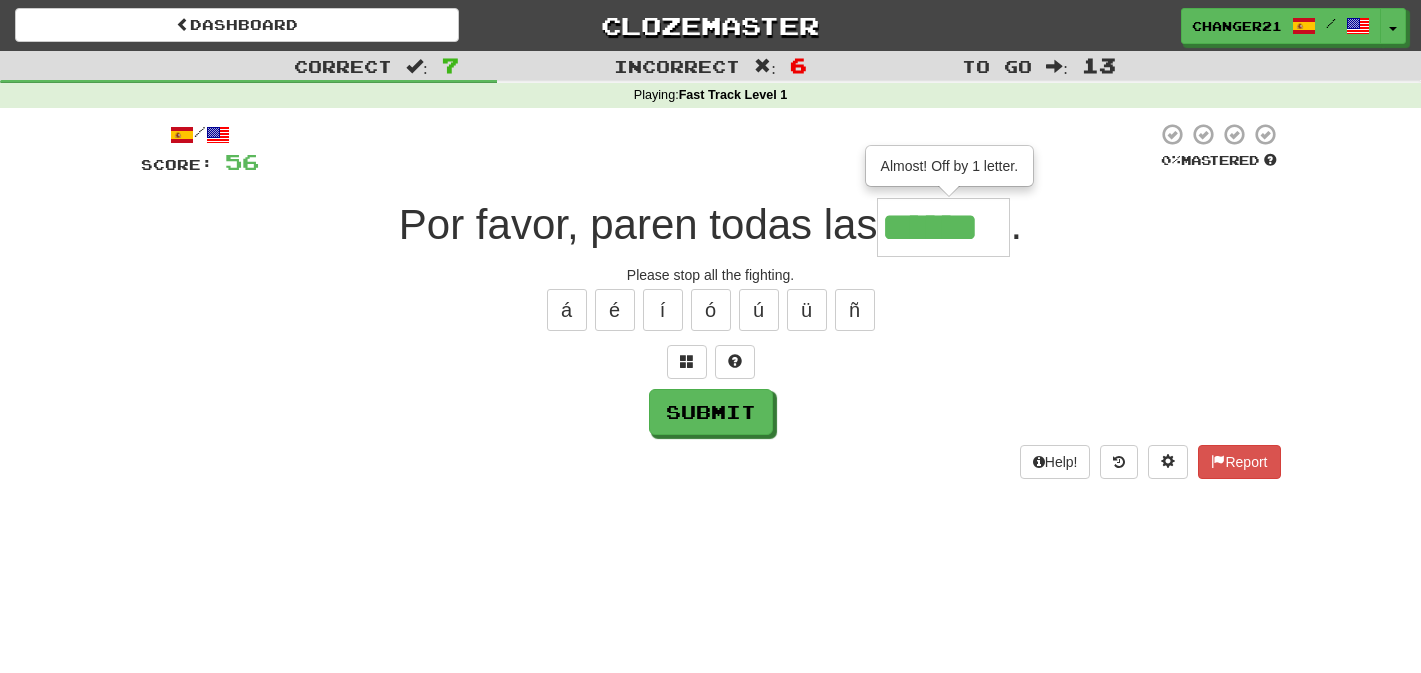type on "******" 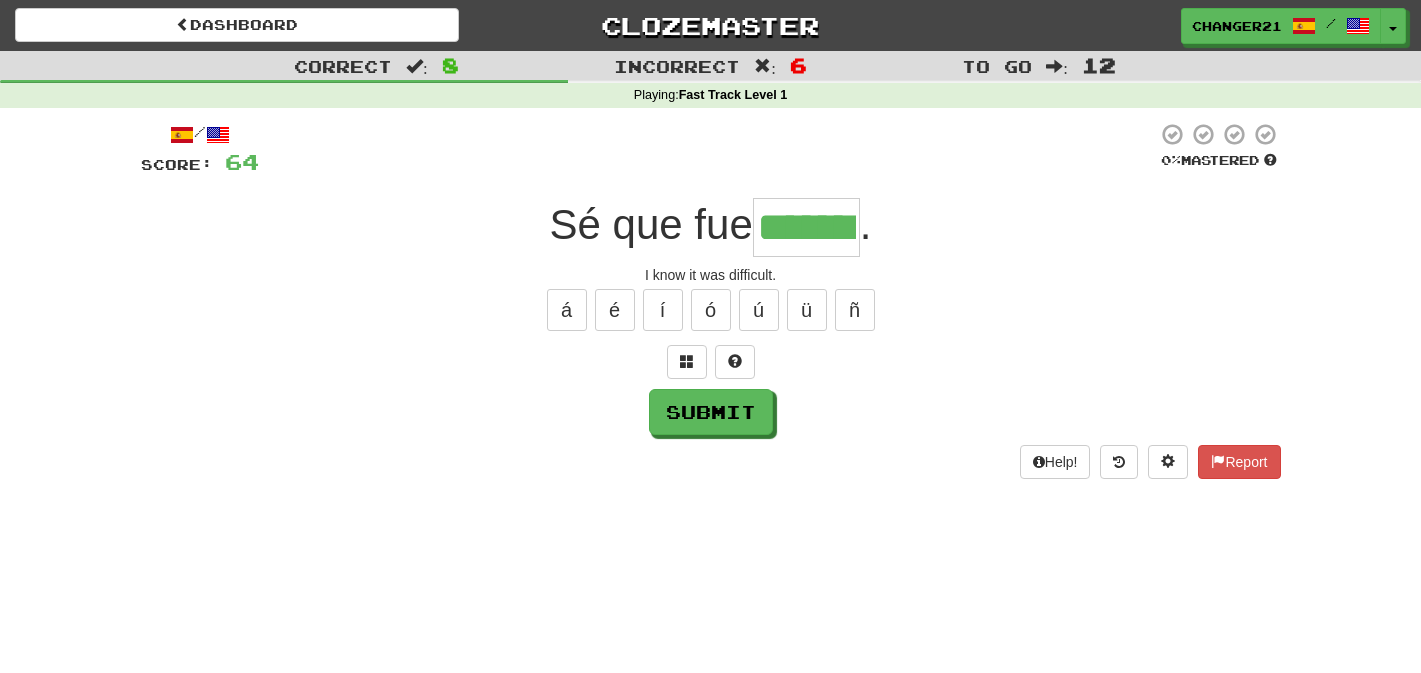 type on "*******" 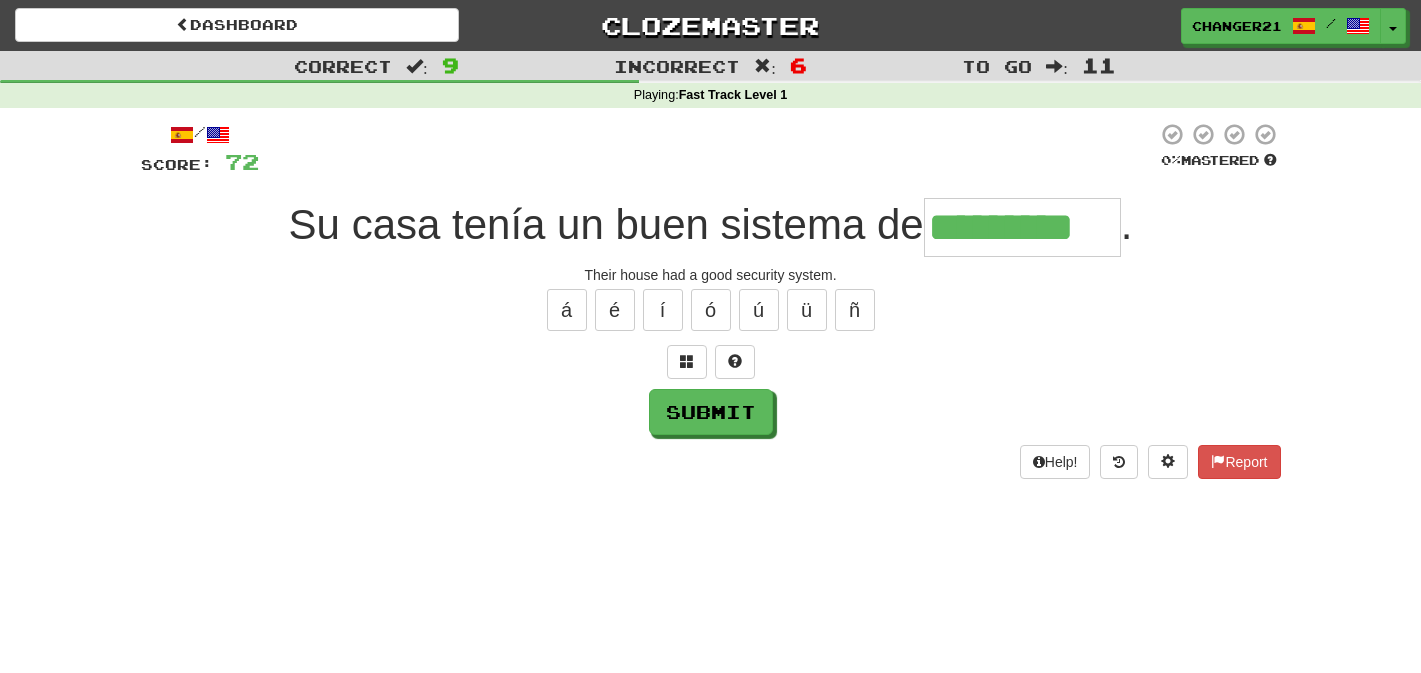 type on "*********" 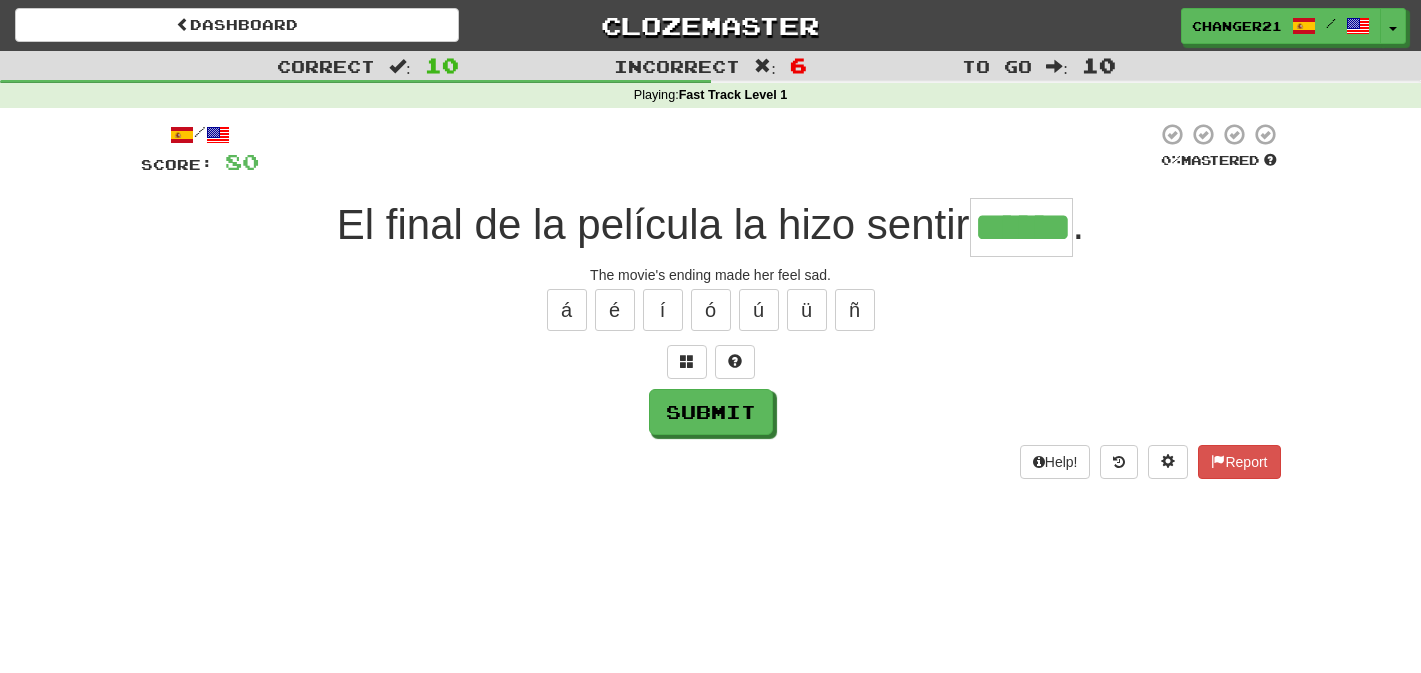 type on "******" 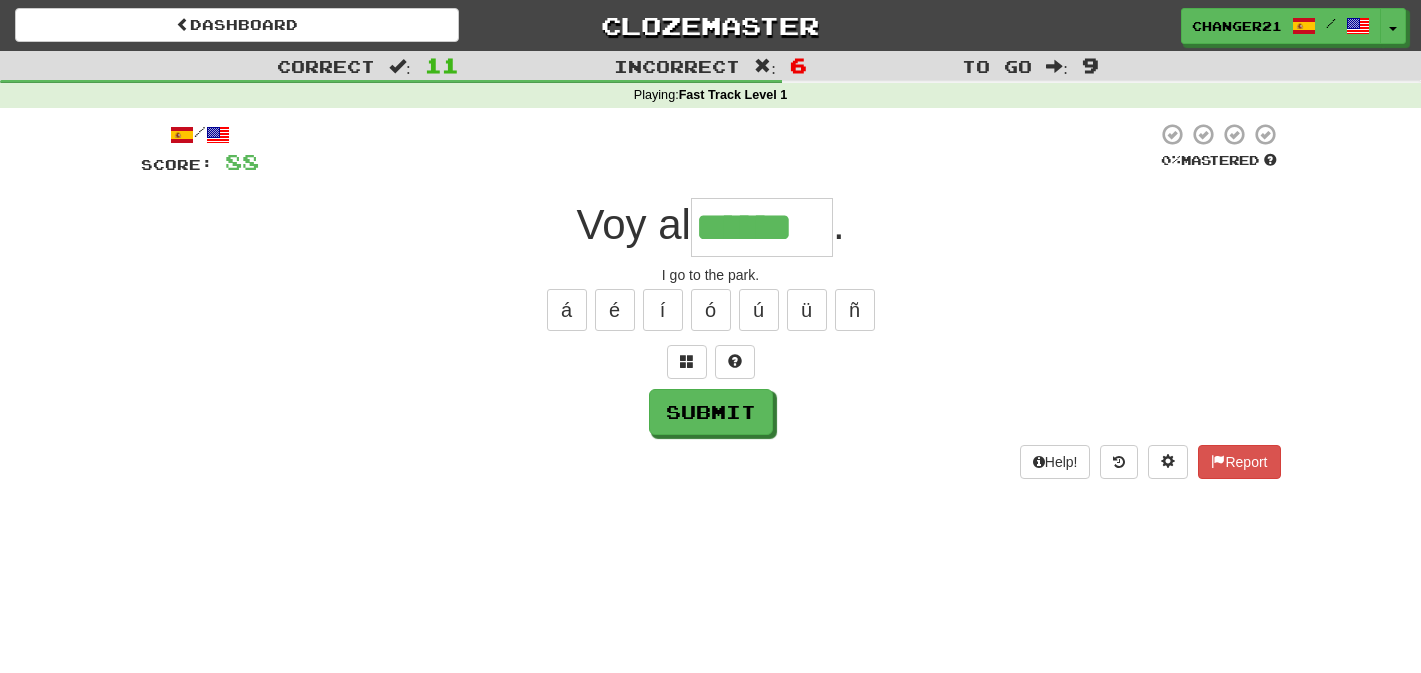 type on "******" 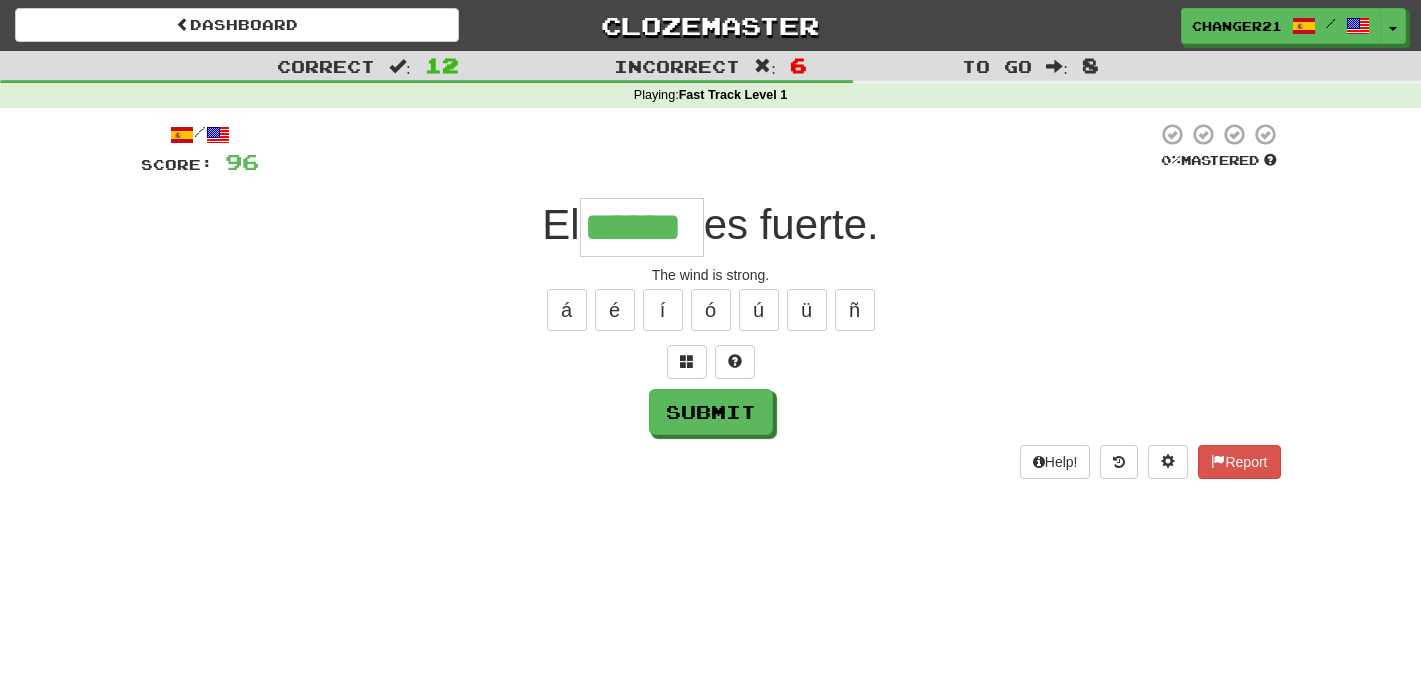 type on "******" 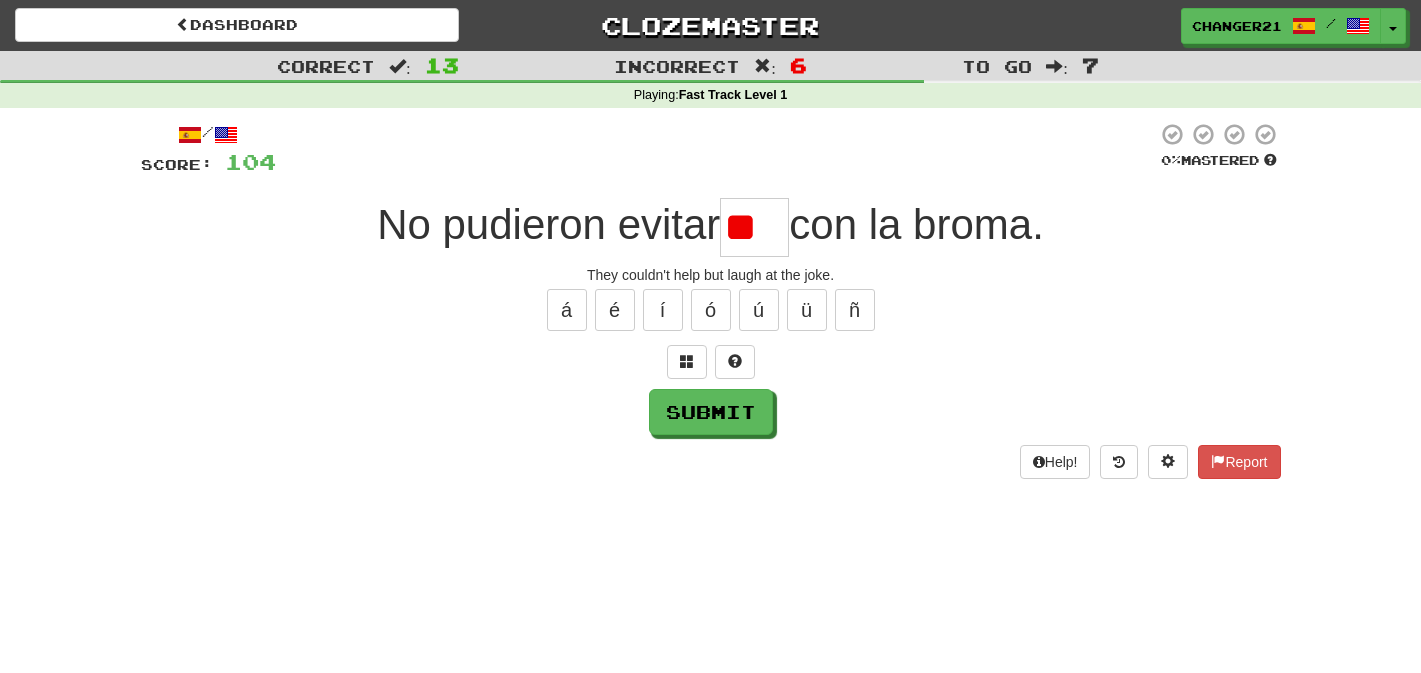 scroll, scrollTop: 0, scrollLeft: 0, axis: both 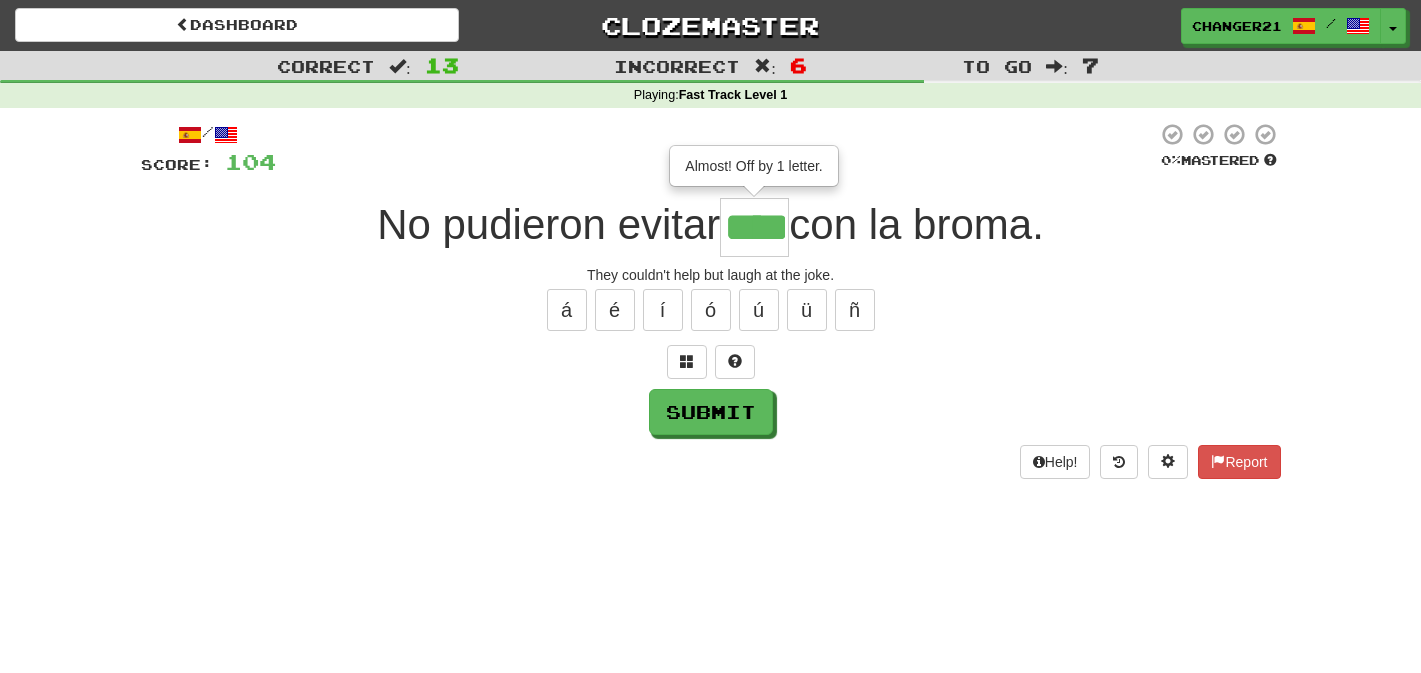 type on "****" 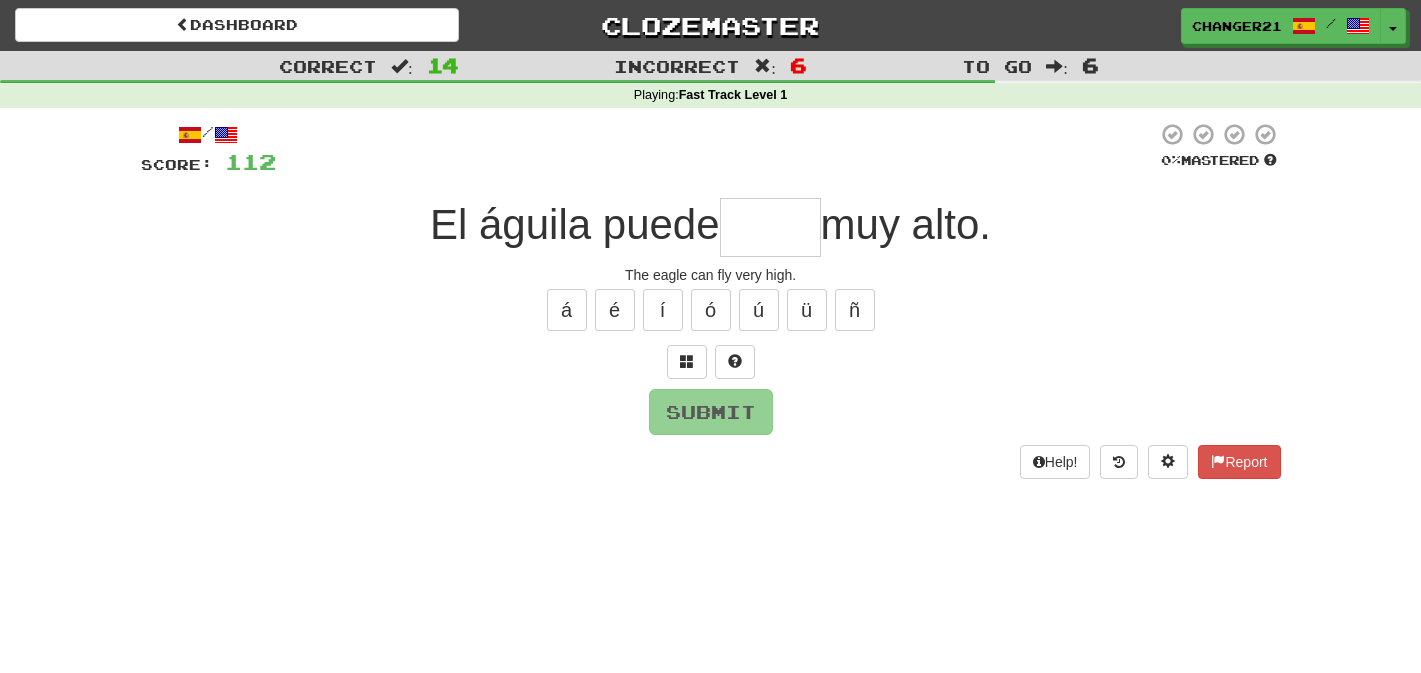 click on "Help!  Report" at bounding box center [711, 462] 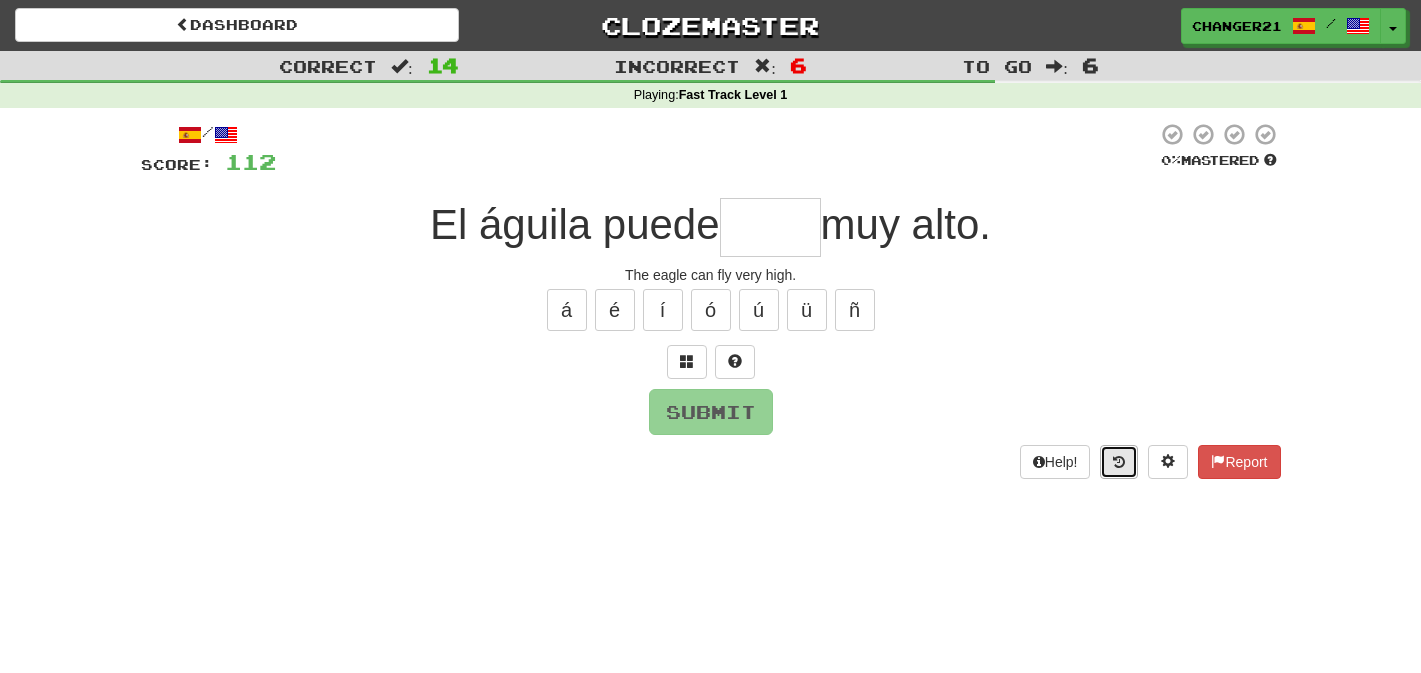 click at bounding box center (1119, 462) 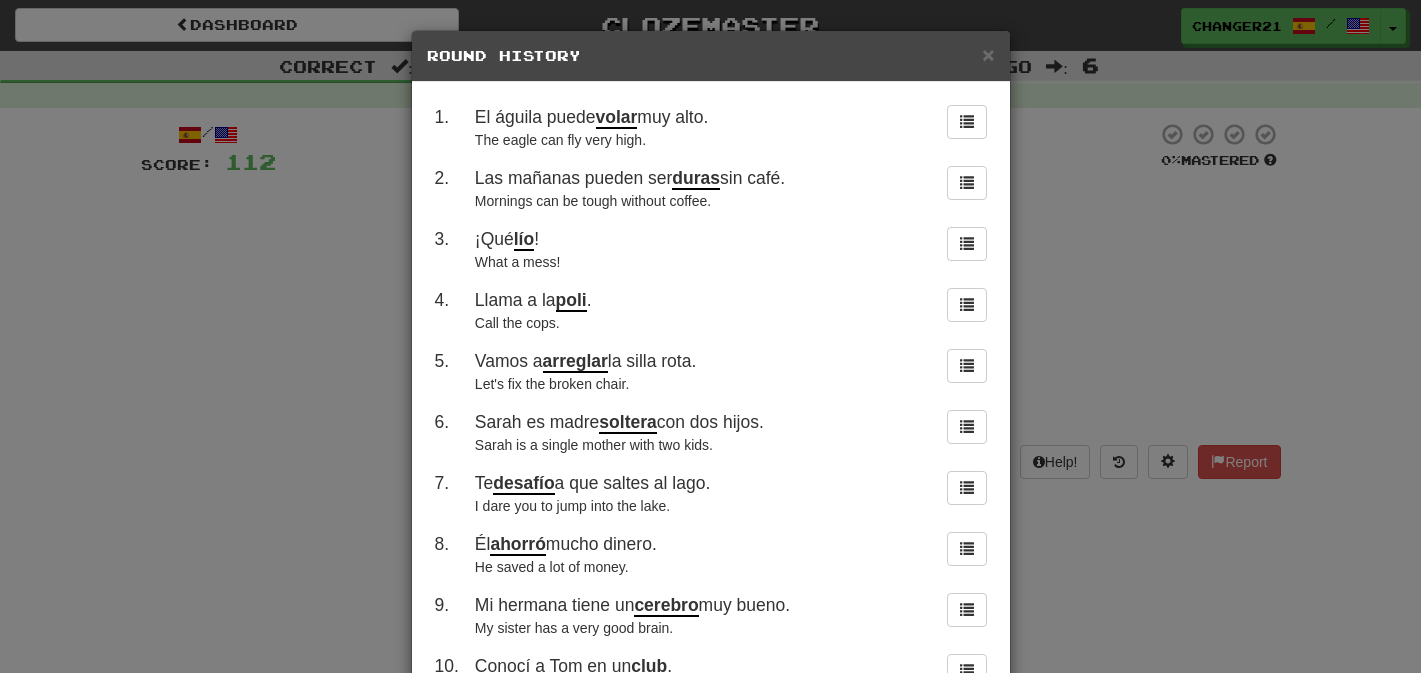 scroll, scrollTop: 775, scrollLeft: 0, axis: vertical 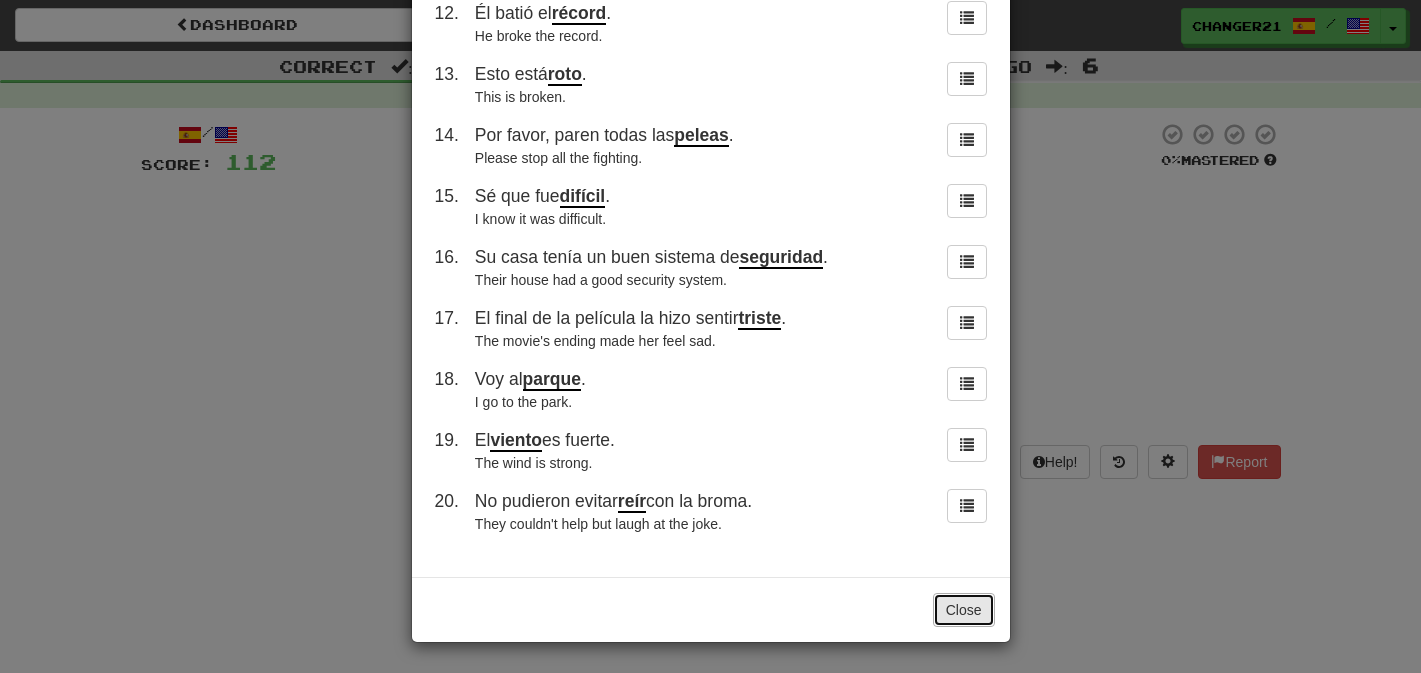 click on "Close" at bounding box center (964, 610) 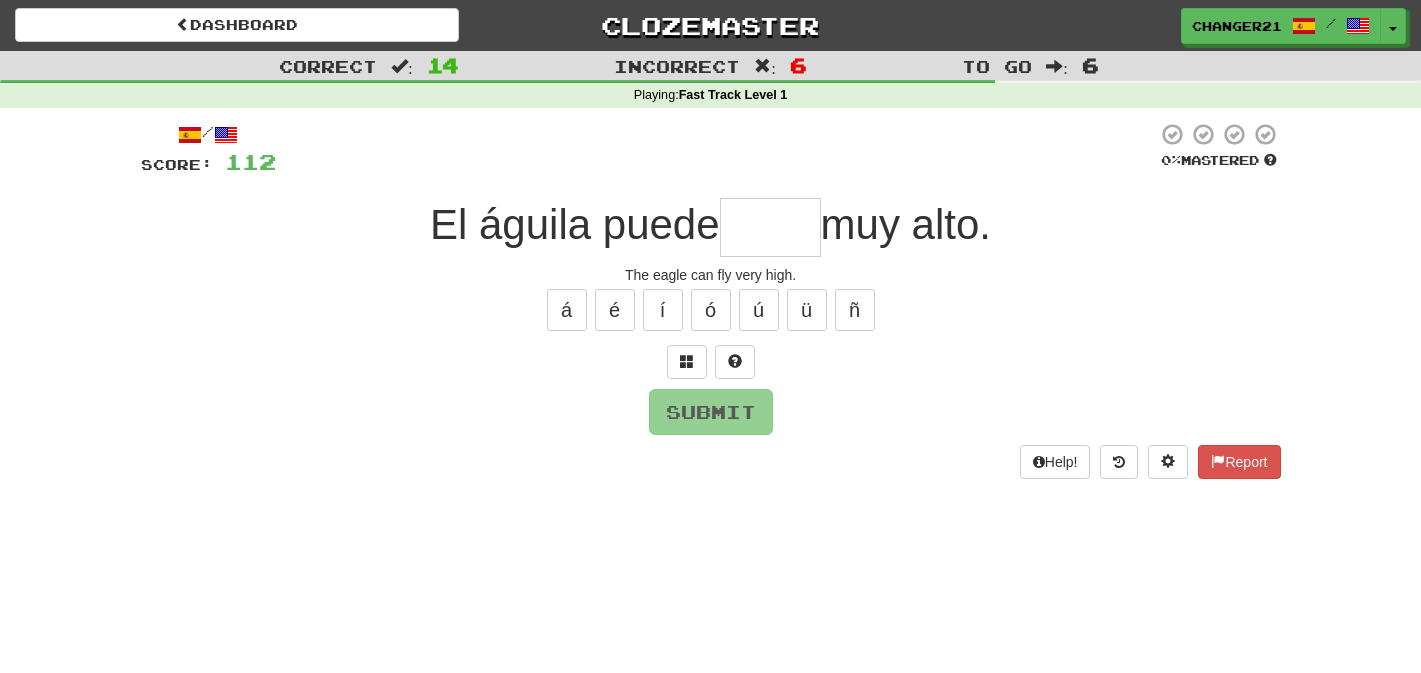 click at bounding box center [770, 227] 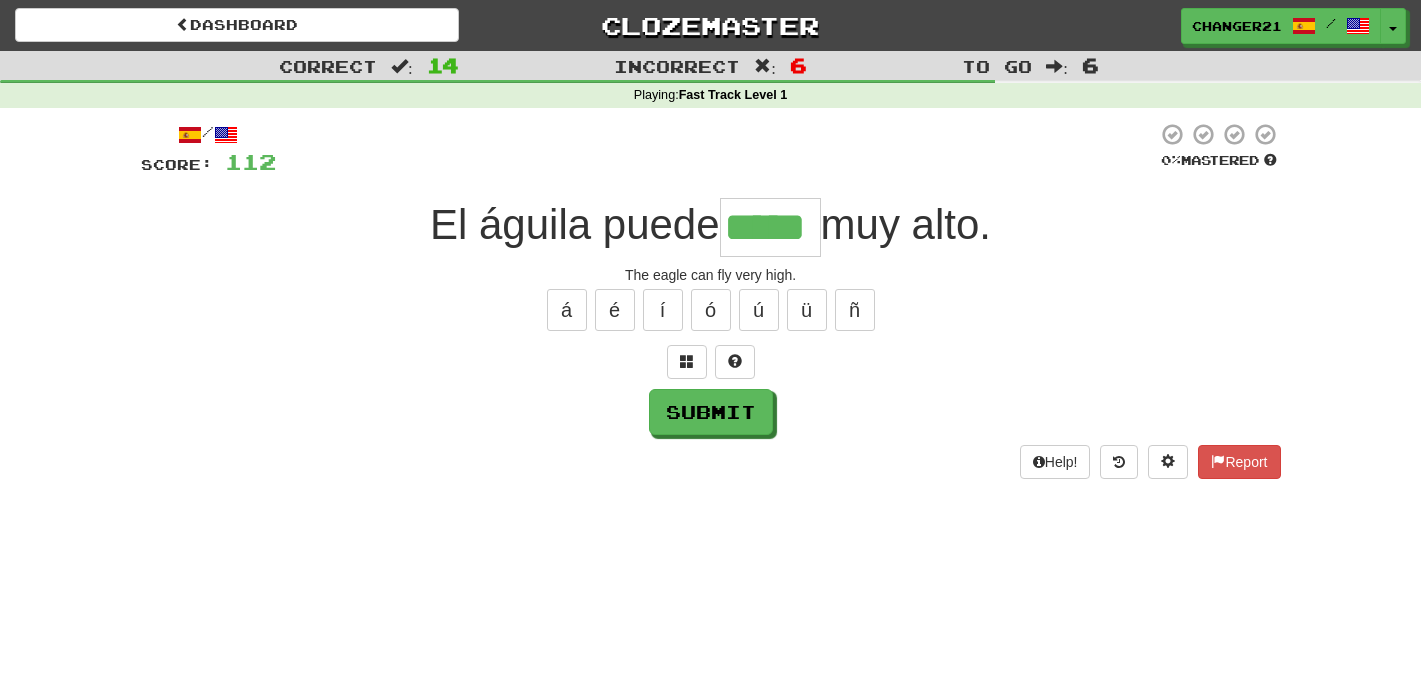 type on "*****" 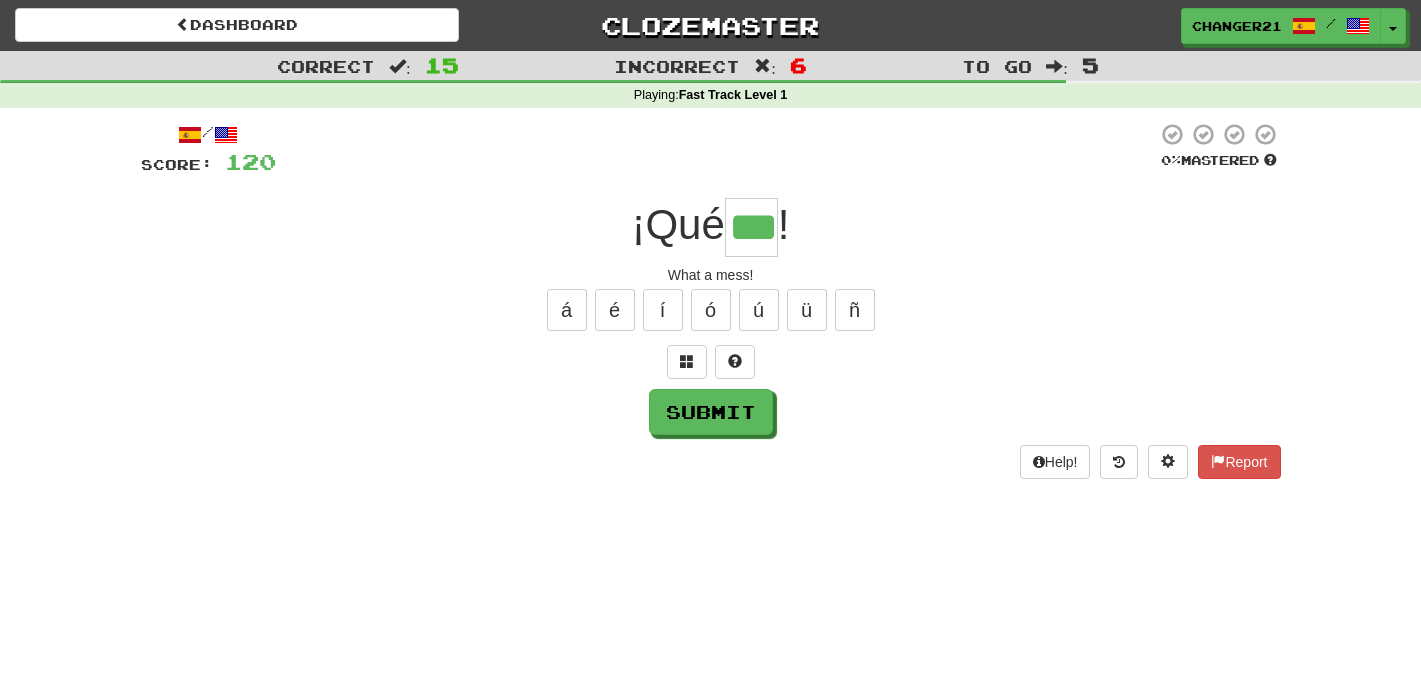 type on "***" 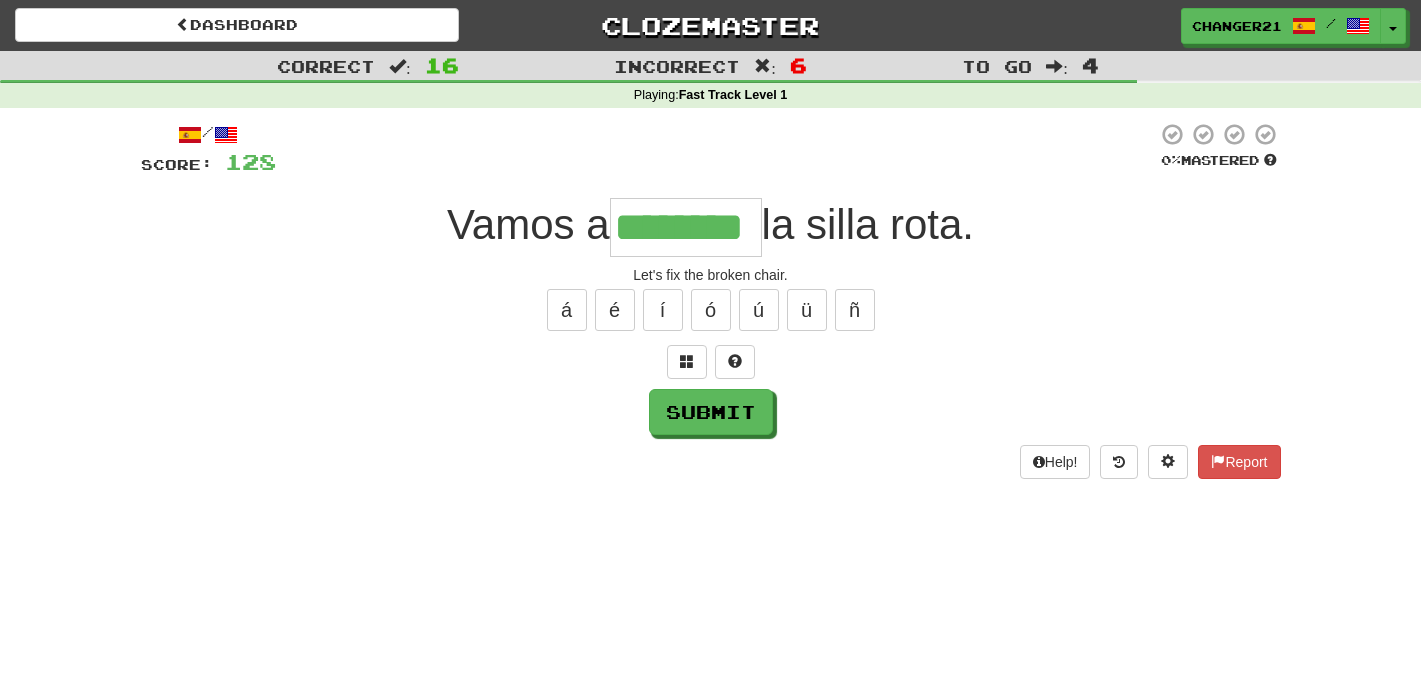 type on "********" 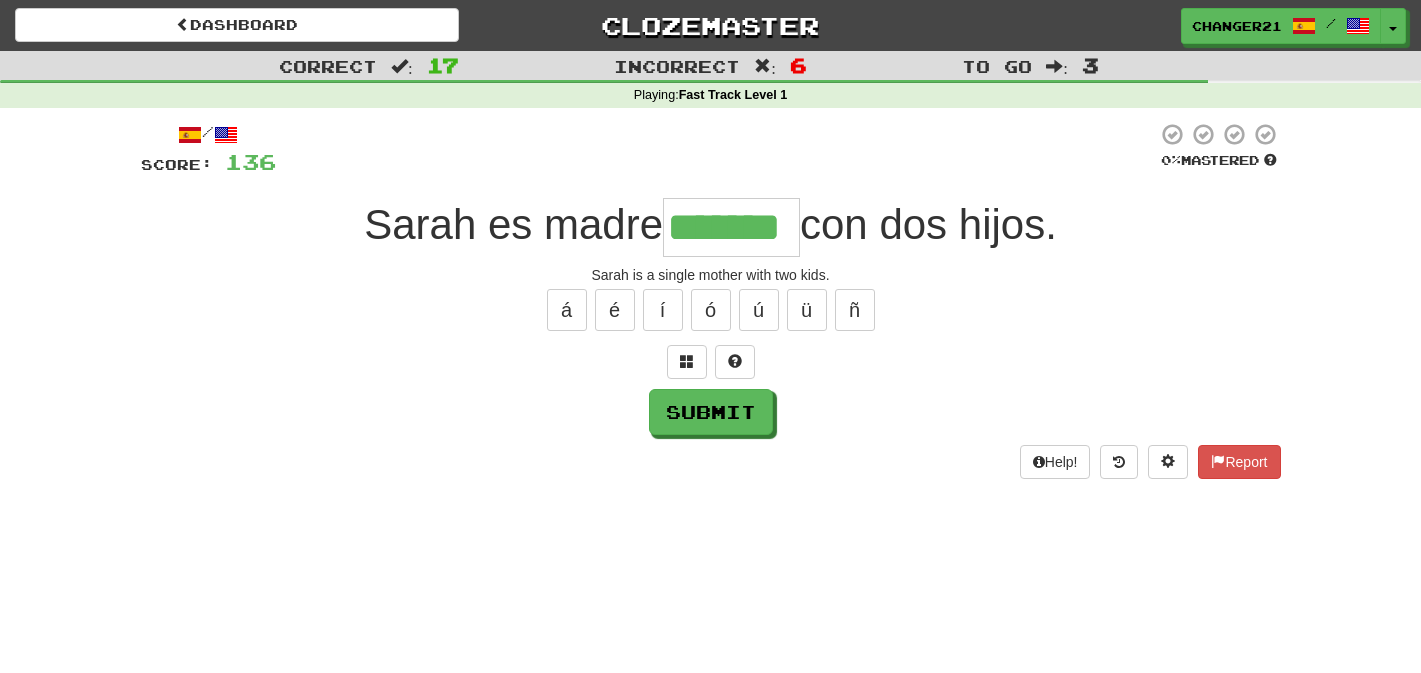 type on "*******" 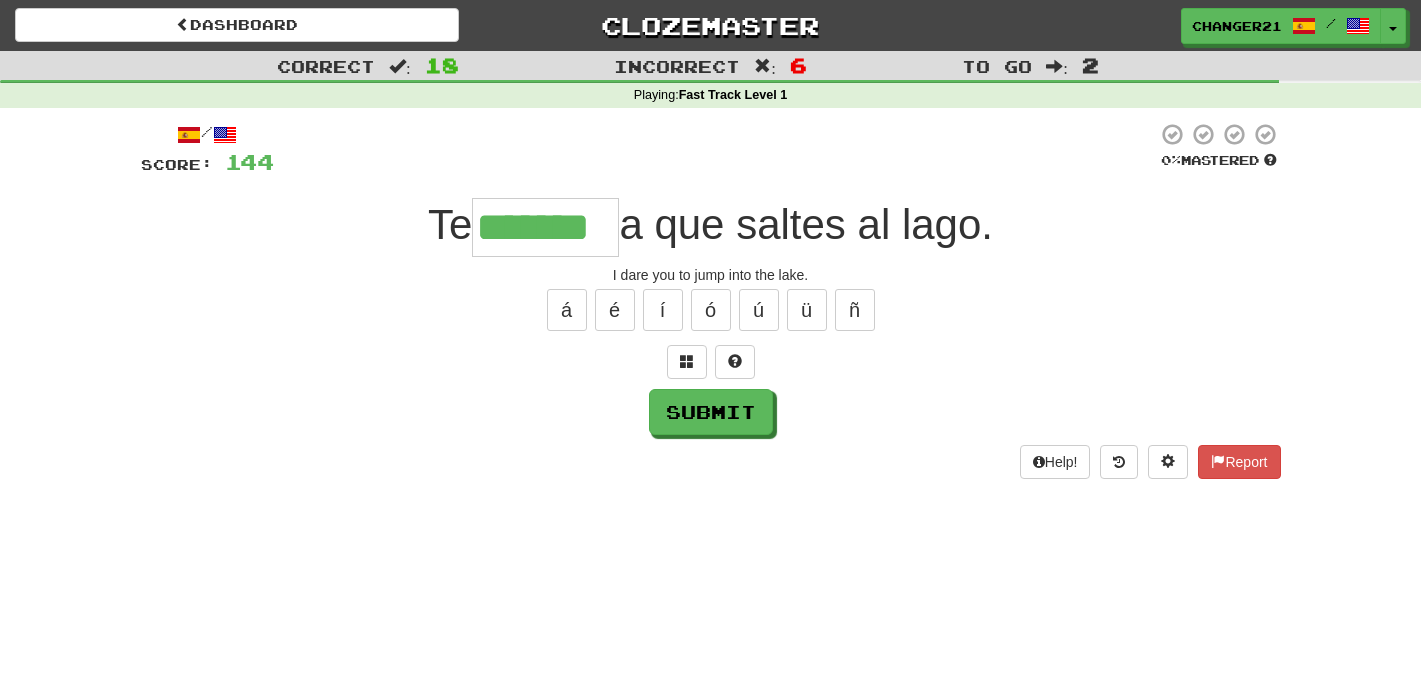 type on "*******" 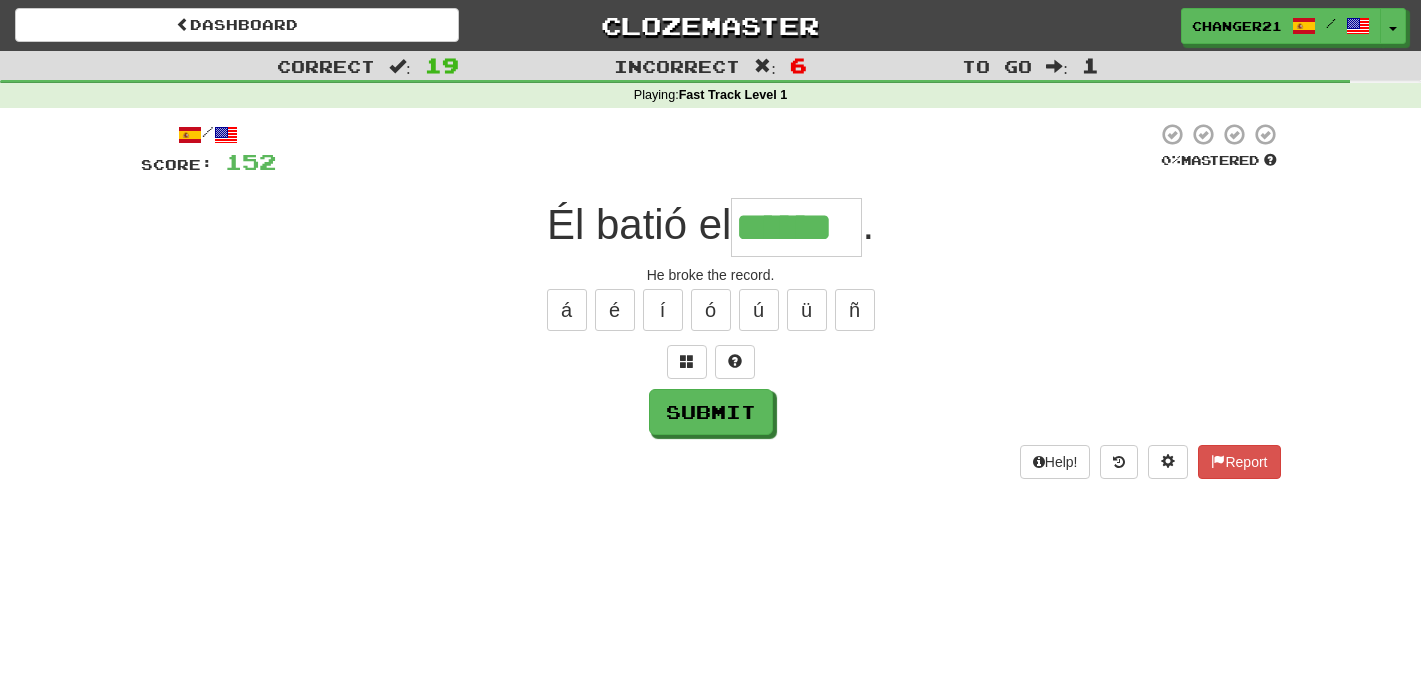 type on "******" 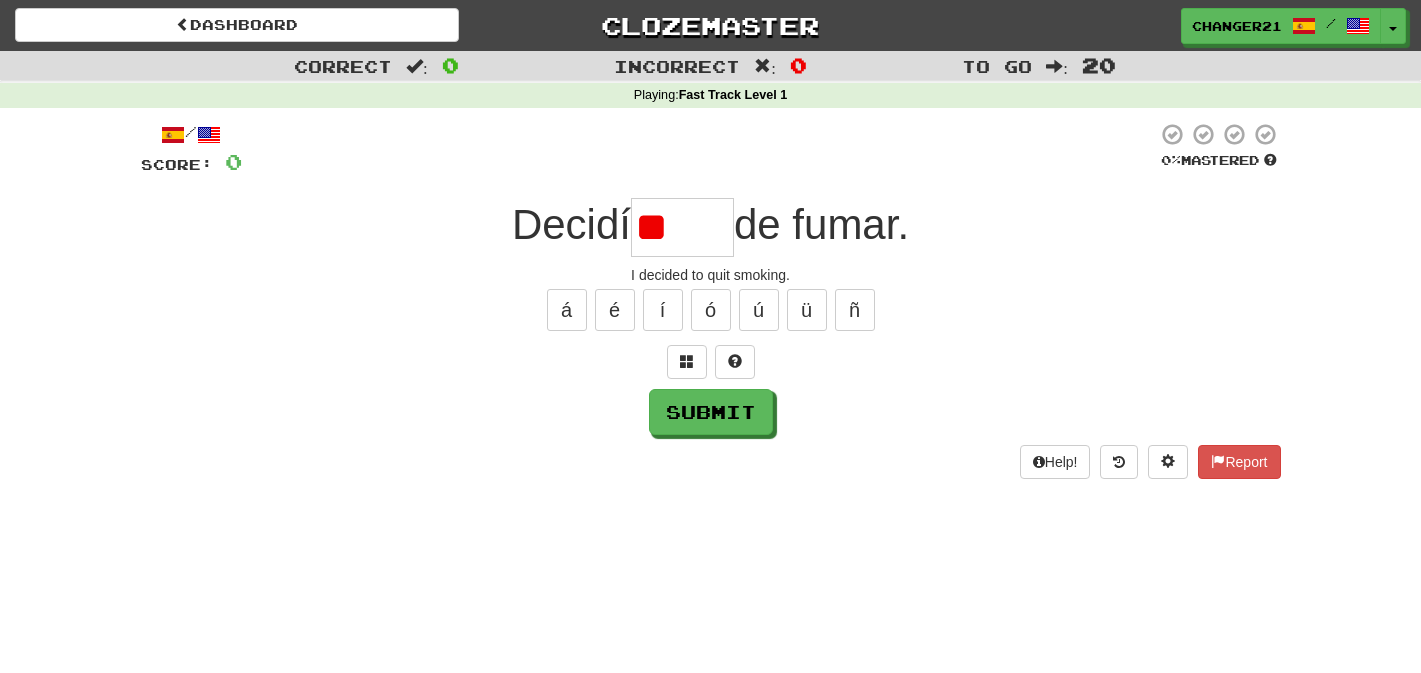 type on "*" 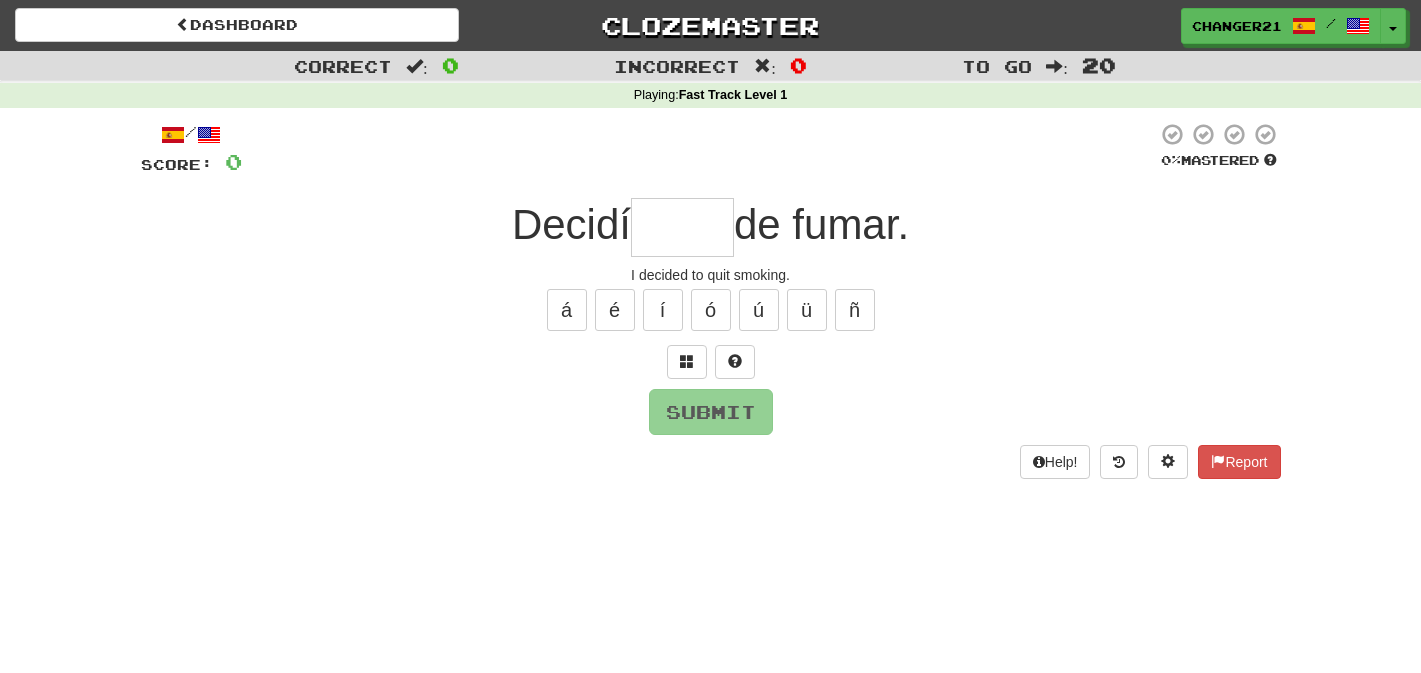type on "*" 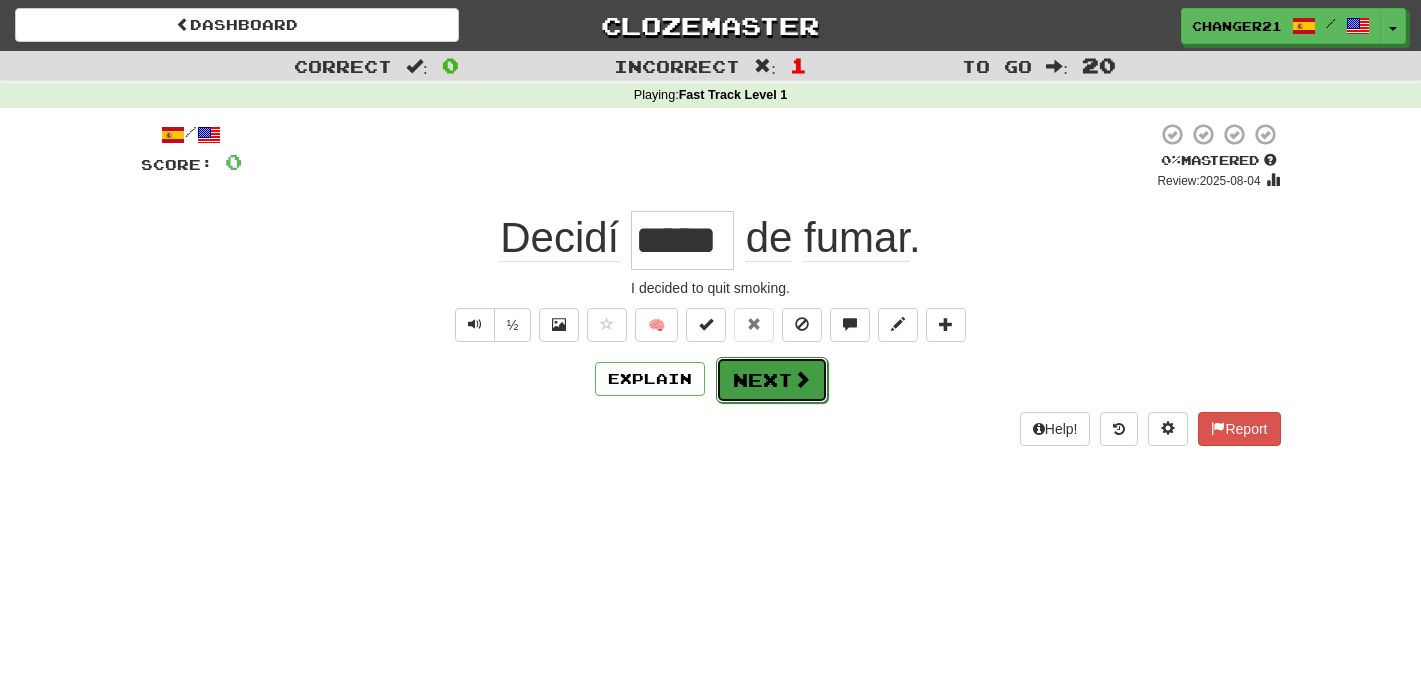 click on "Next" at bounding box center (772, 380) 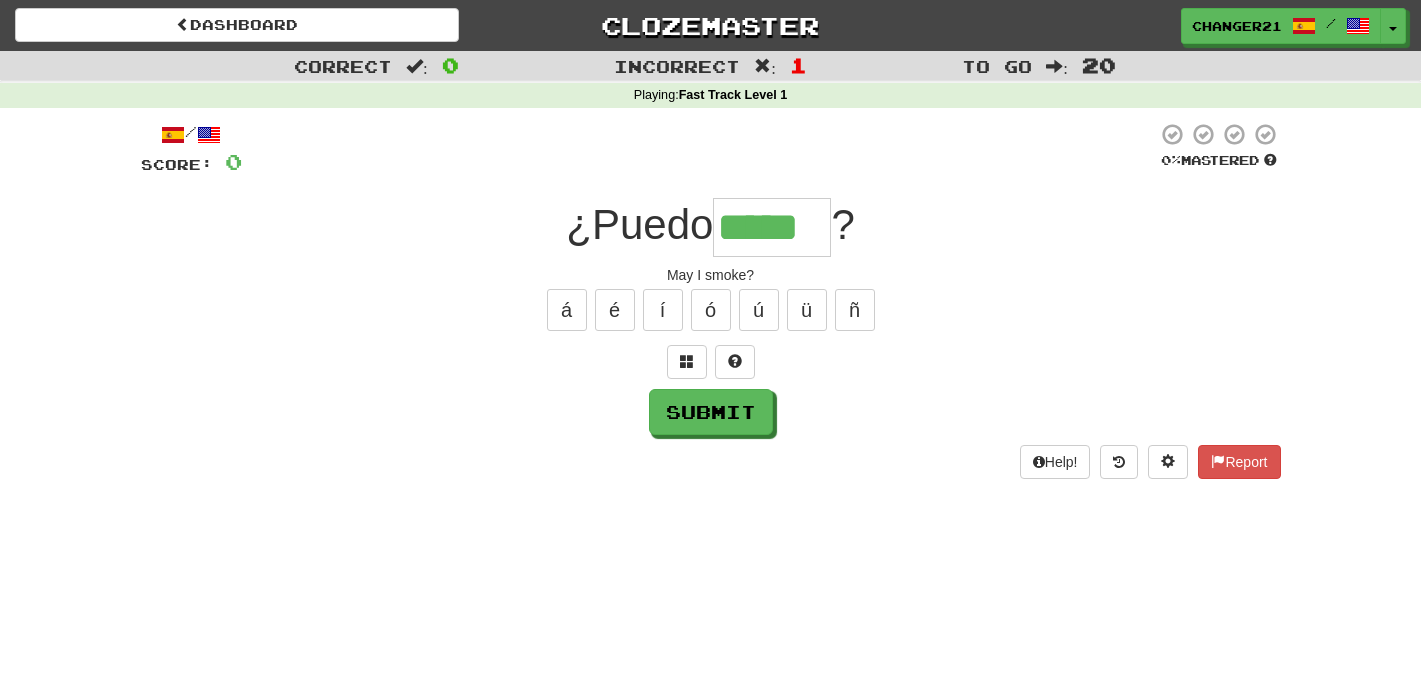 type on "*****" 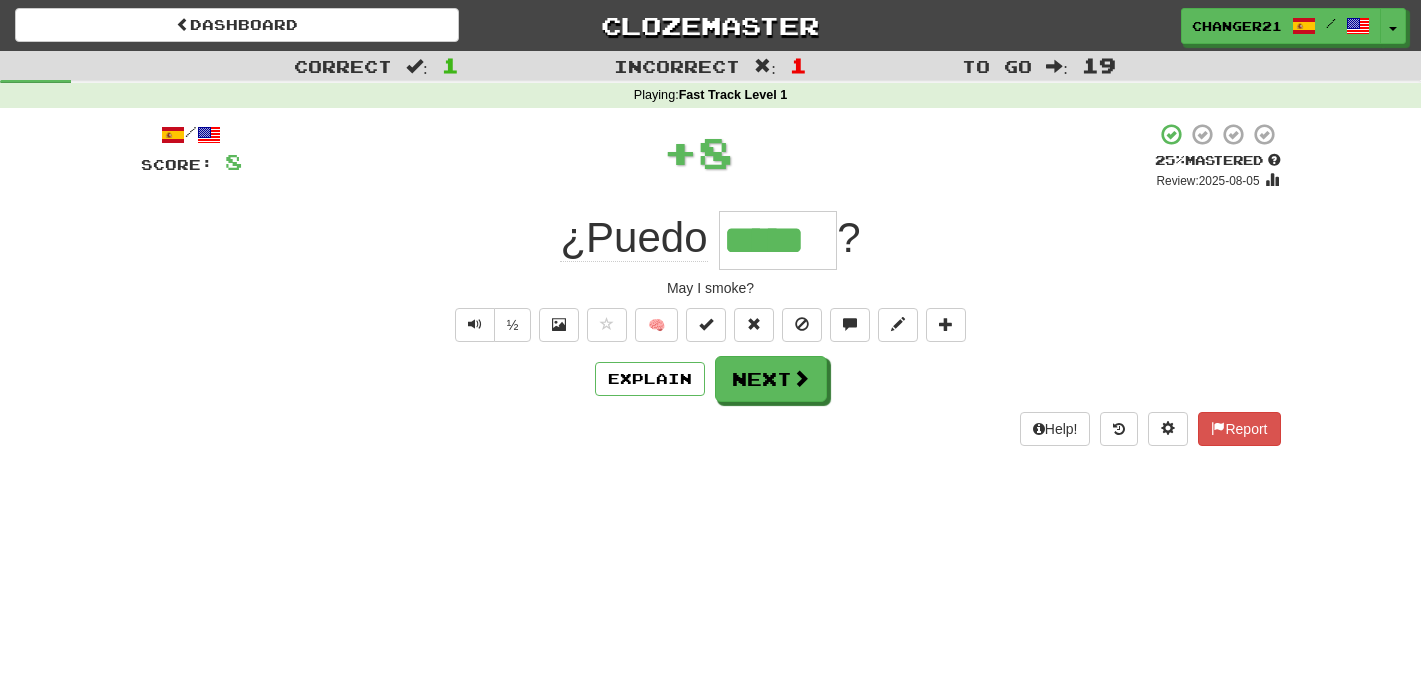 click on "Help!  Report" at bounding box center [711, 429] 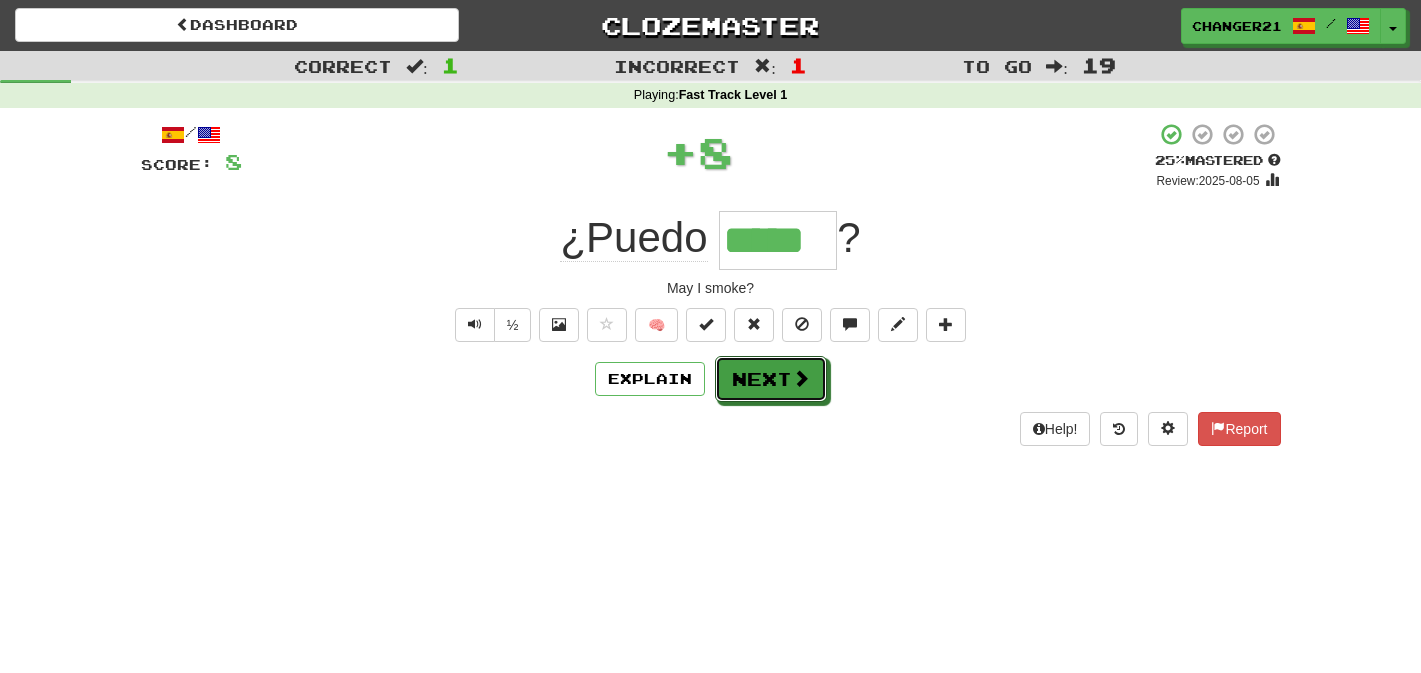 click on "Next" at bounding box center [771, 379] 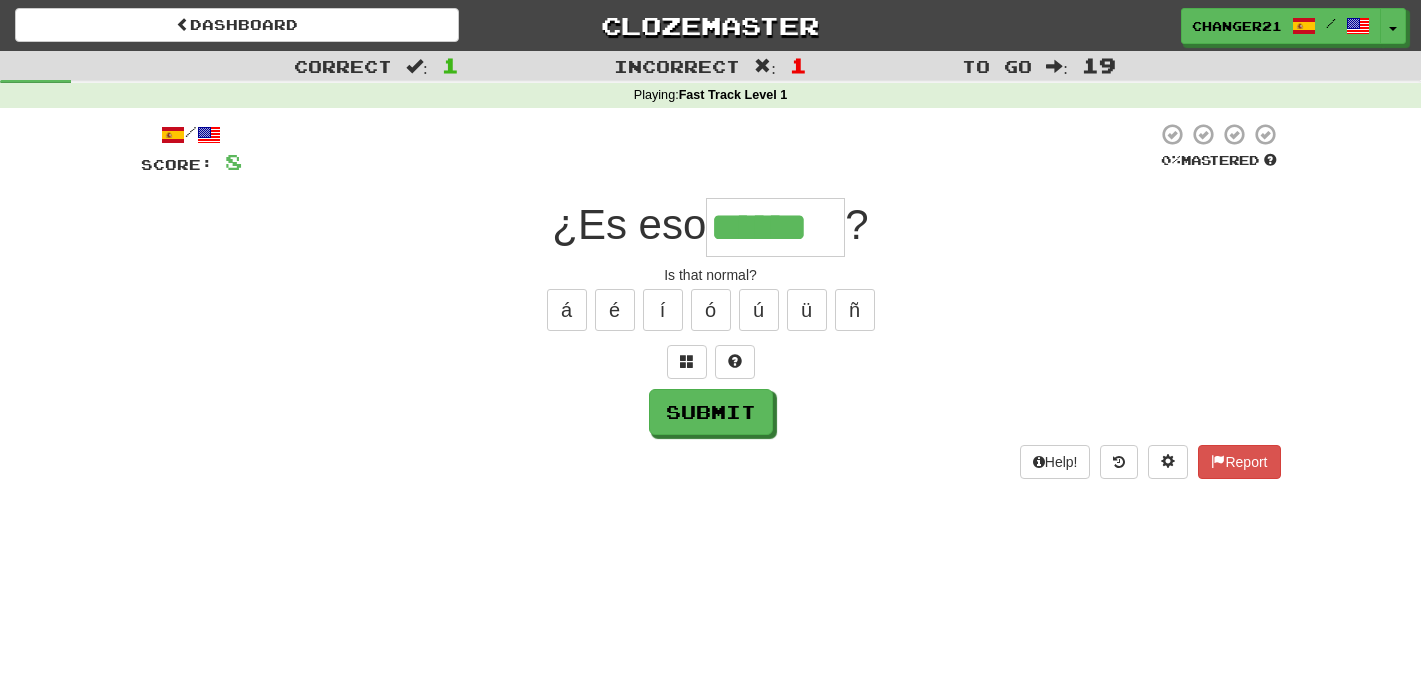 type on "******" 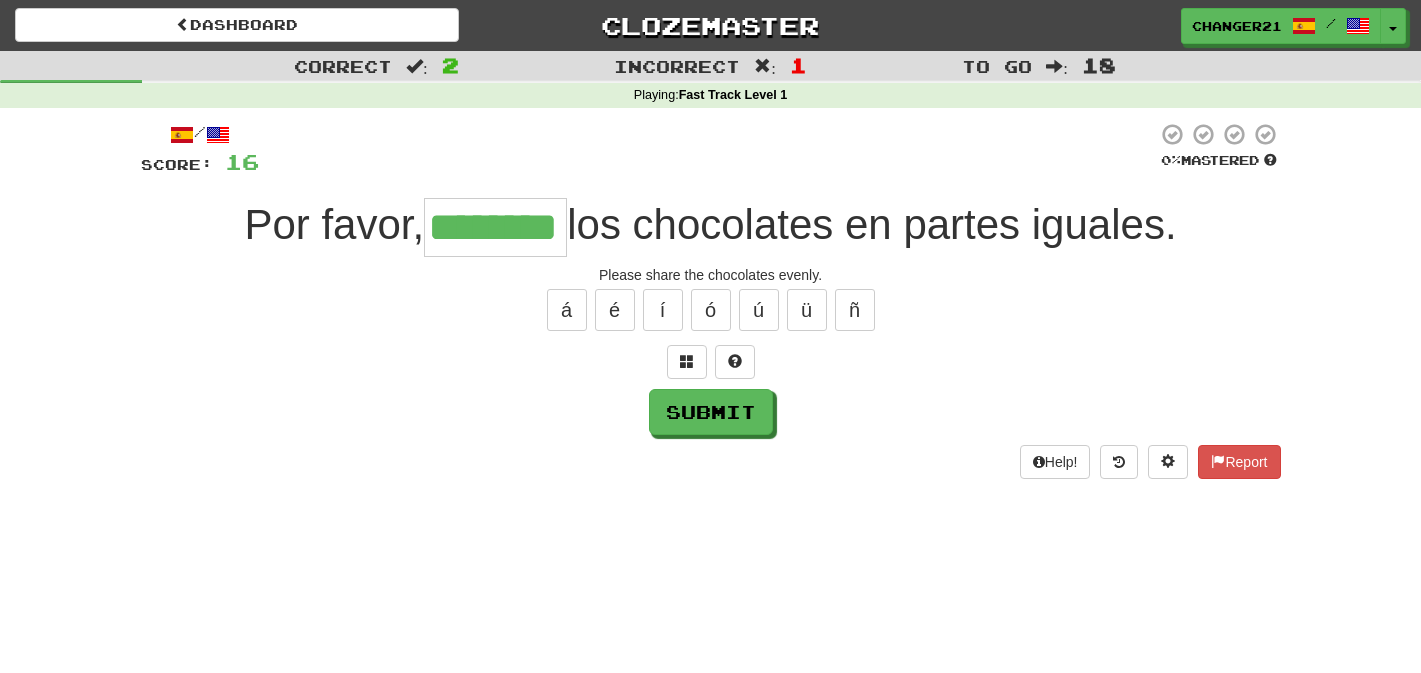 scroll, scrollTop: 0, scrollLeft: 44, axis: horizontal 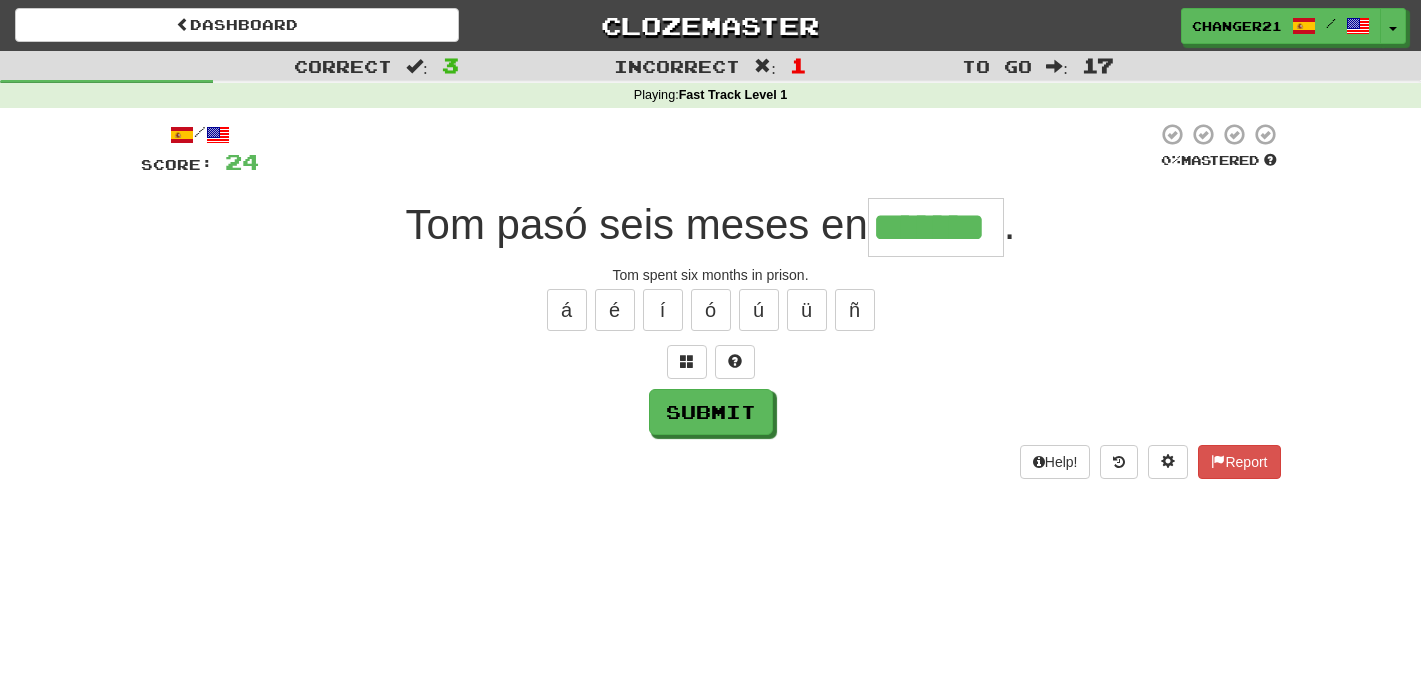 type on "*******" 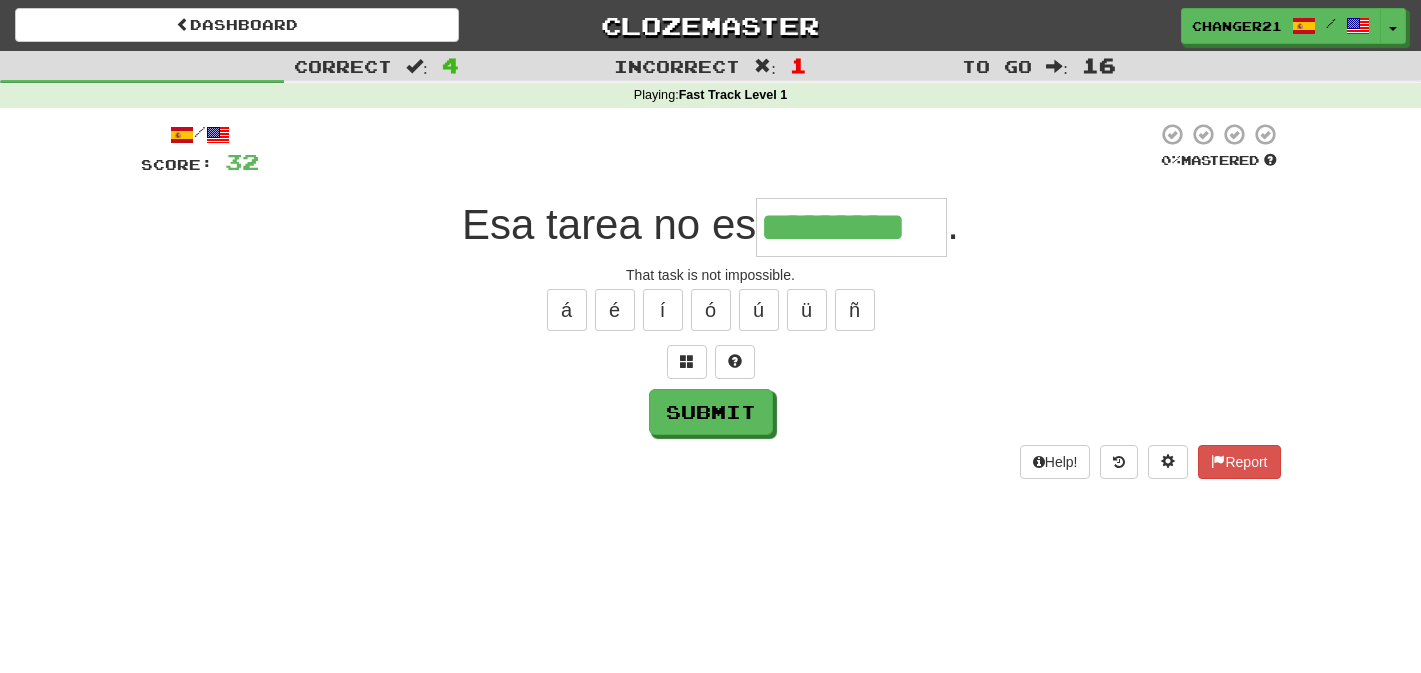 type on "*********" 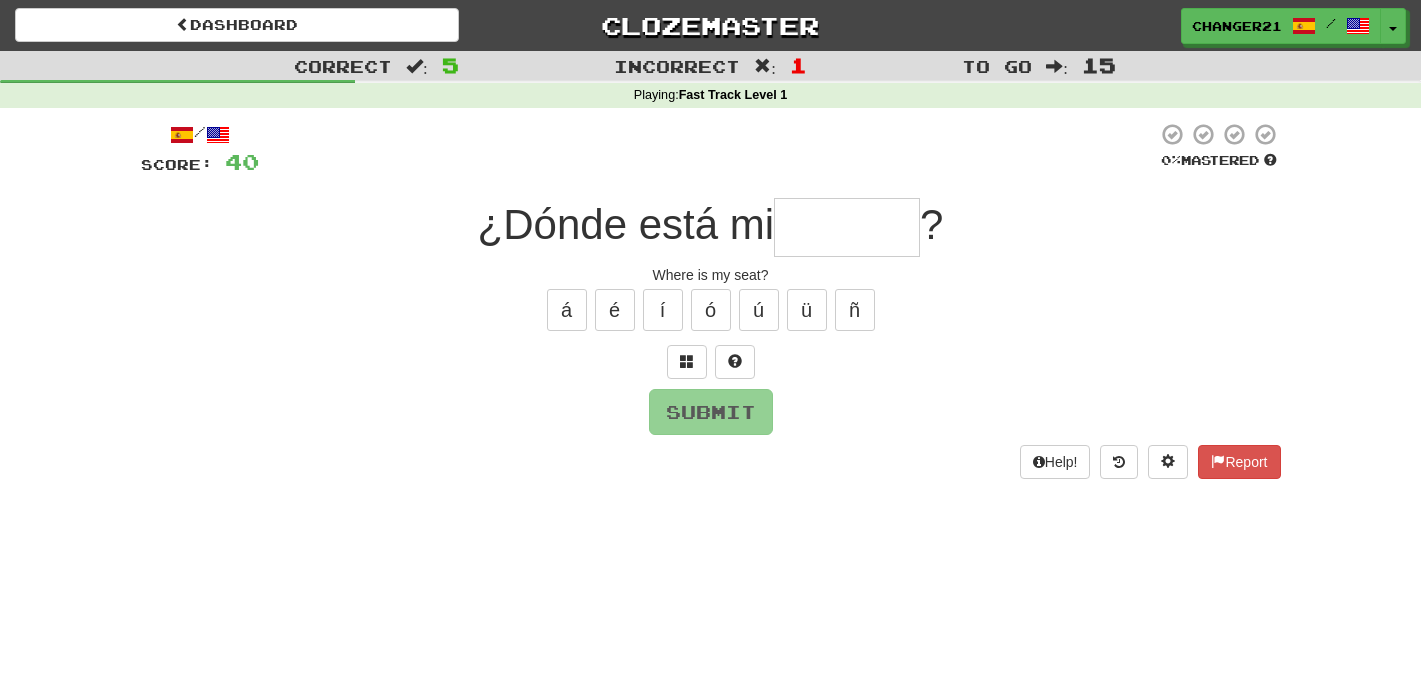 type on "*" 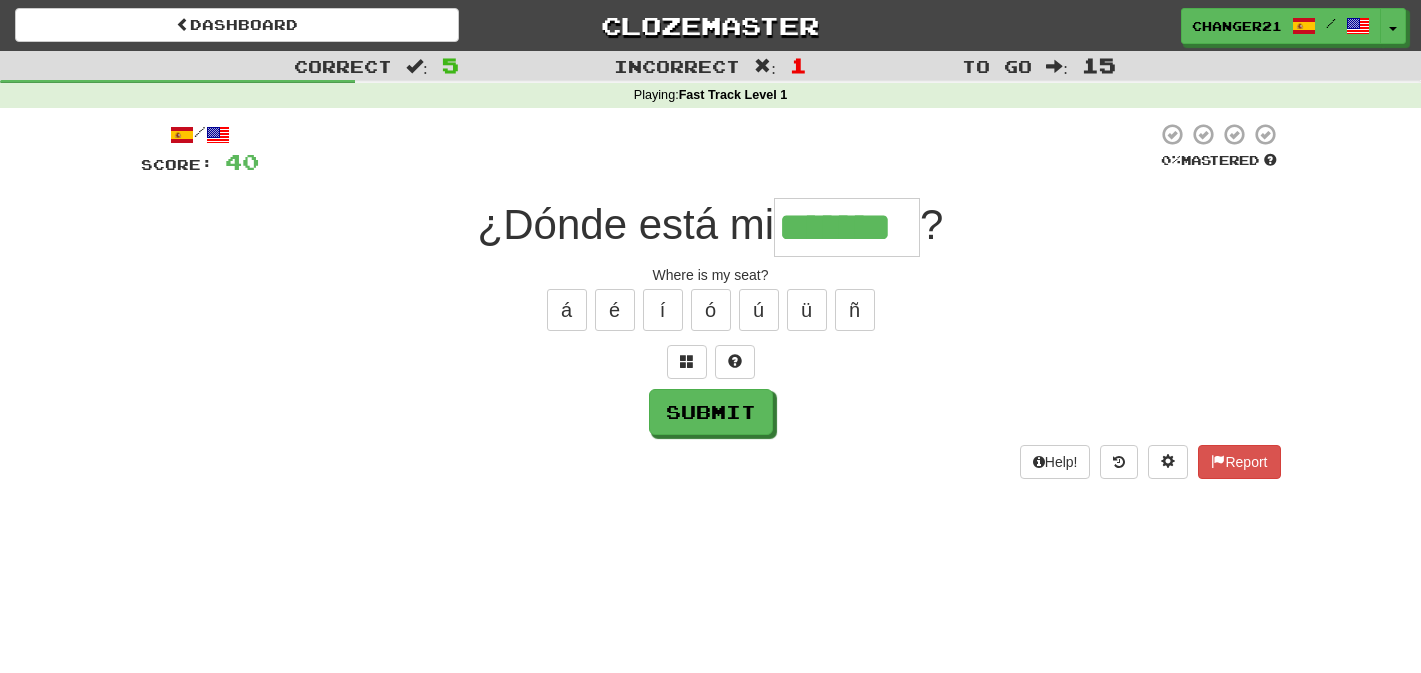 type on "*******" 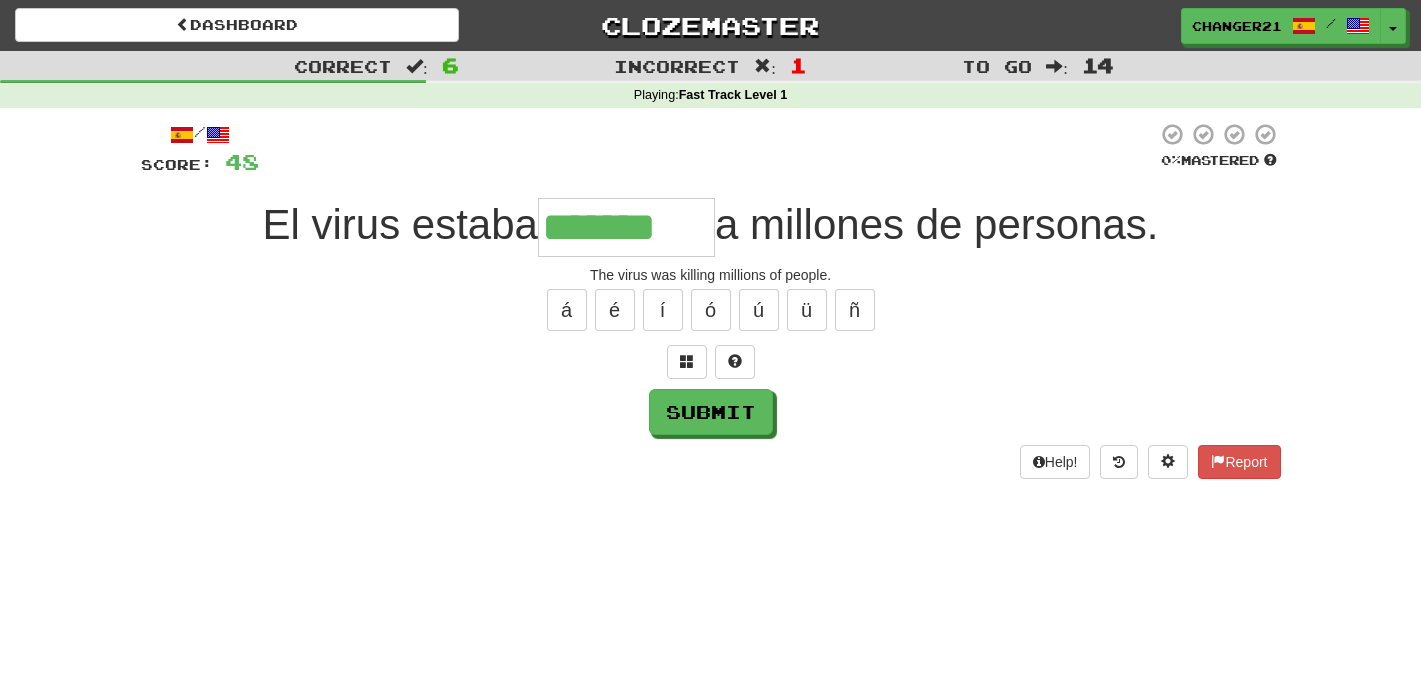 type on "*******" 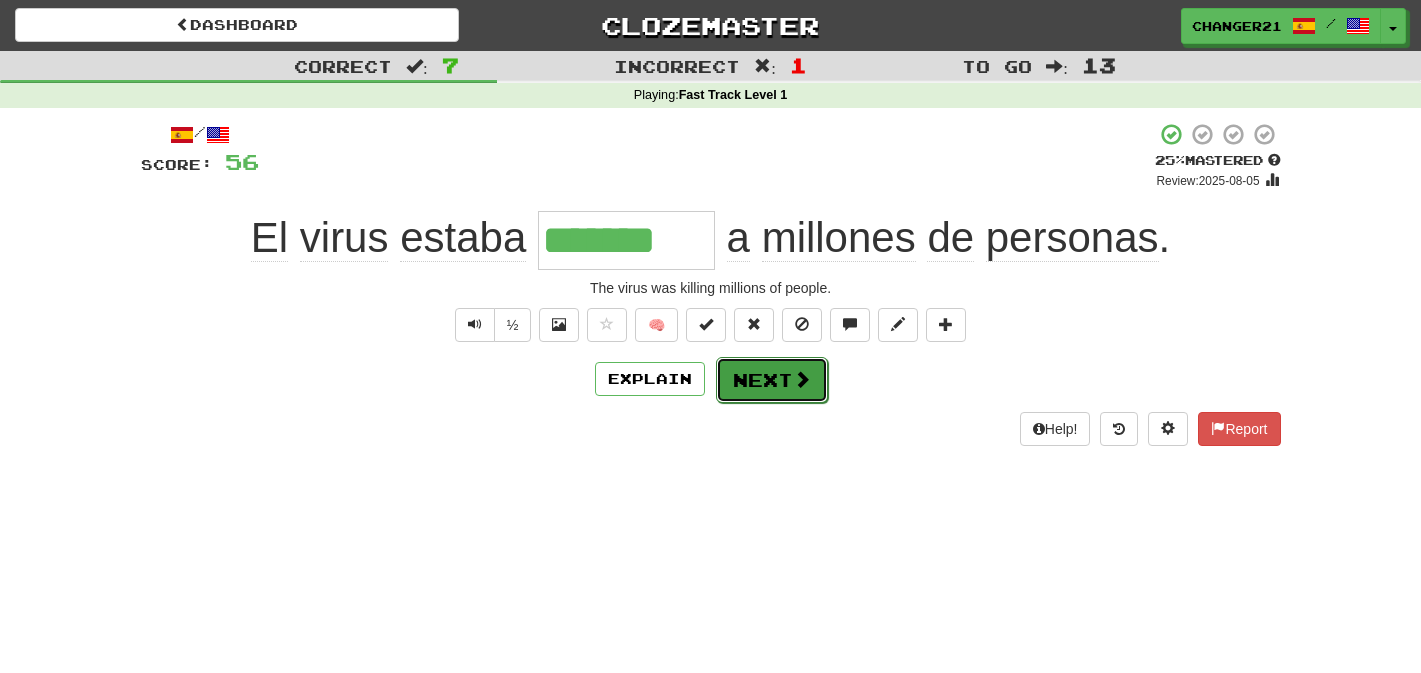 click on "Next" at bounding box center (772, 380) 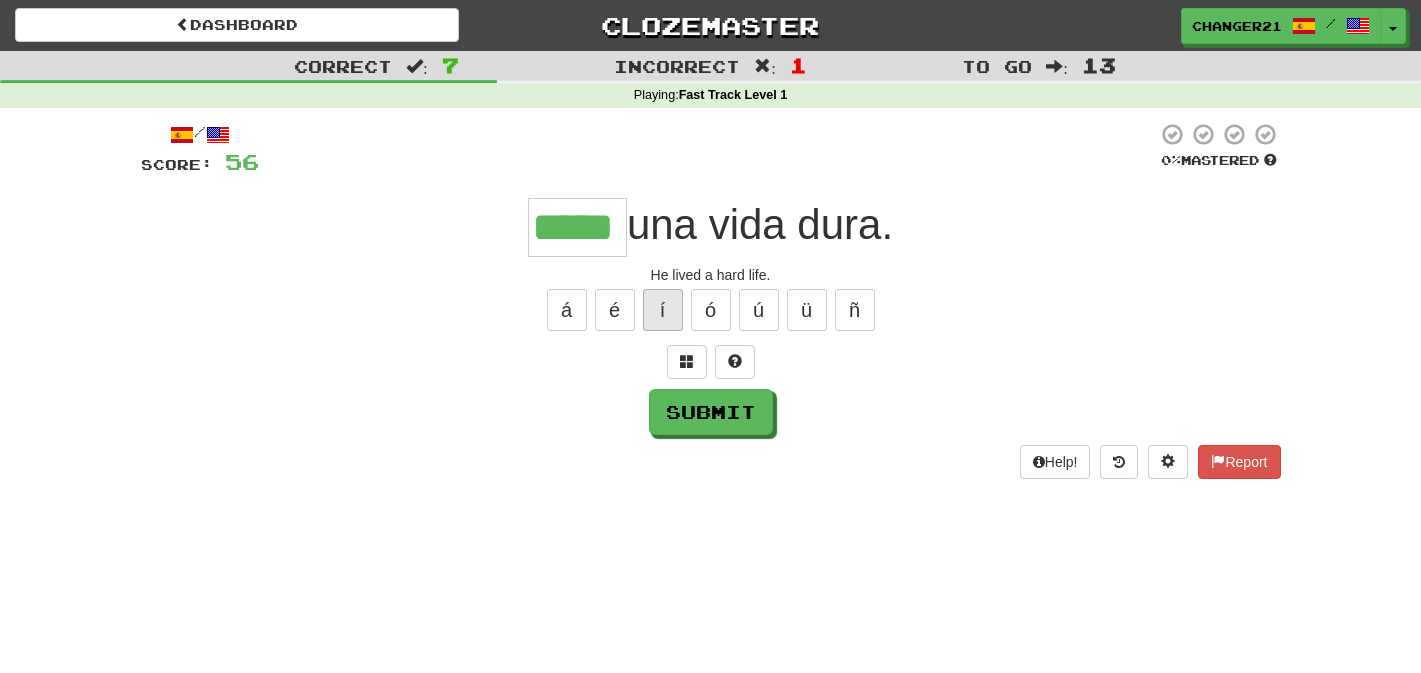 type on "*****" 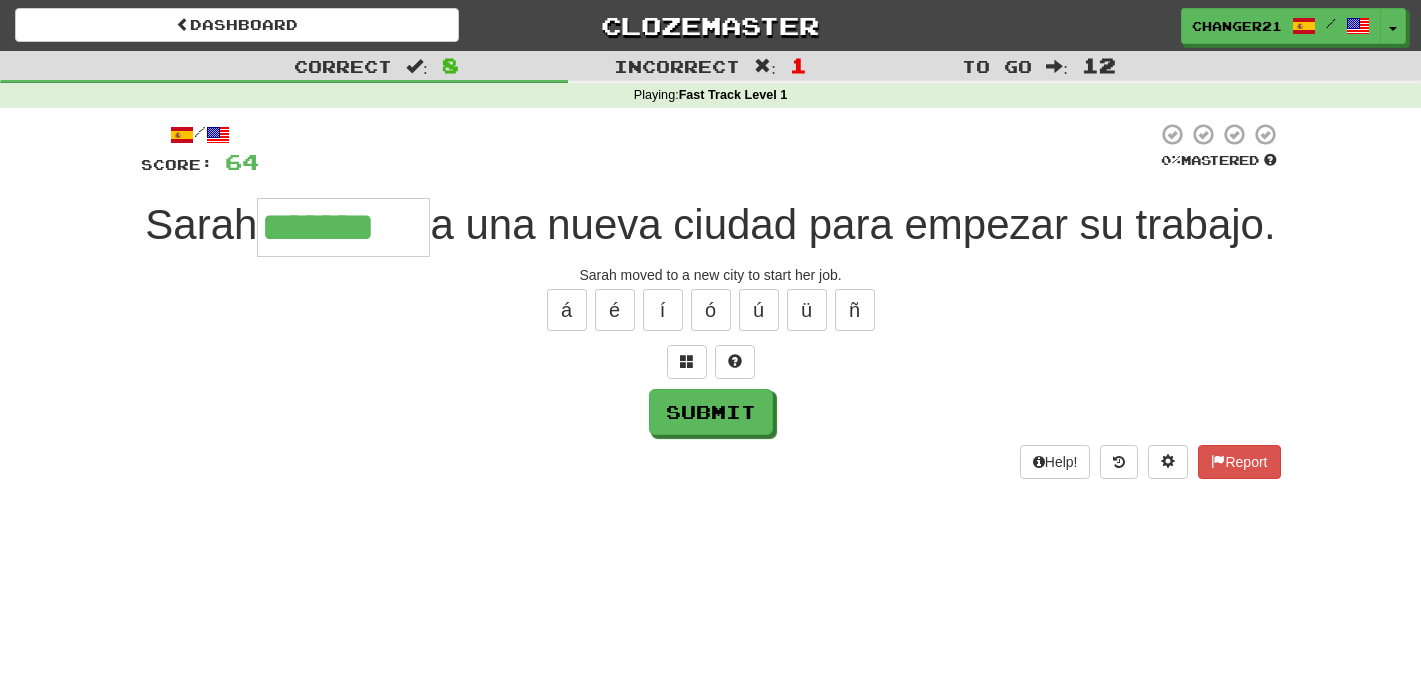 type on "*******" 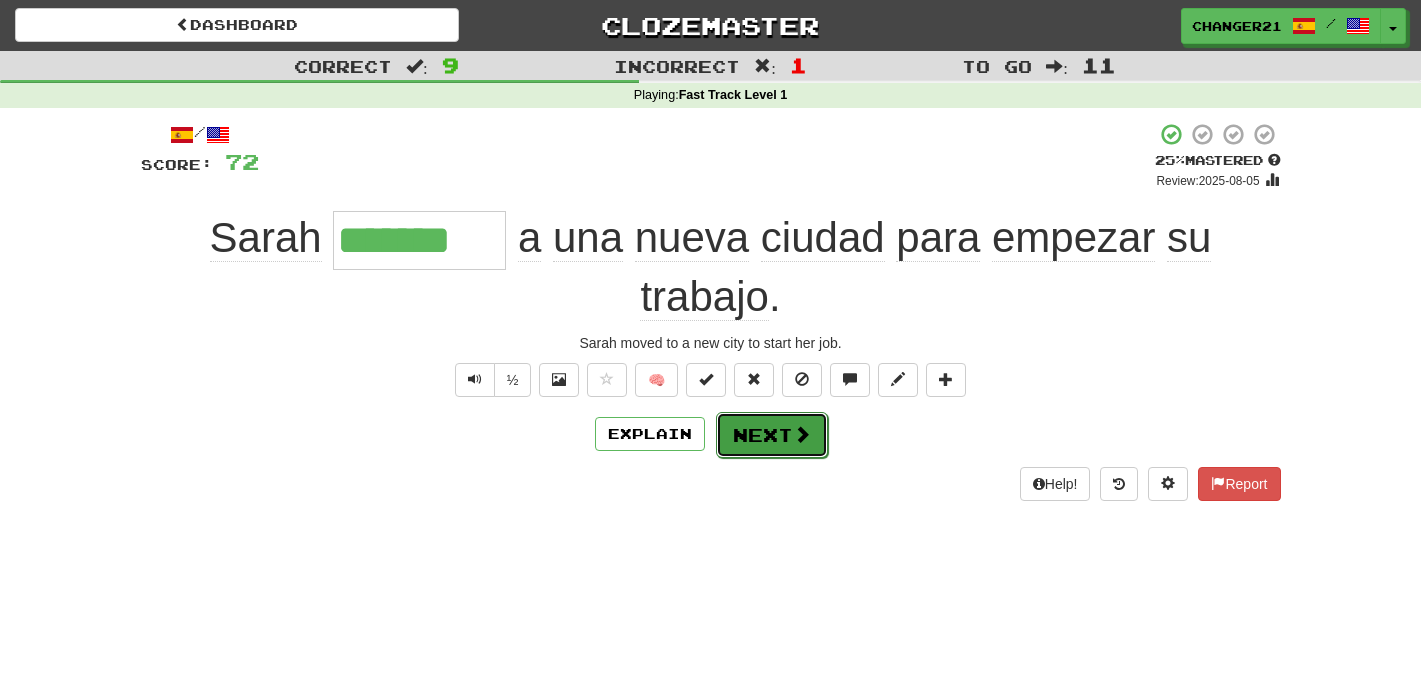 click on "Next" at bounding box center (772, 435) 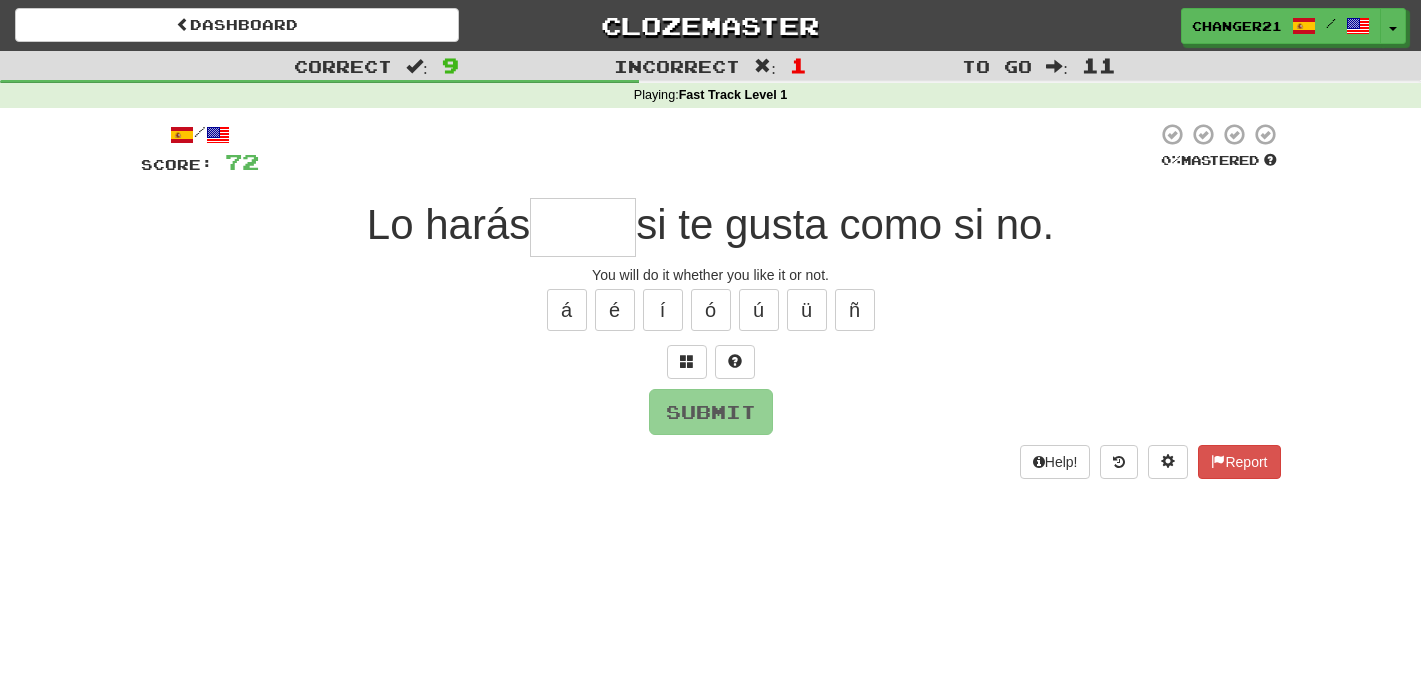 type on "*" 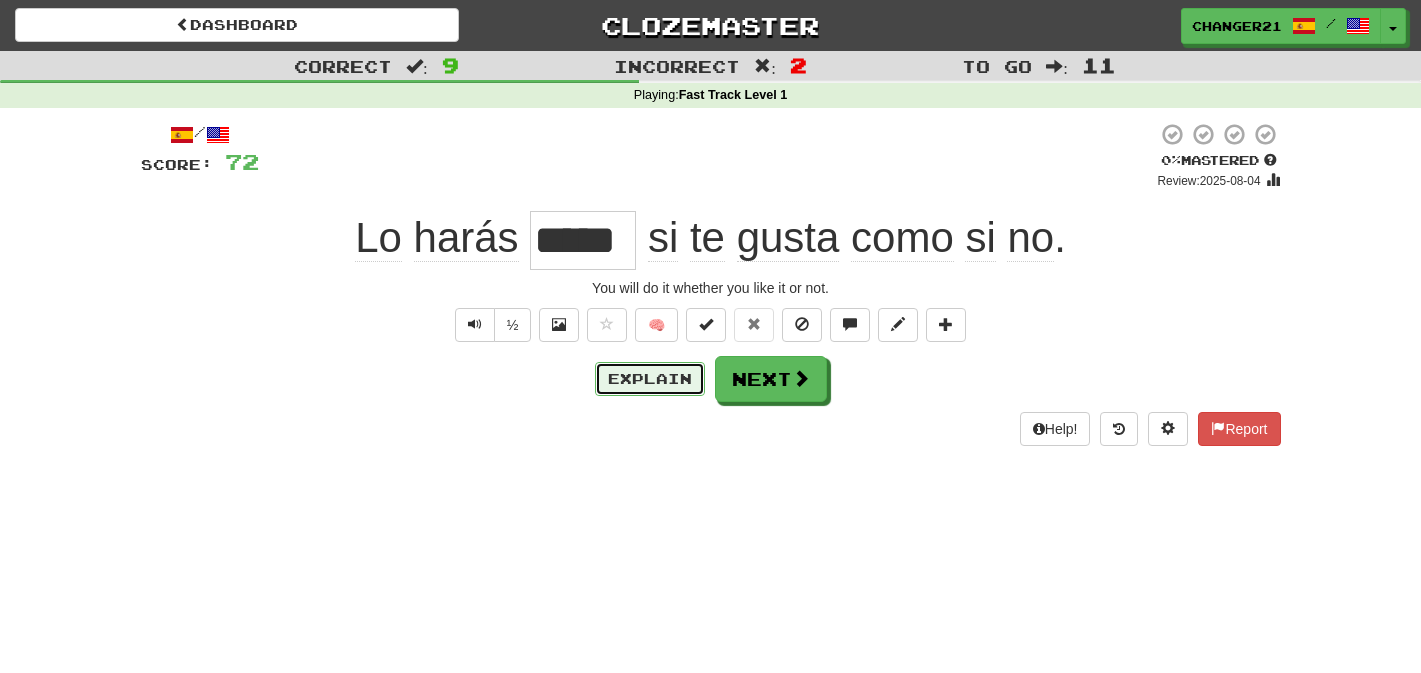 click on "Explain" at bounding box center [650, 379] 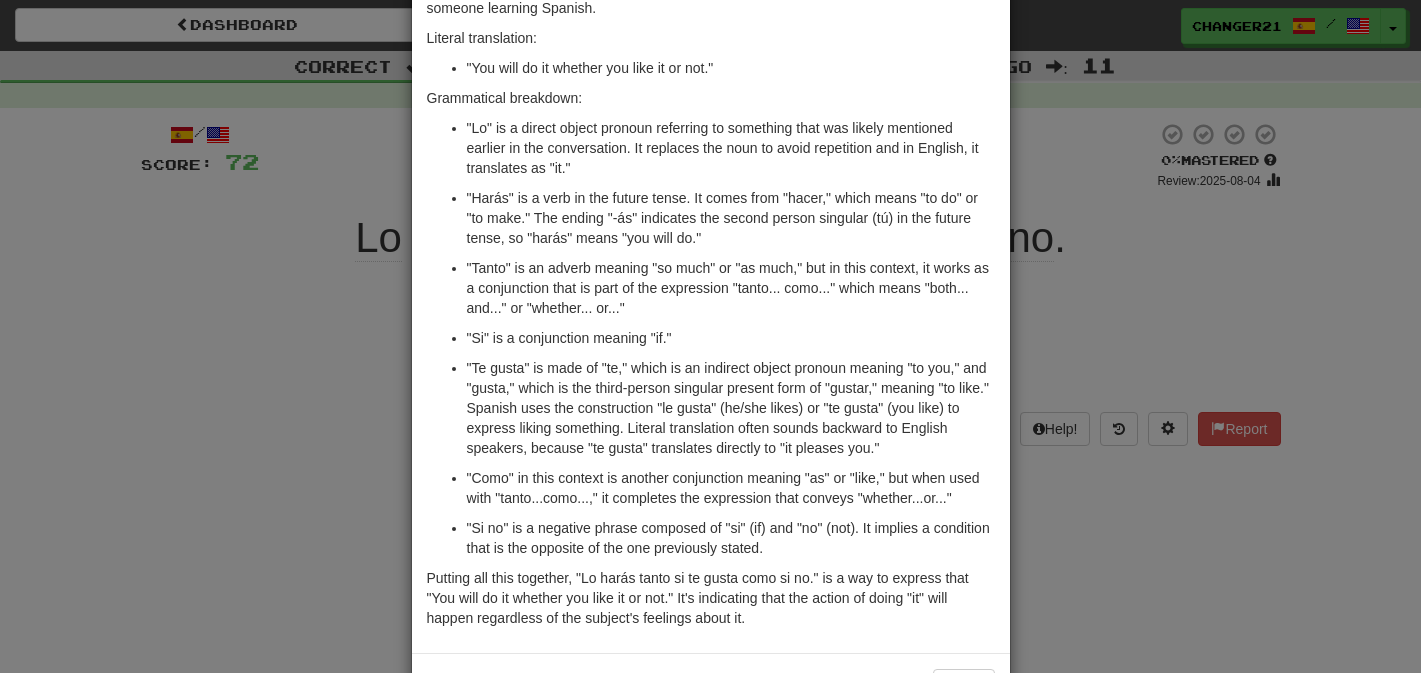 scroll, scrollTop: 118, scrollLeft: 0, axis: vertical 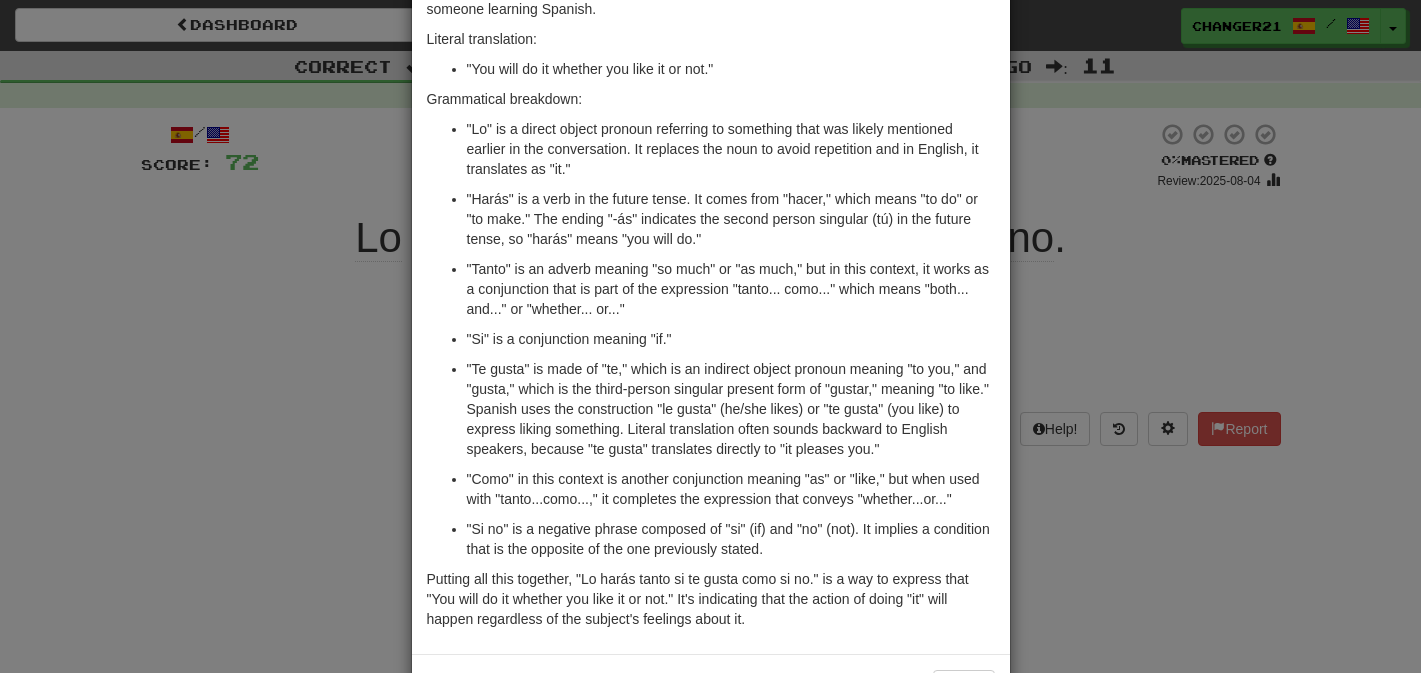 click on "× Explanation Sure, let's break down the Spanish sentence "Lo harás tanto si te gusta como si no." for someone learning Spanish.
Literal translation:
"You will do it whether you like it or not."
Grammatical breakdown:
"Lo" is a direct object pronoun referring to something that was likely mentioned earlier in the conversation. It replaces the noun to avoid repetition and in English, it translates as "it."
"Harás" is a verb in the future tense. It comes from "hacer," which means "to do" or "to make." The ending "-ás" indicates the second person singular (tú) in the future tense, so "harás" means "you will do."
"Tanto" is an adverb meaning "so much" or "as much," but in this context, it works as a conjunction that is part of the expression "tanto... como..." which means "both... and..." or "whether... or..."
"Si" is a conjunction meaning "if."
In beta. Generated by ChatGPT. Like it? Hate it?  Let us know ! Close" at bounding box center (710, 336) 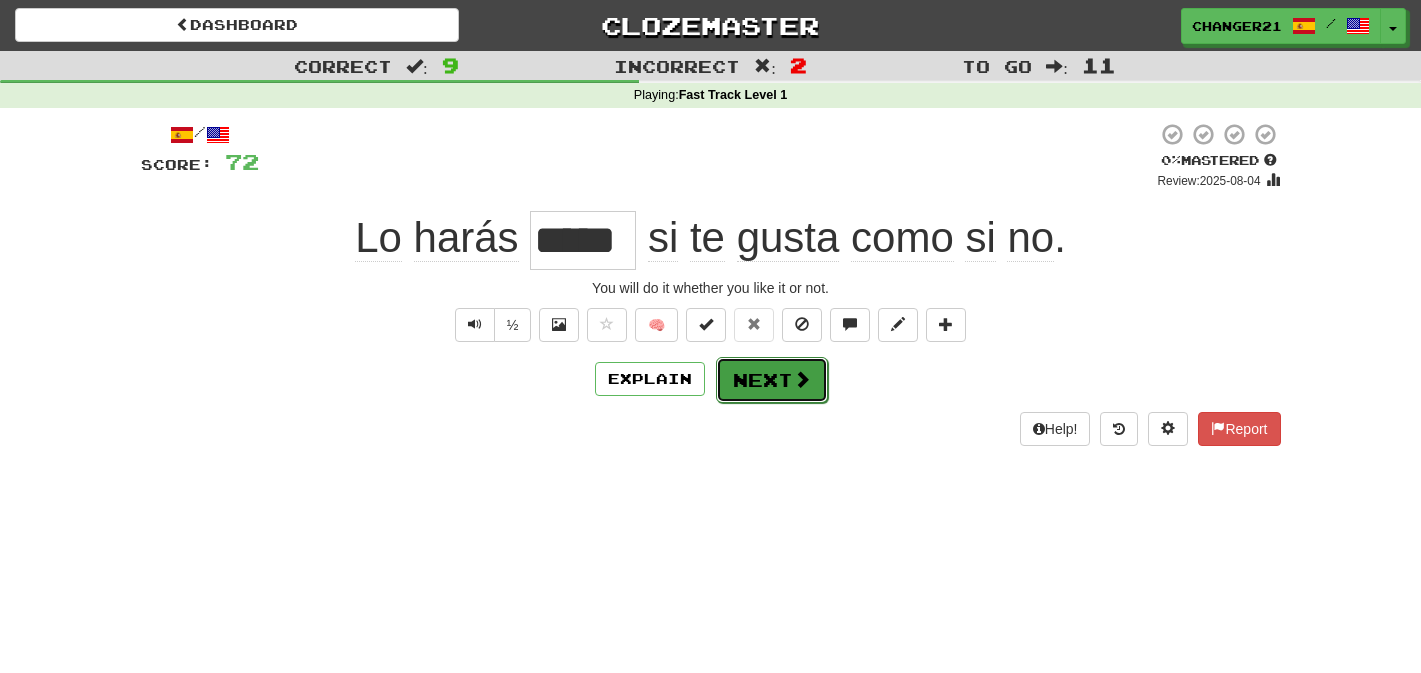 click on "Next" at bounding box center (772, 380) 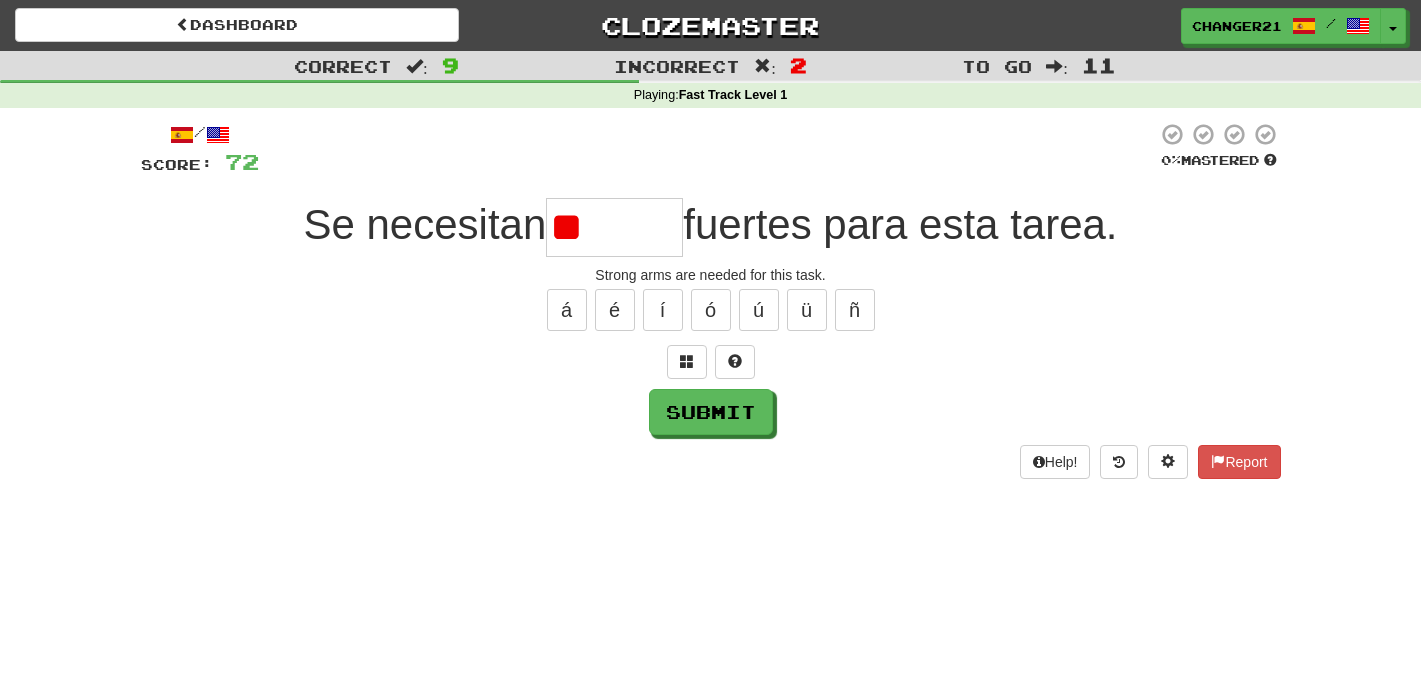 type on "*" 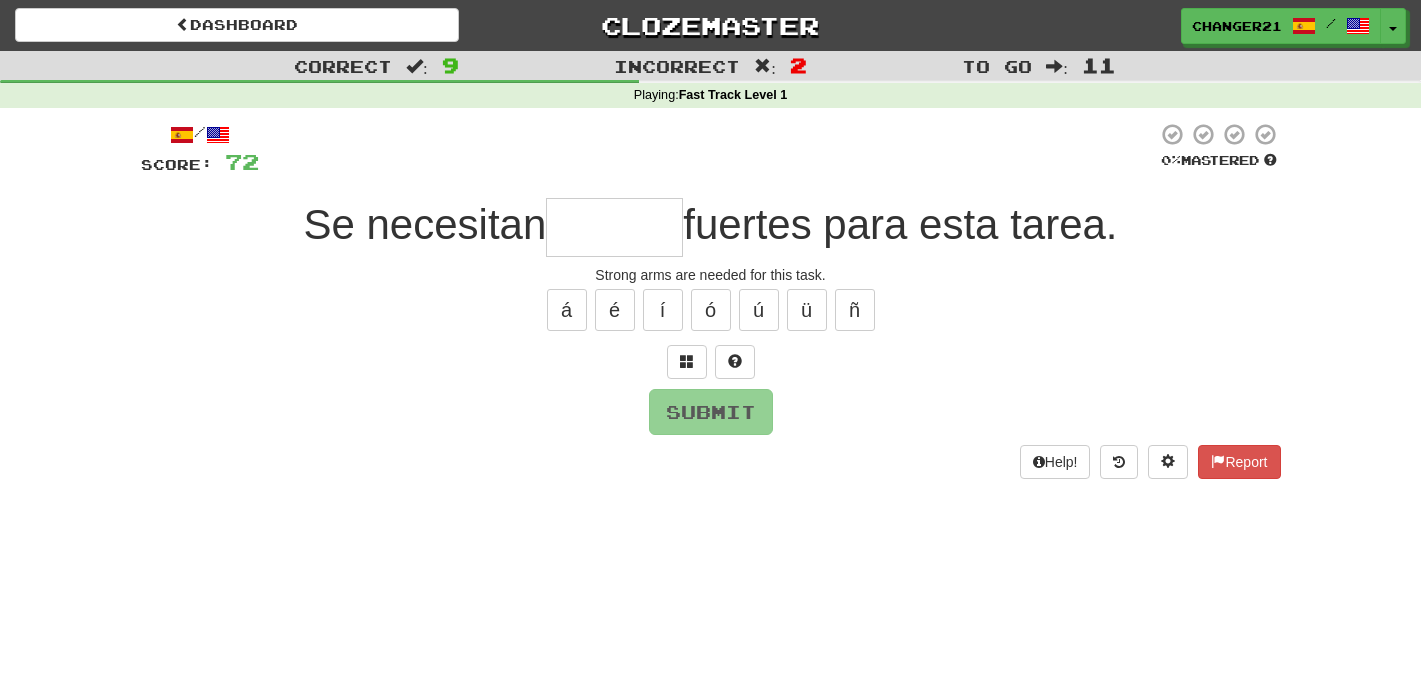 type on "******" 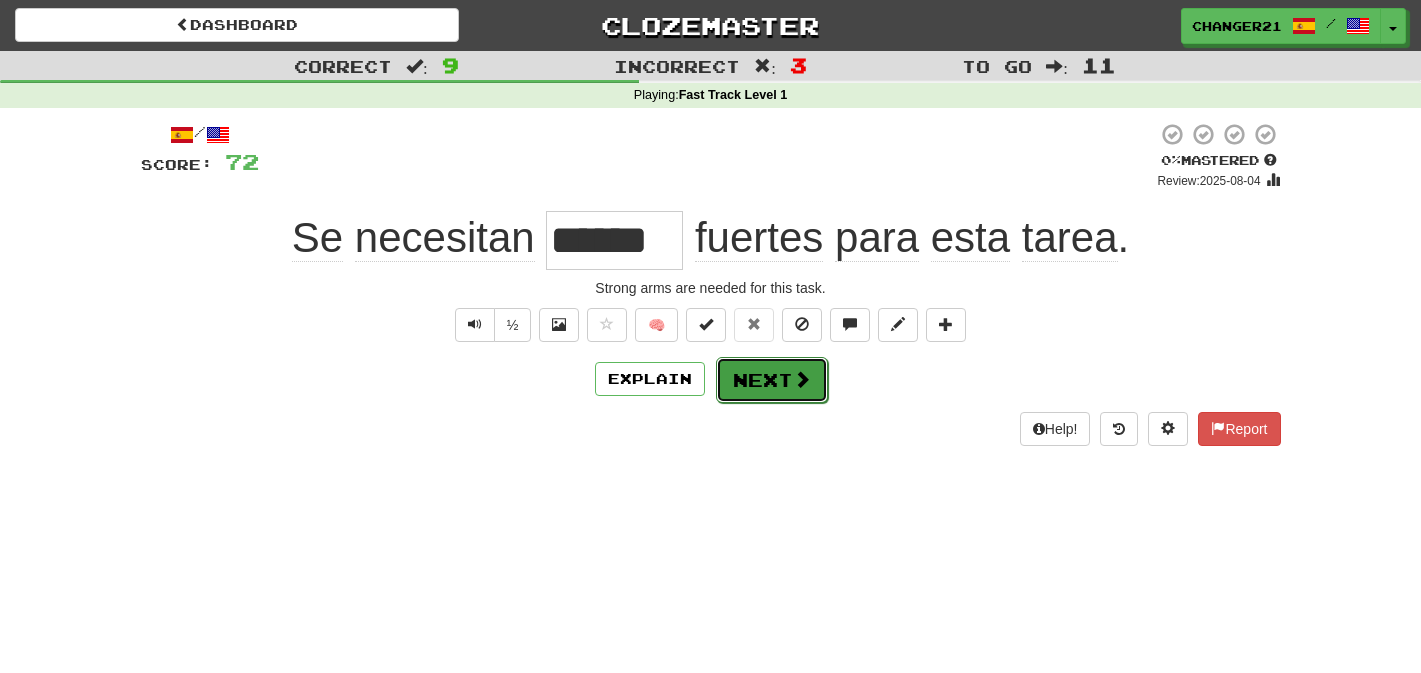 click on "Next" at bounding box center (772, 380) 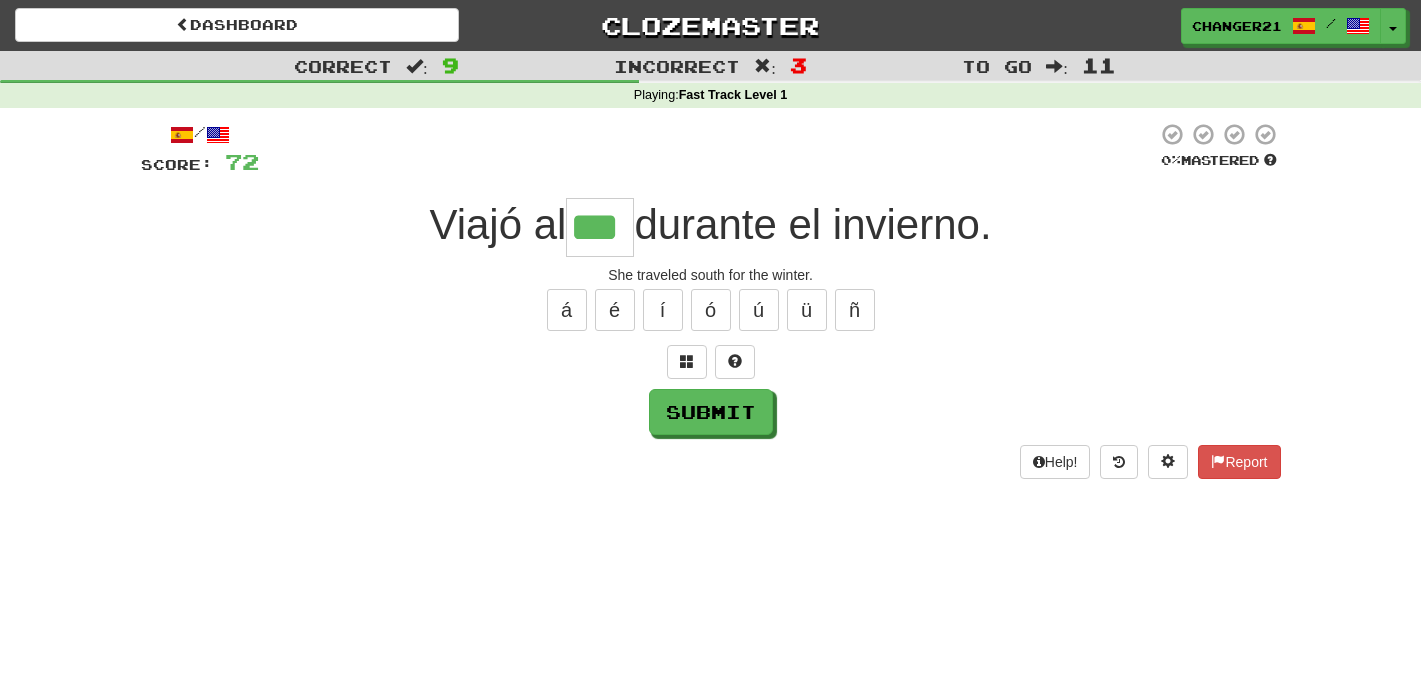 type on "***" 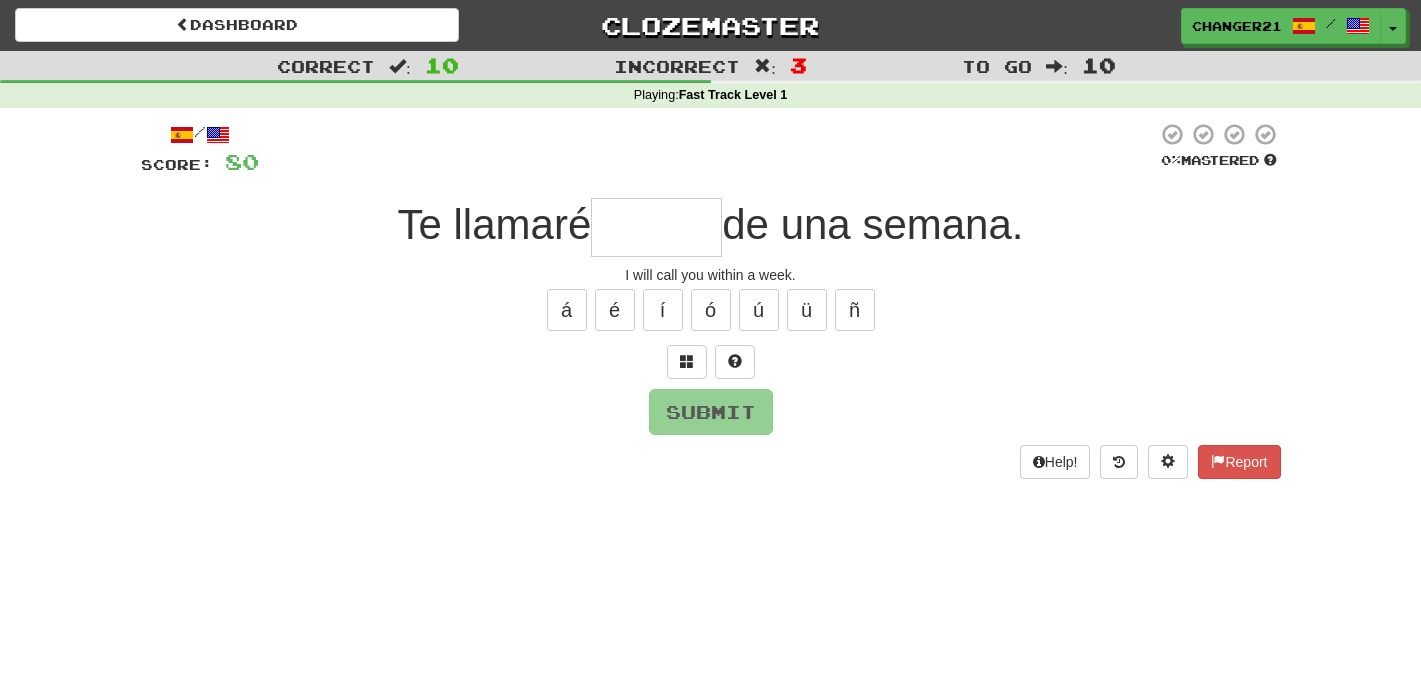 type on "*" 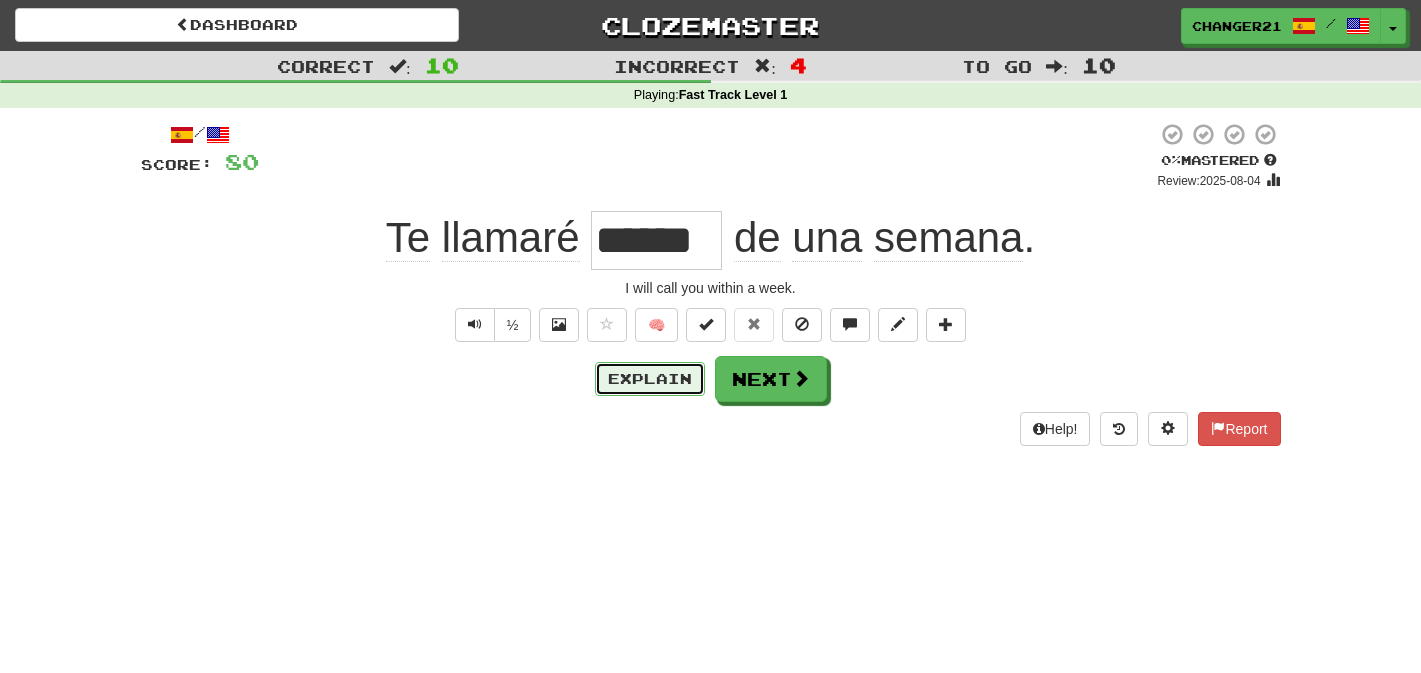 click on "Explain" at bounding box center [650, 379] 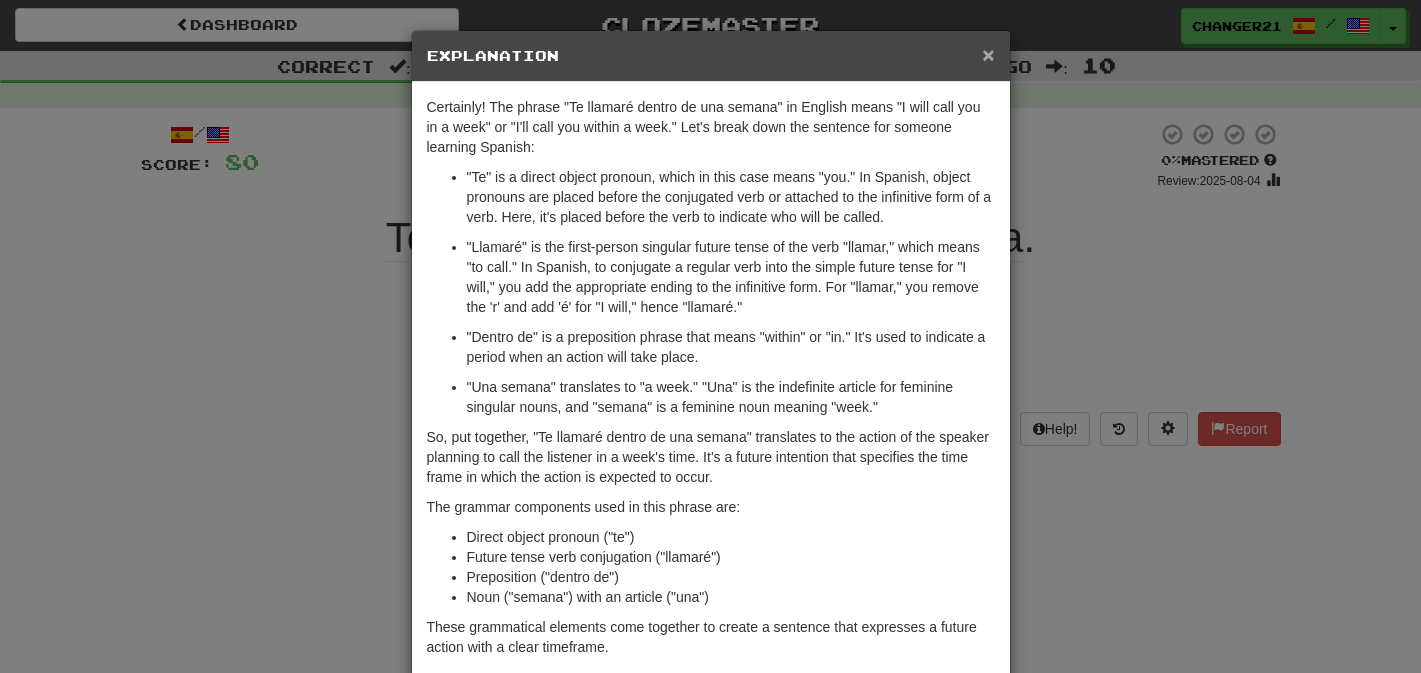 click on "×" at bounding box center (988, 54) 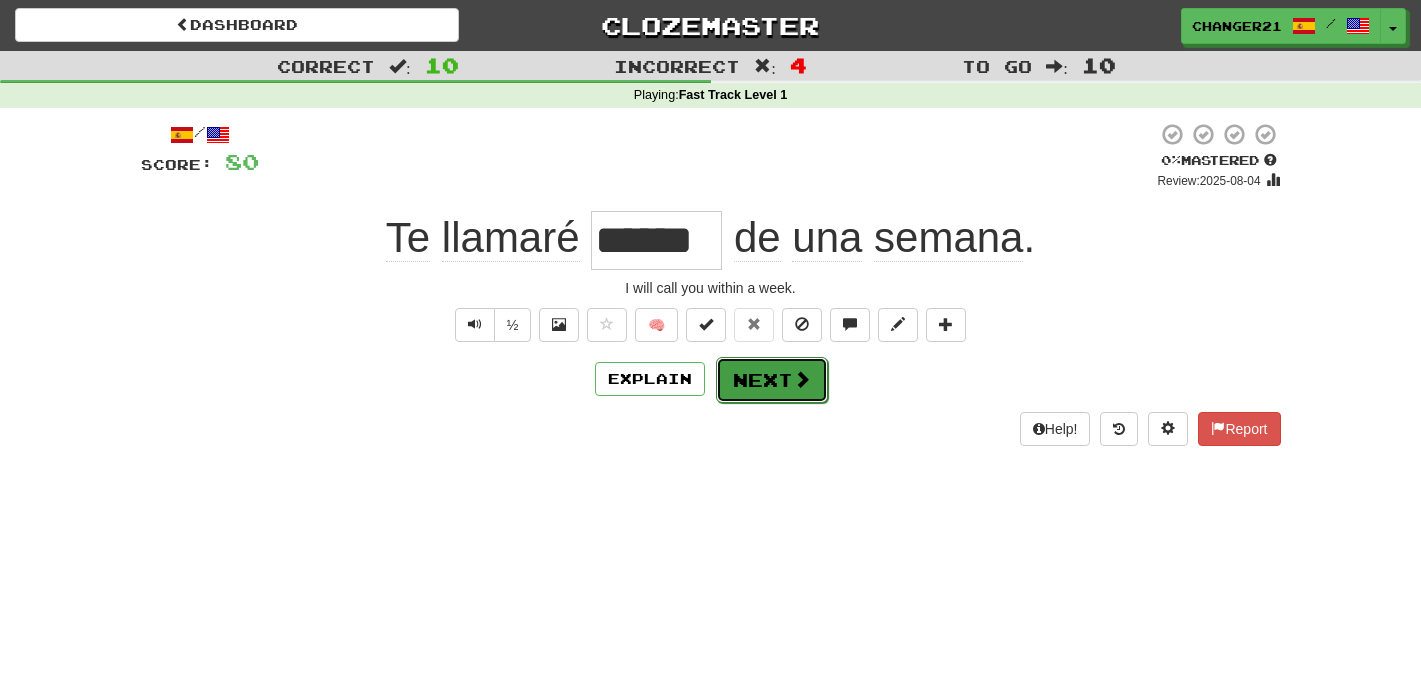 click on "Next" at bounding box center [772, 380] 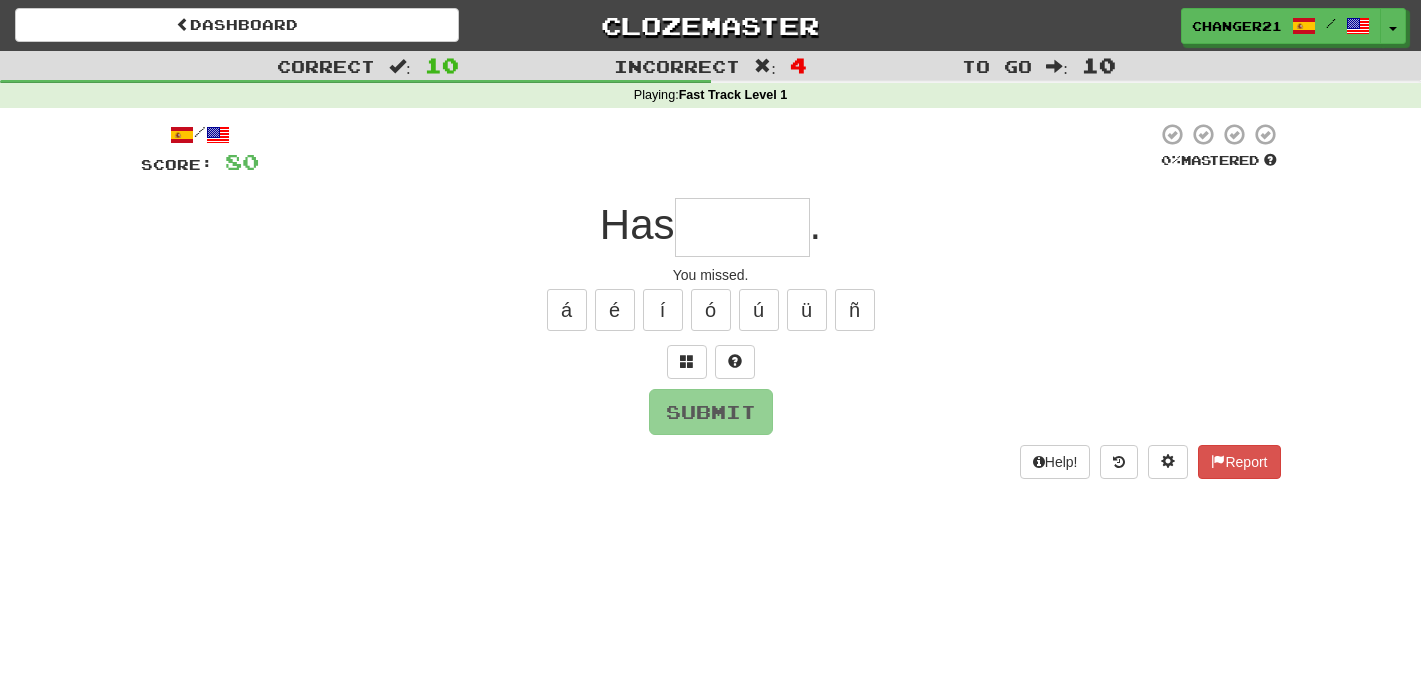 type on "*" 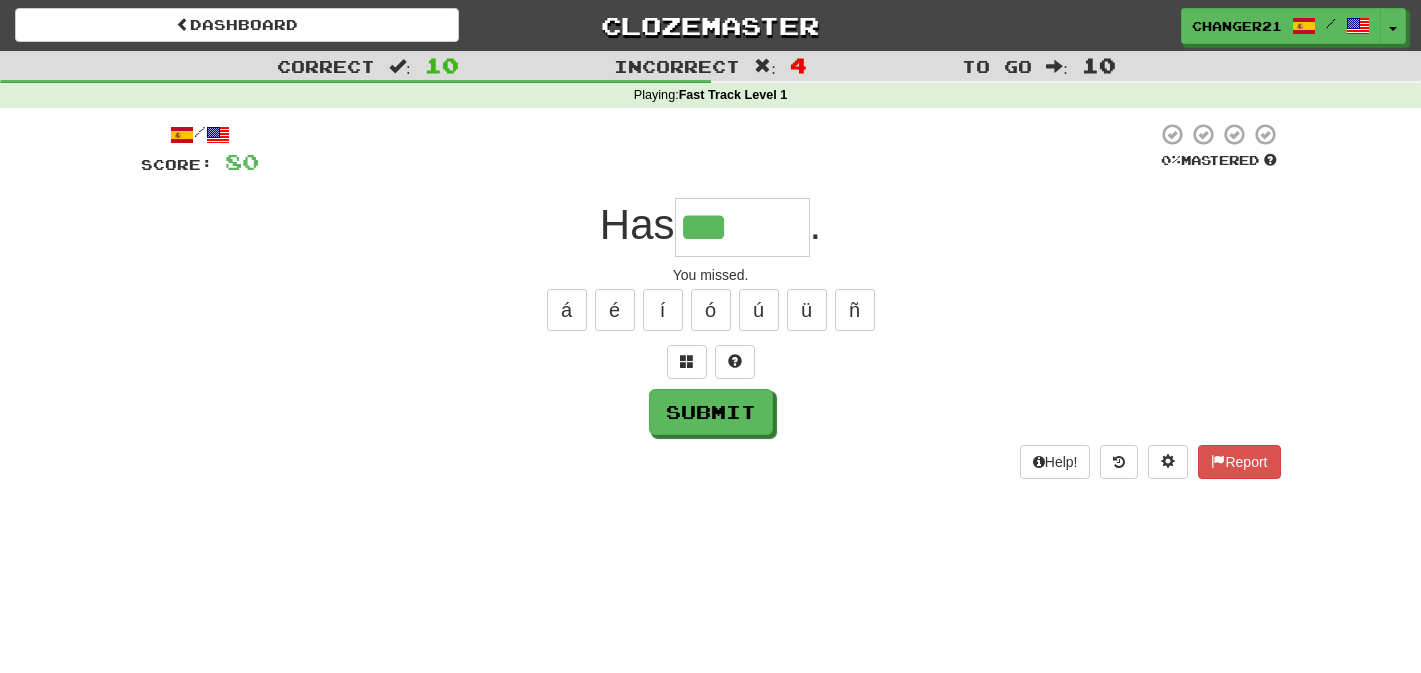 type on "*******" 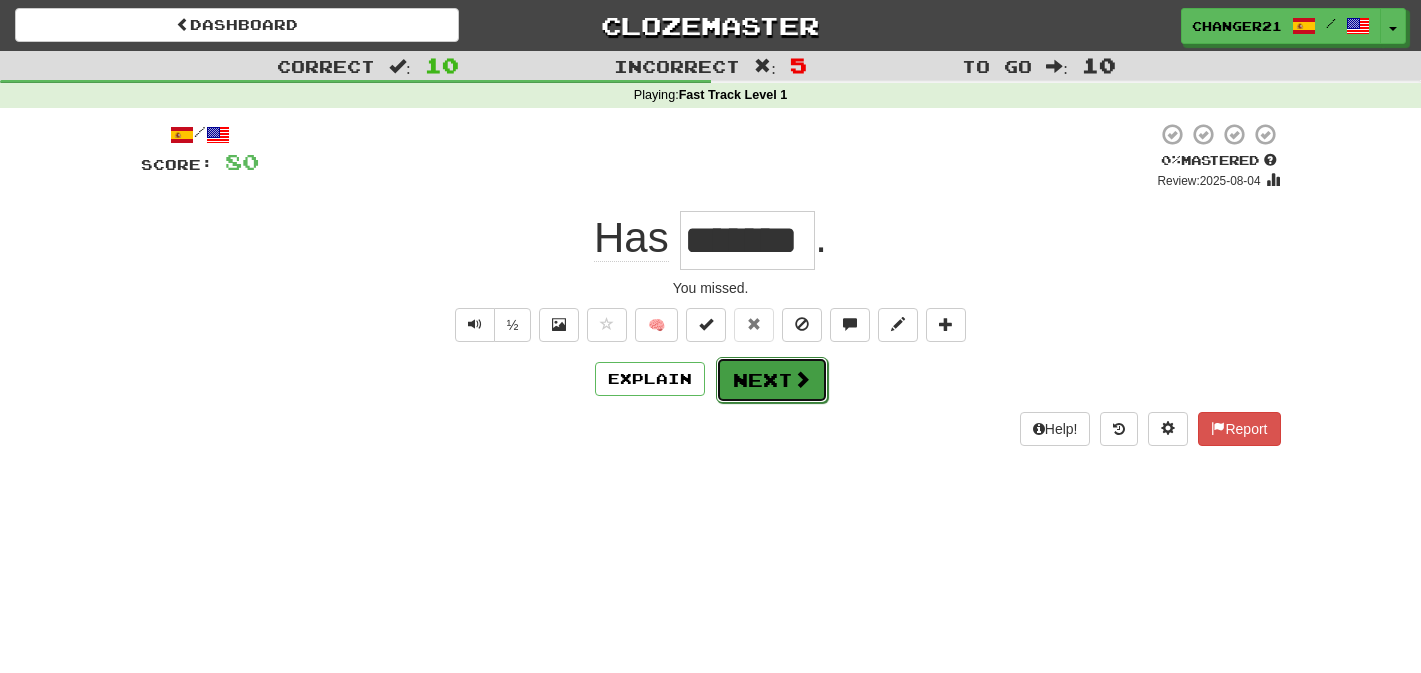 click on "Next" at bounding box center [772, 380] 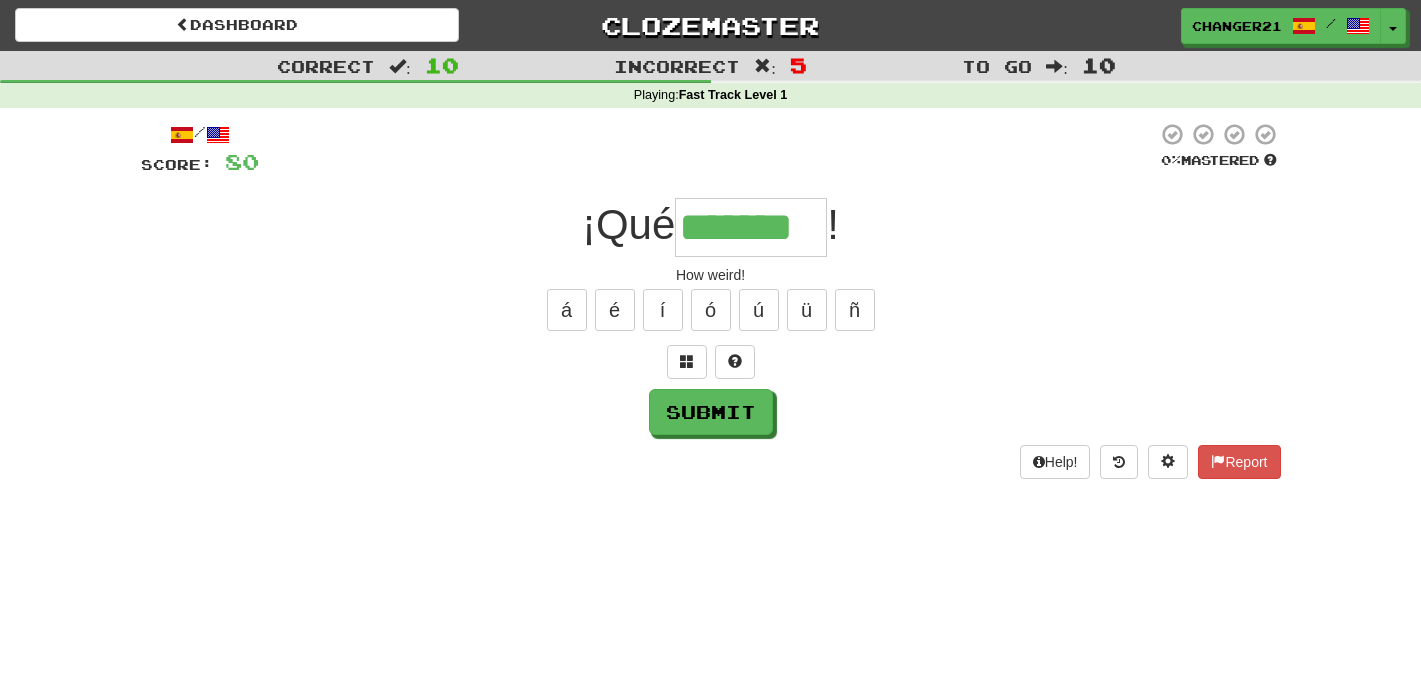 type on "*******" 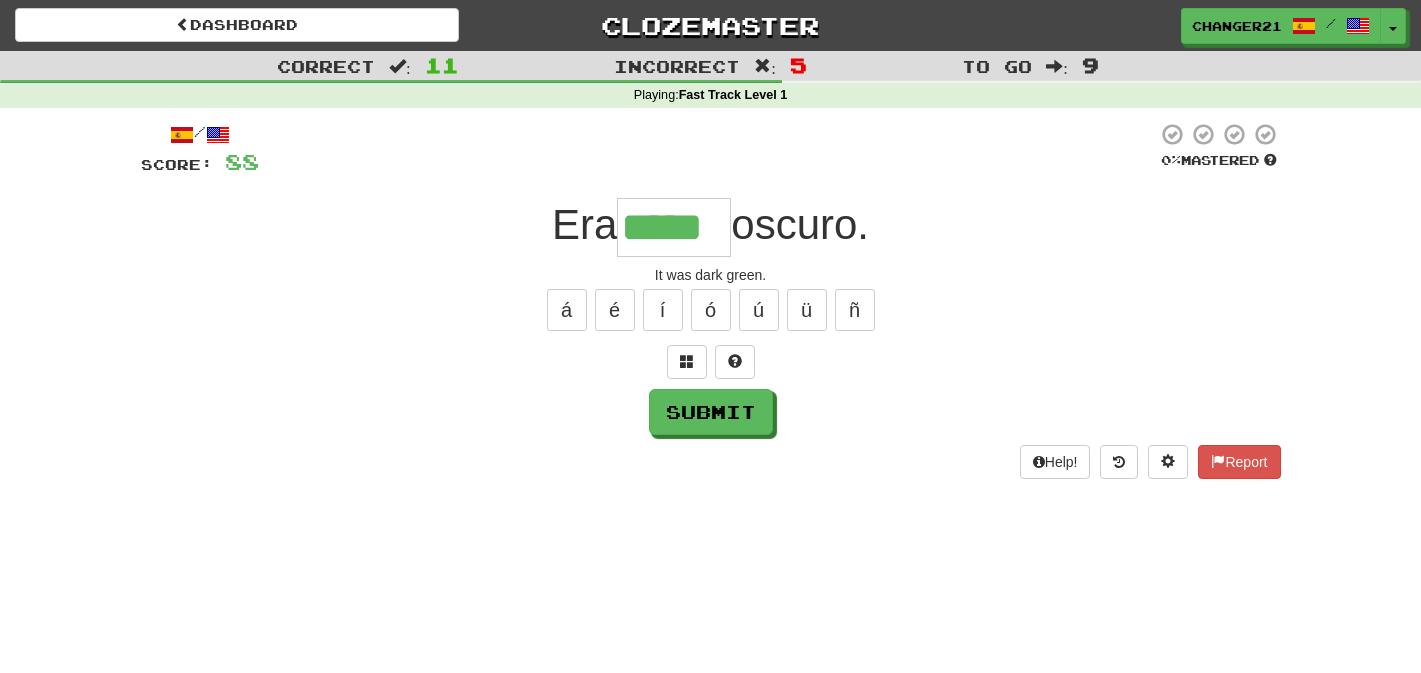 type on "*****" 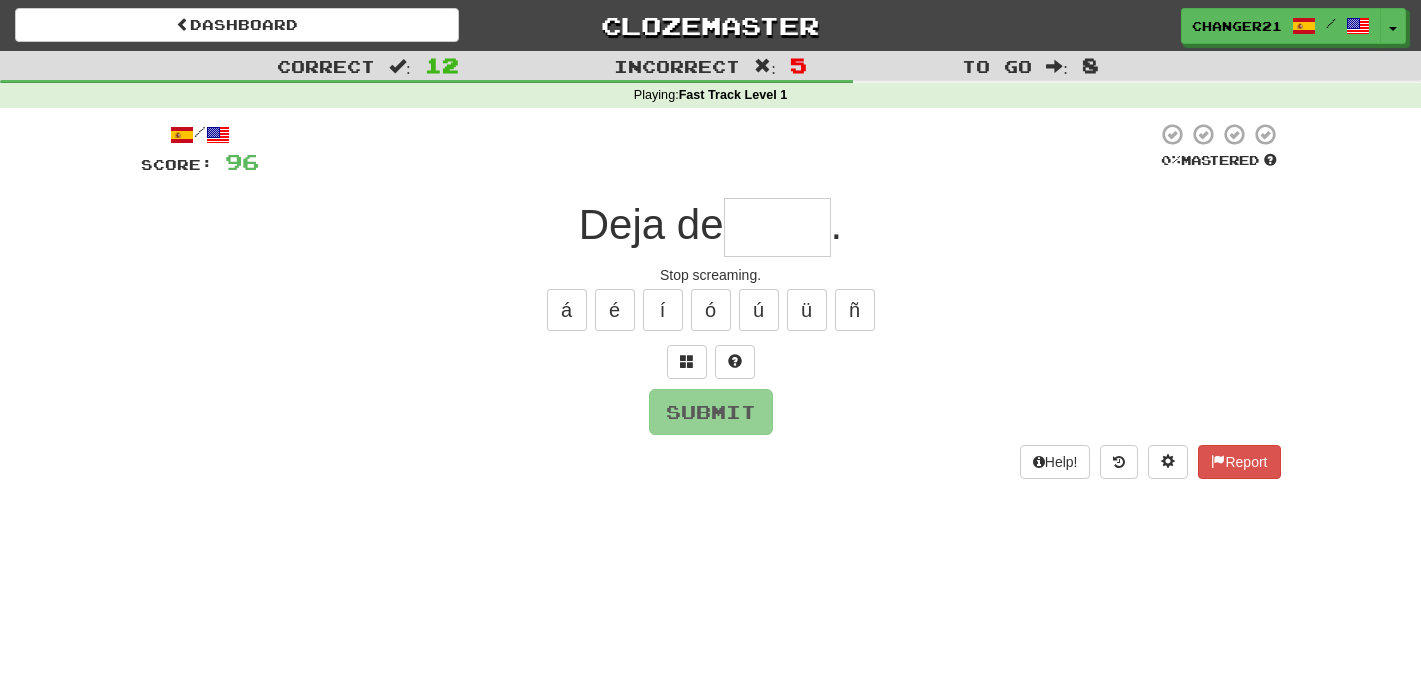 type on "******" 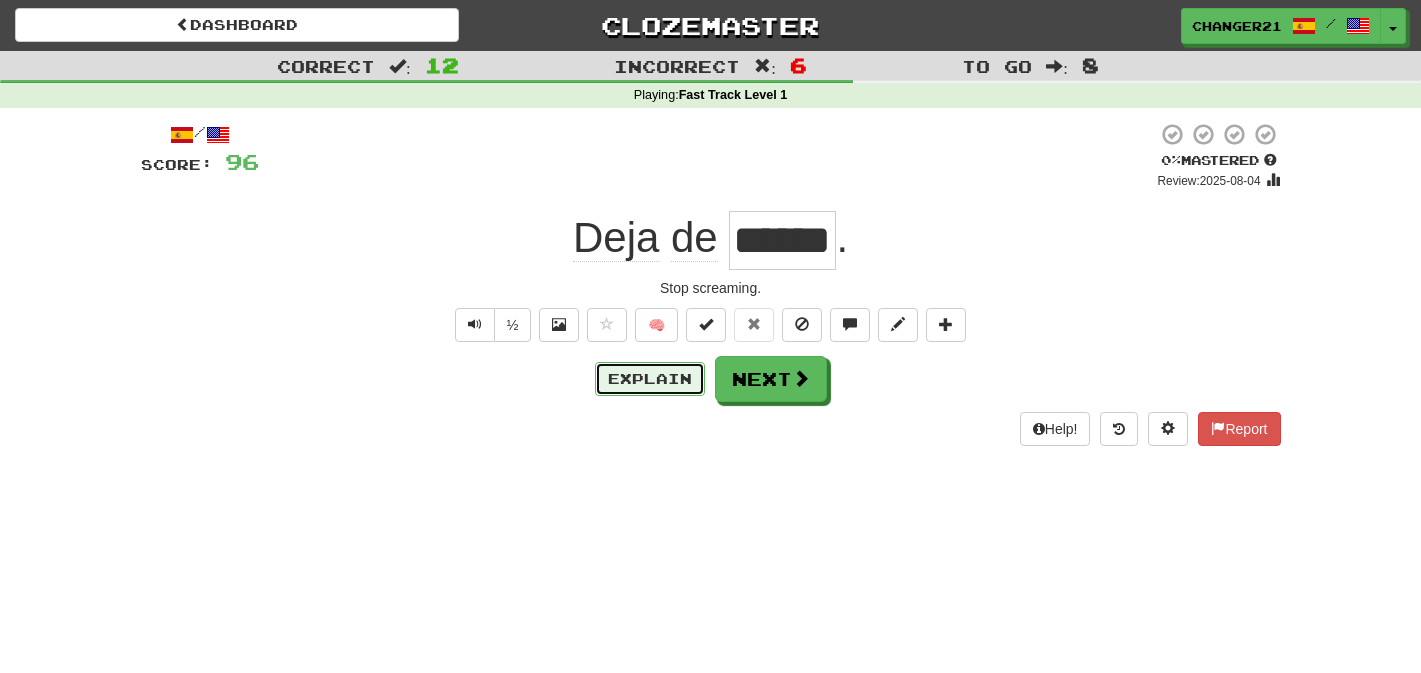click on "Explain" at bounding box center (650, 379) 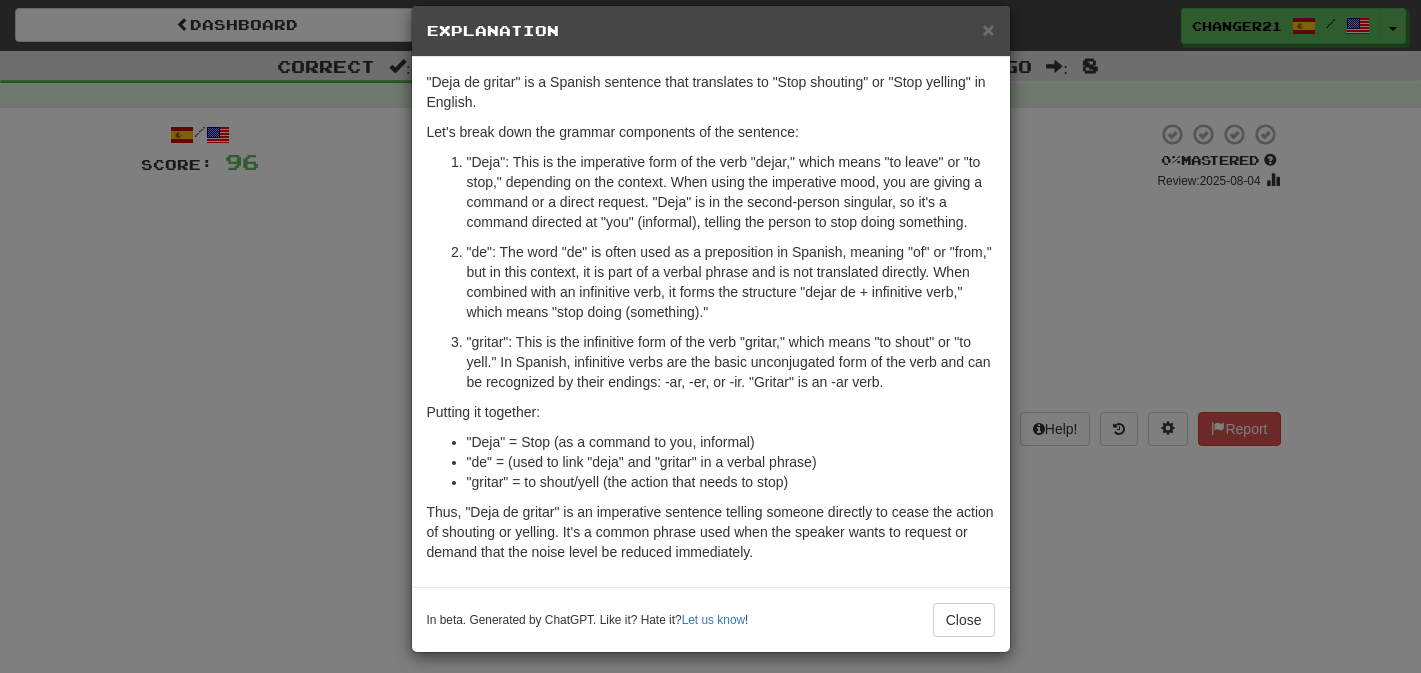 scroll, scrollTop: 35, scrollLeft: 0, axis: vertical 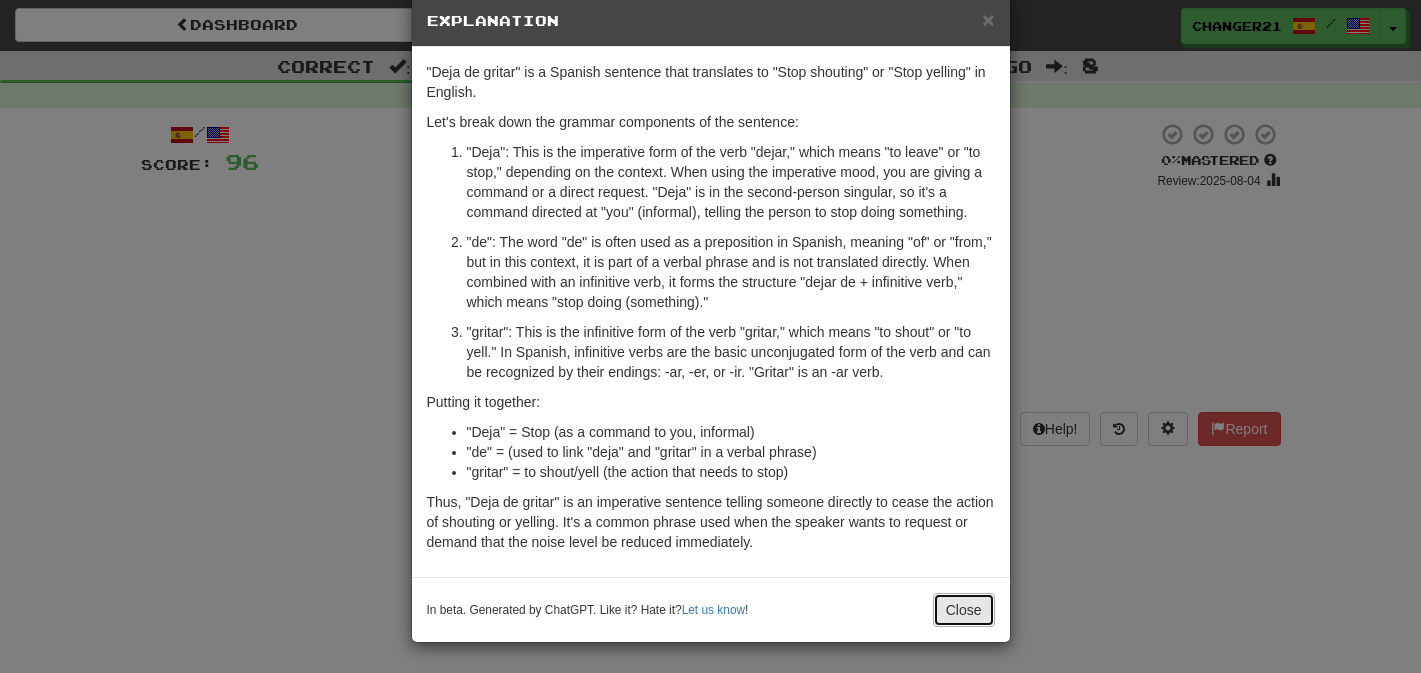 click on "Close" at bounding box center (964, 610) 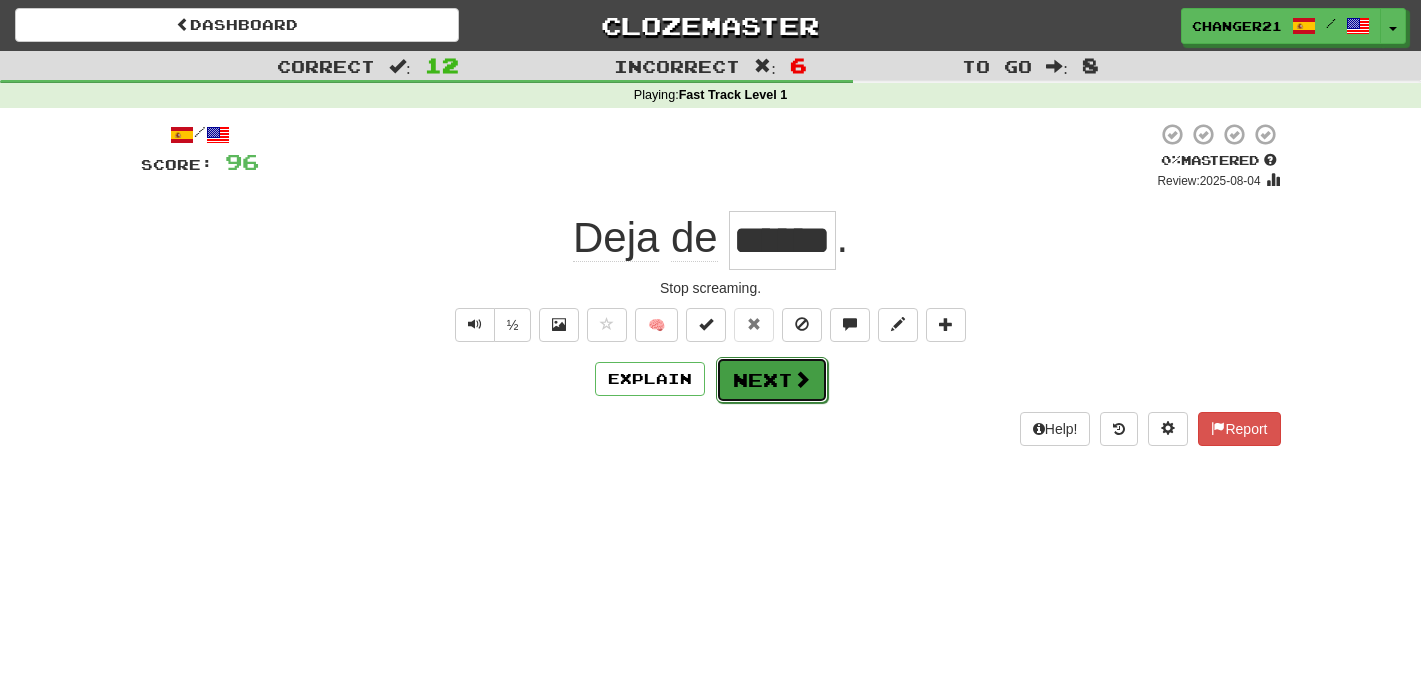click on "Next" at bounding box center (772, 380) 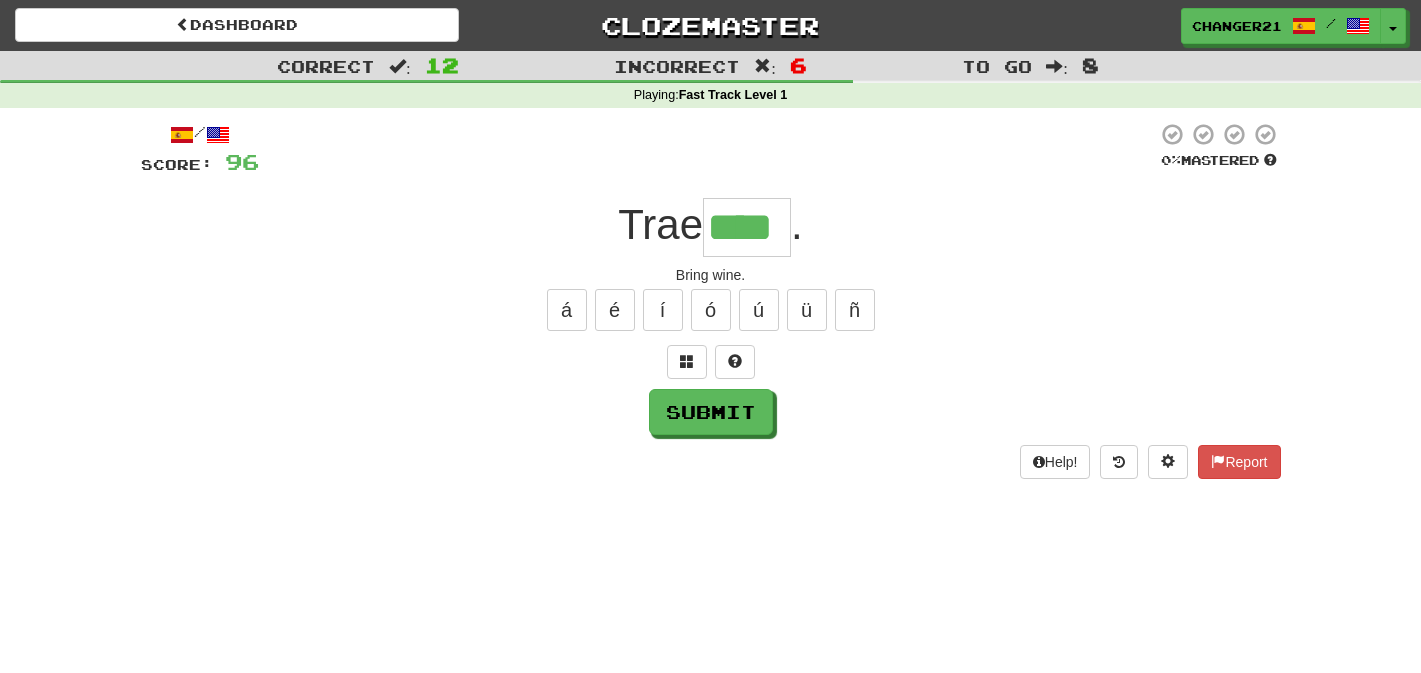 type on "****" 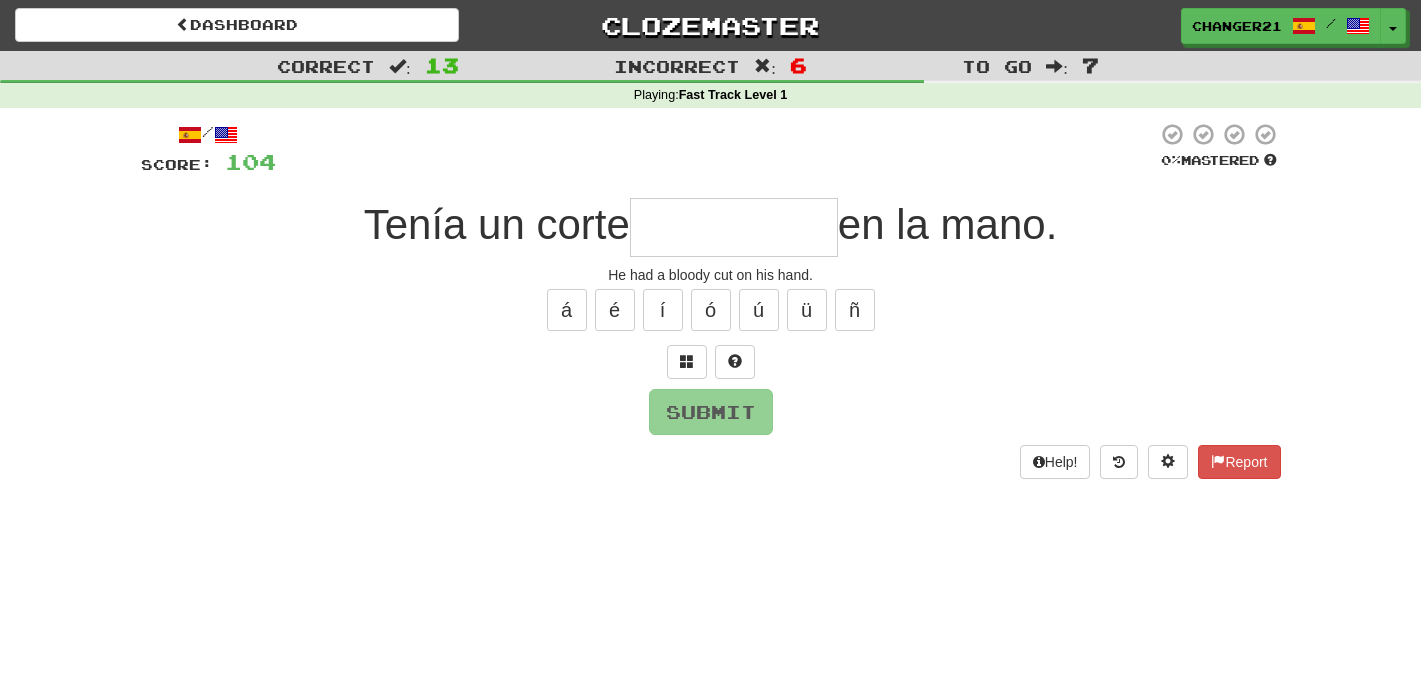 type on "**********" 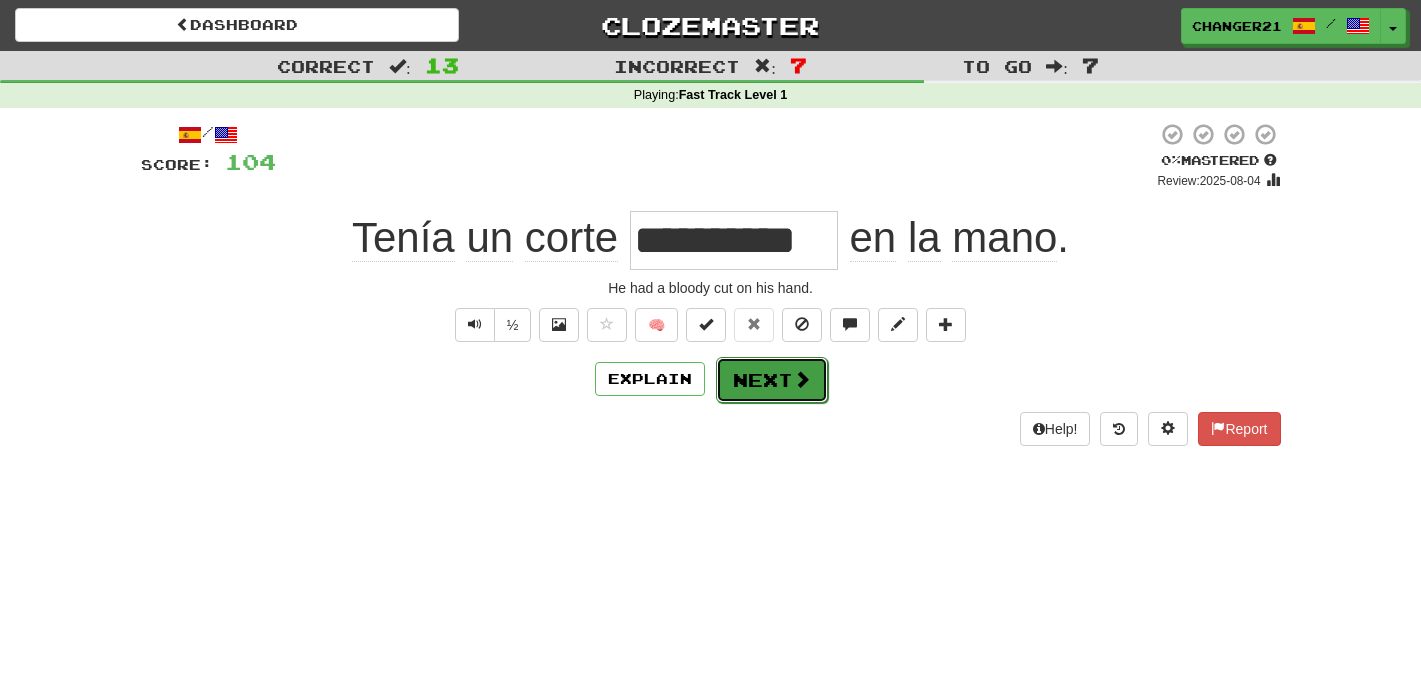 click at bounding box center (802, 379) 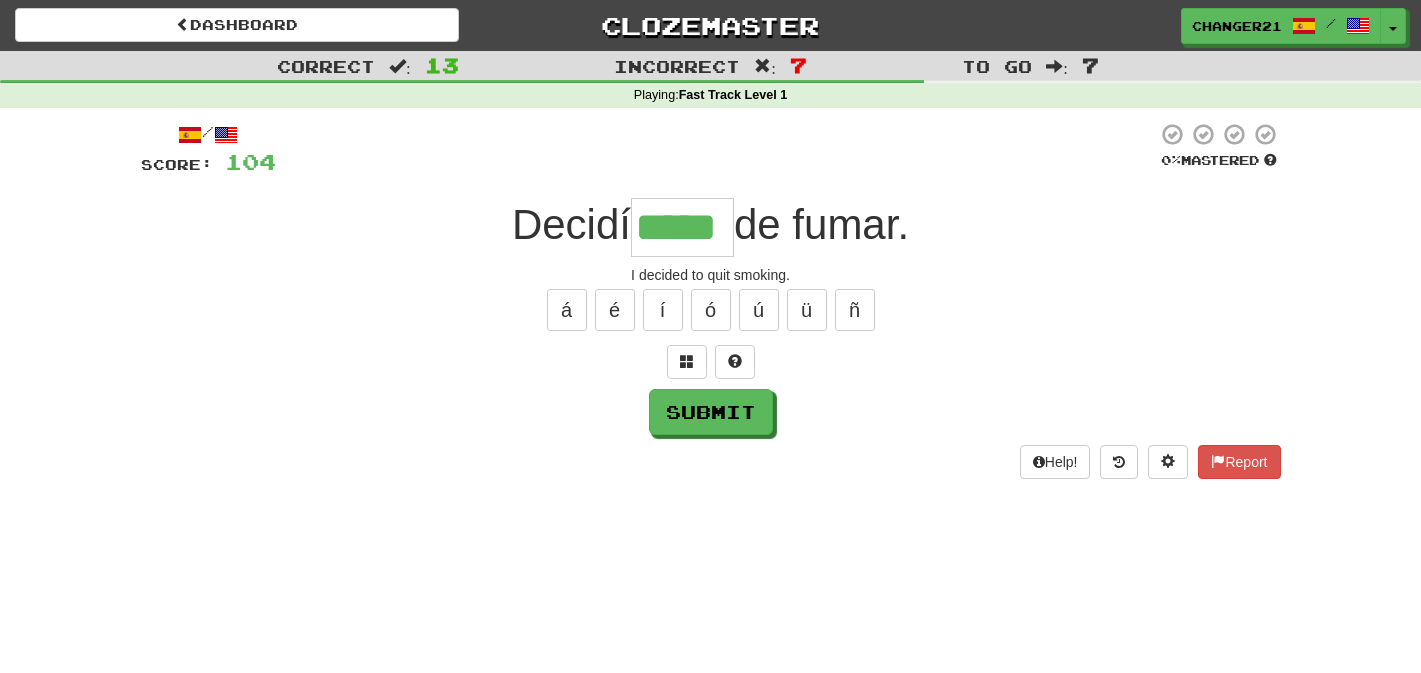 type on "*****" 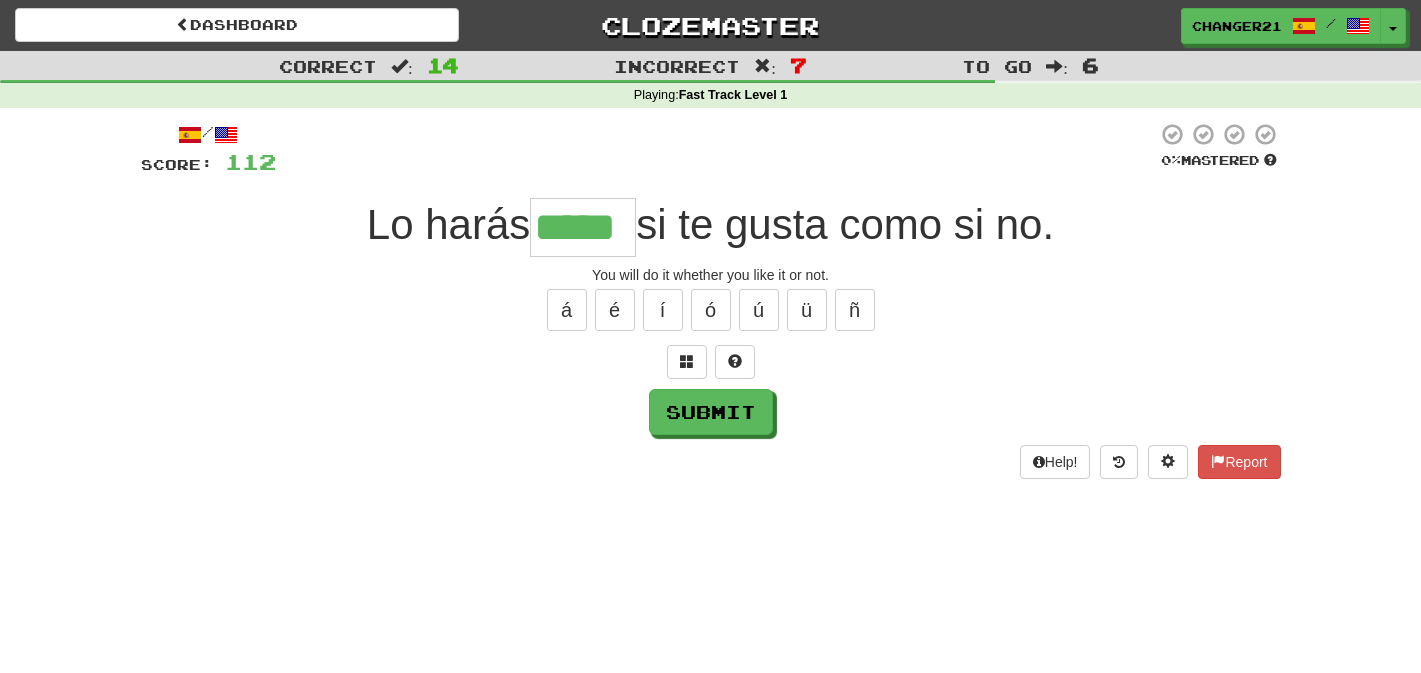 type on "*****" 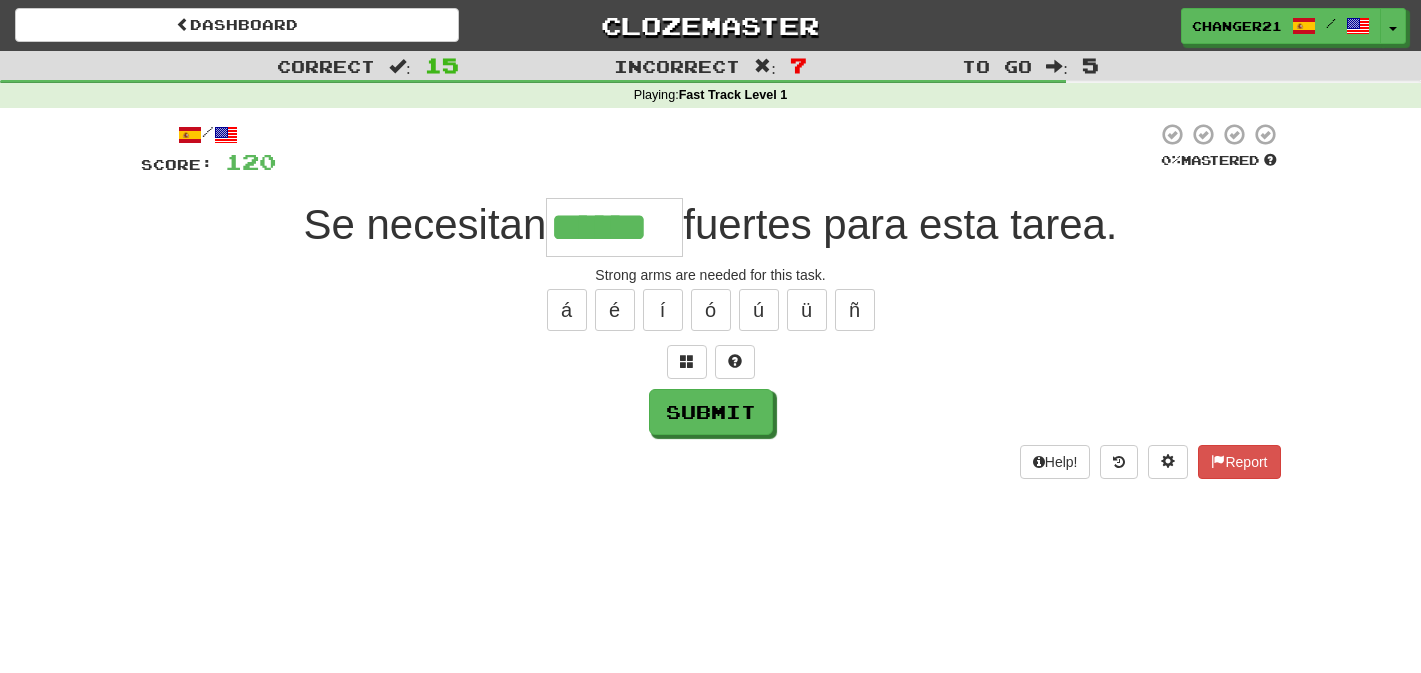 type on "******" 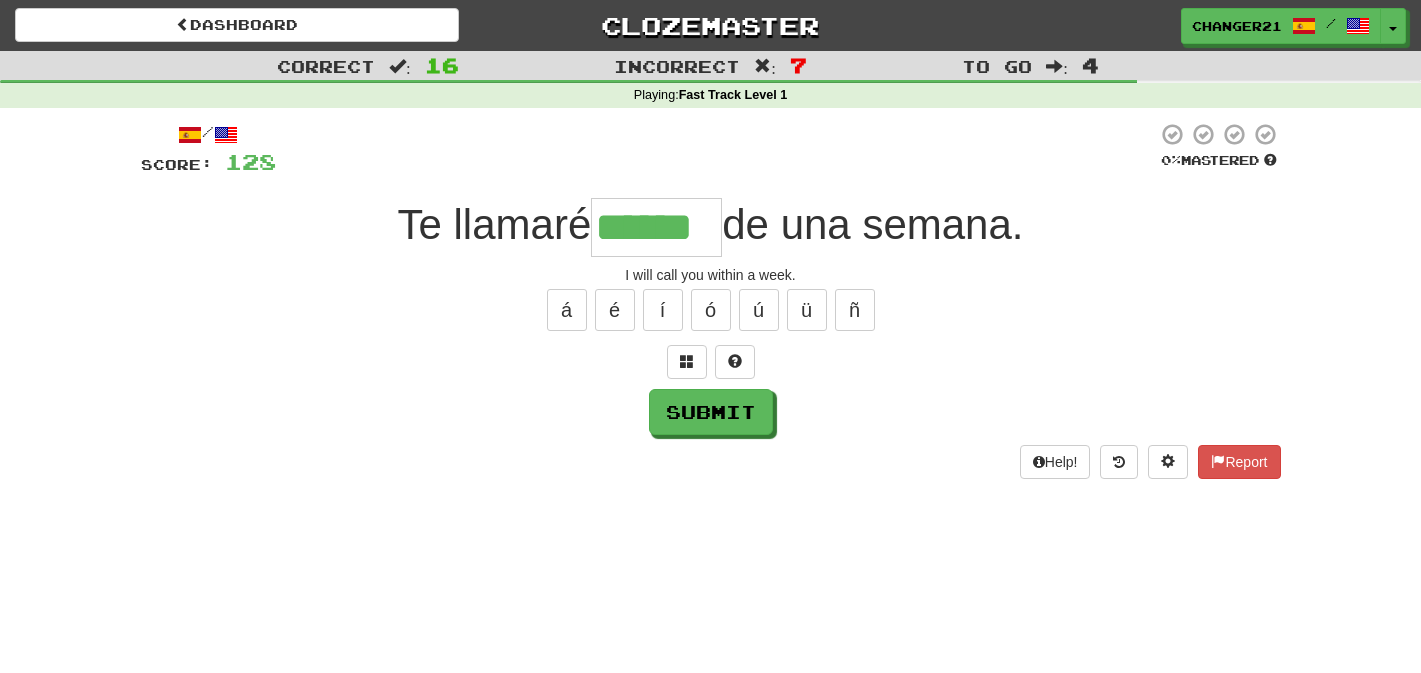 type on "******" 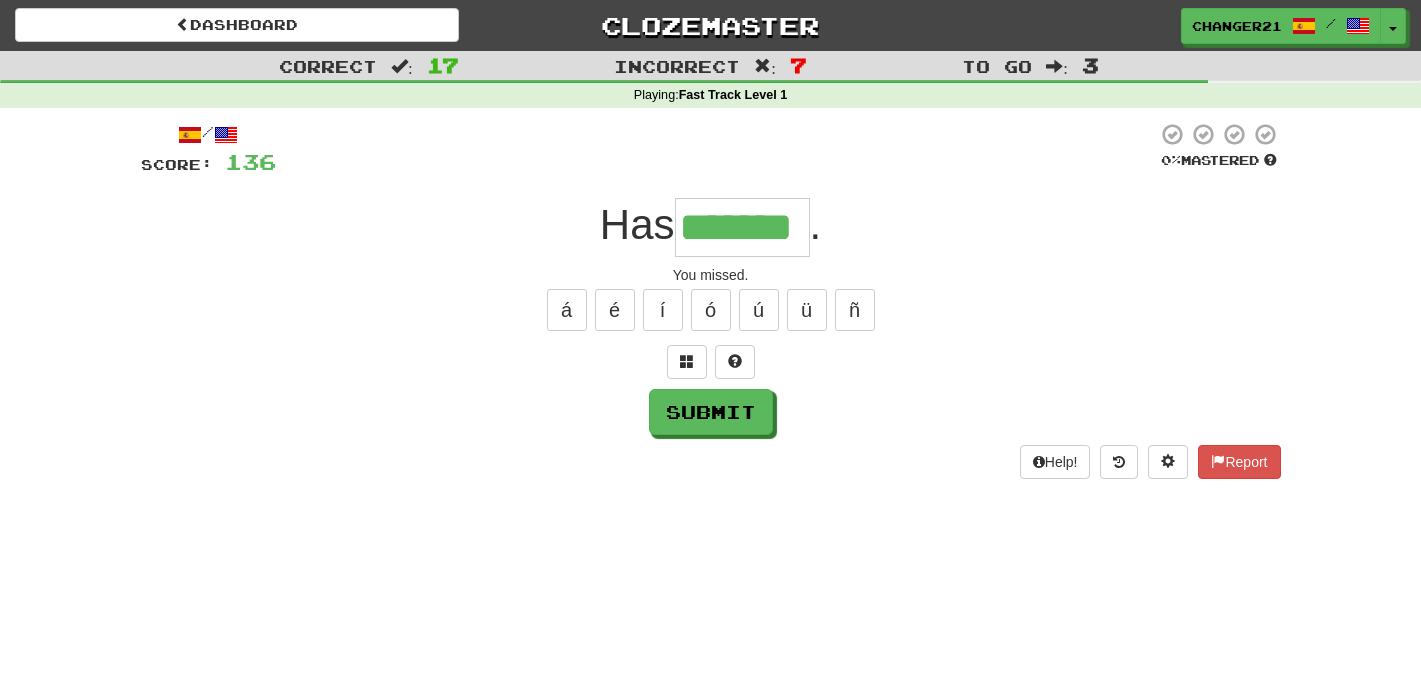 type on "*******" 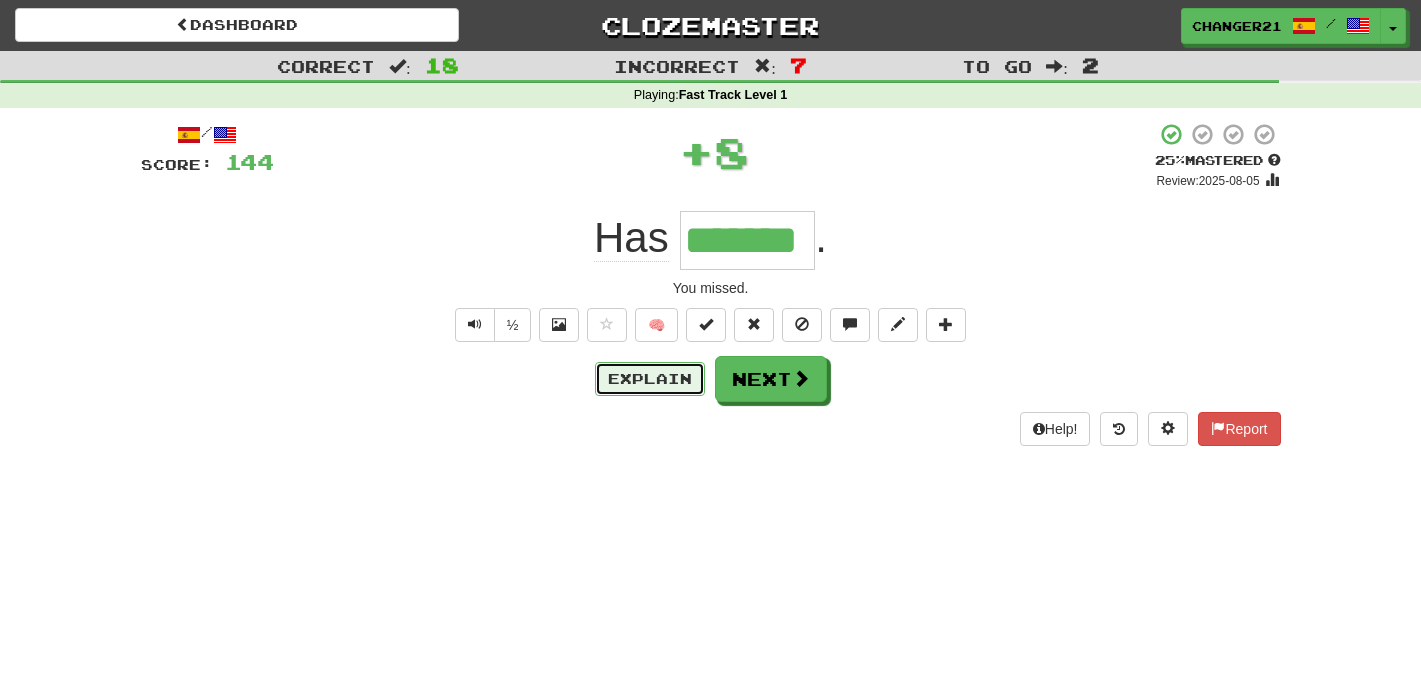 click on "Explain" at bounding box center [650, 379] 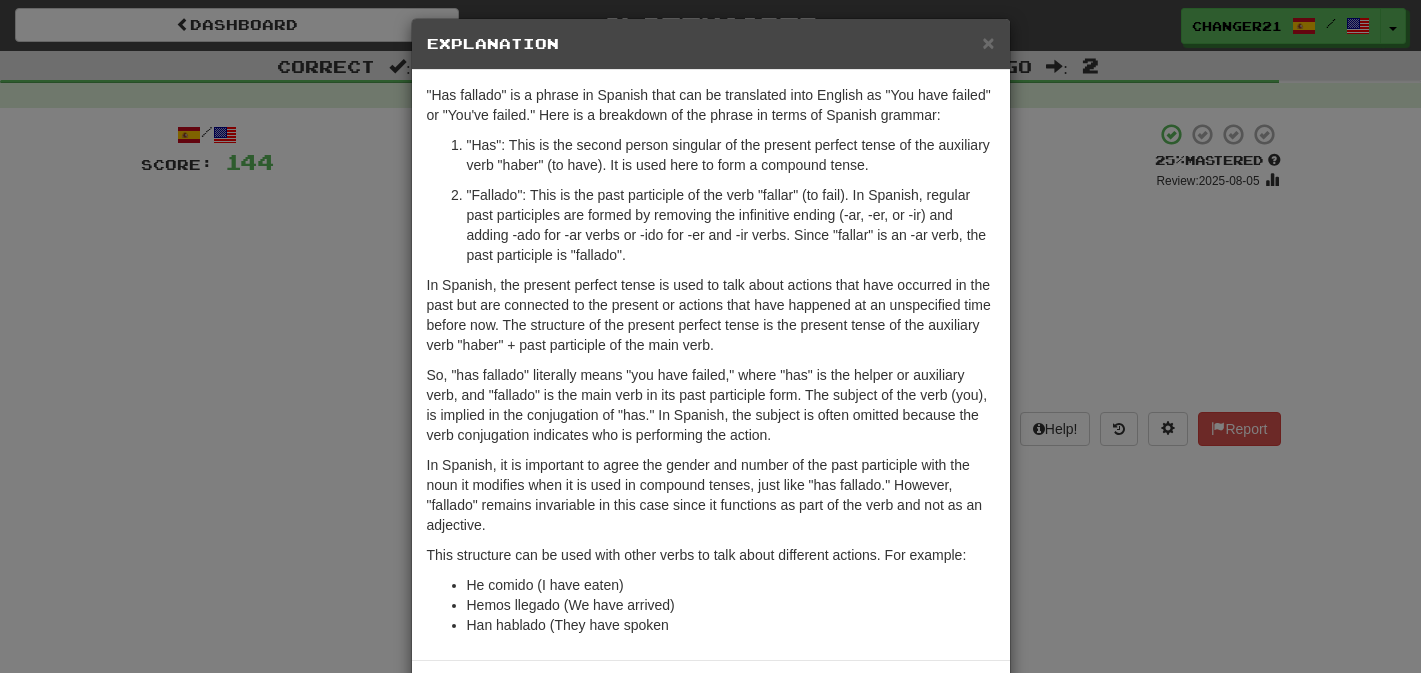 scroll, scrollTop: 0, scrollLeft: 0, axis: both 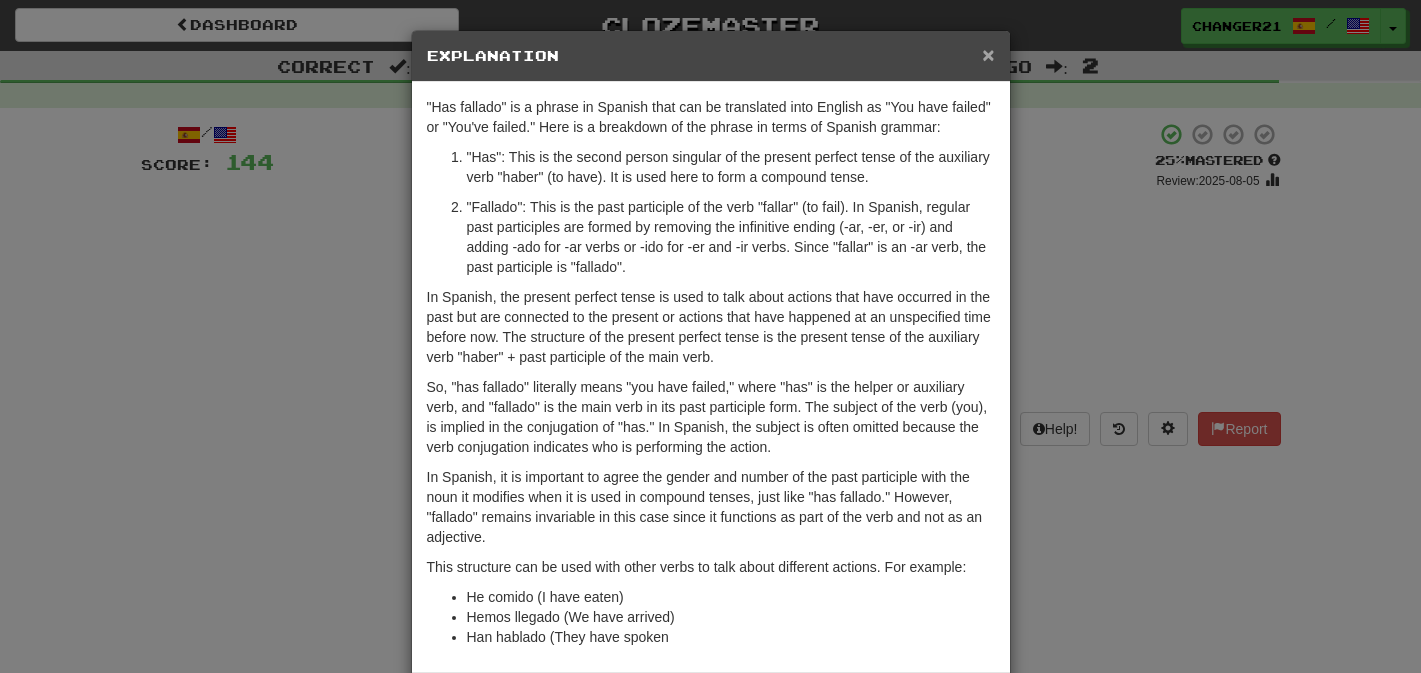 click on "×" at bounding box center [988, 54] 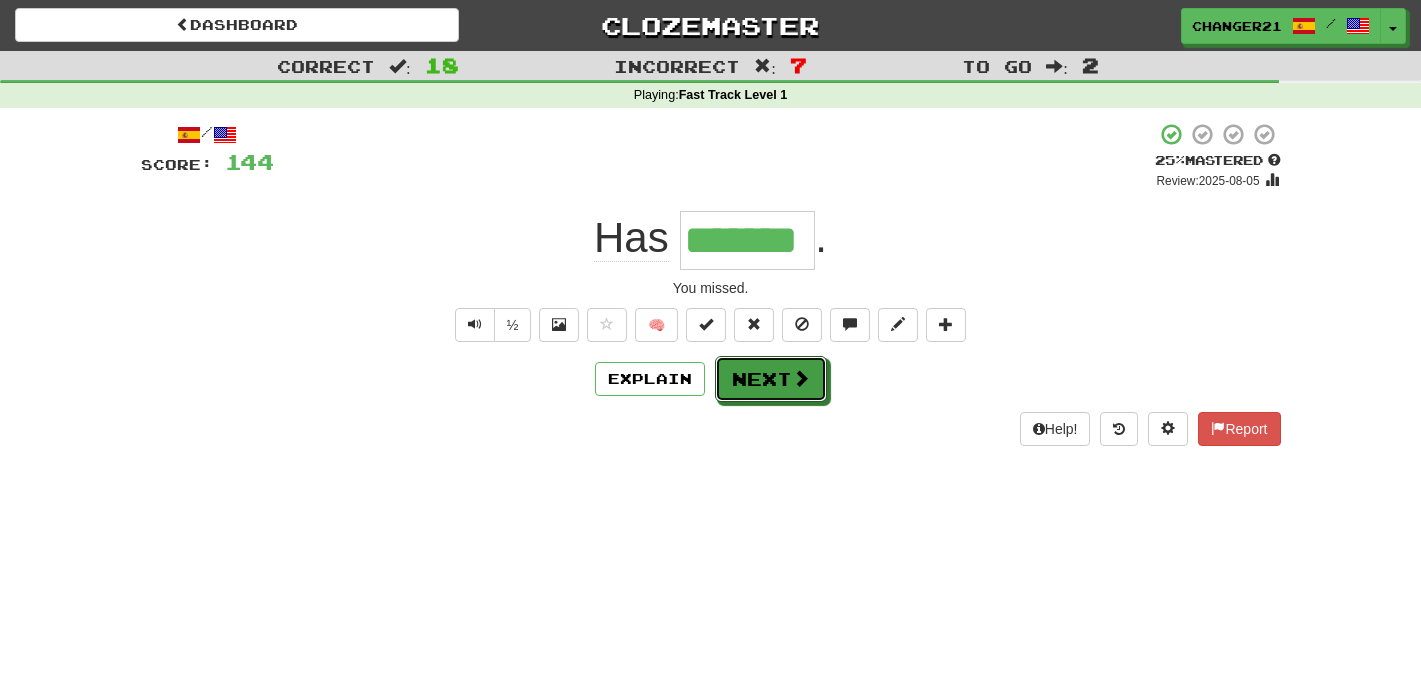 click at bounding box center (801, 378) 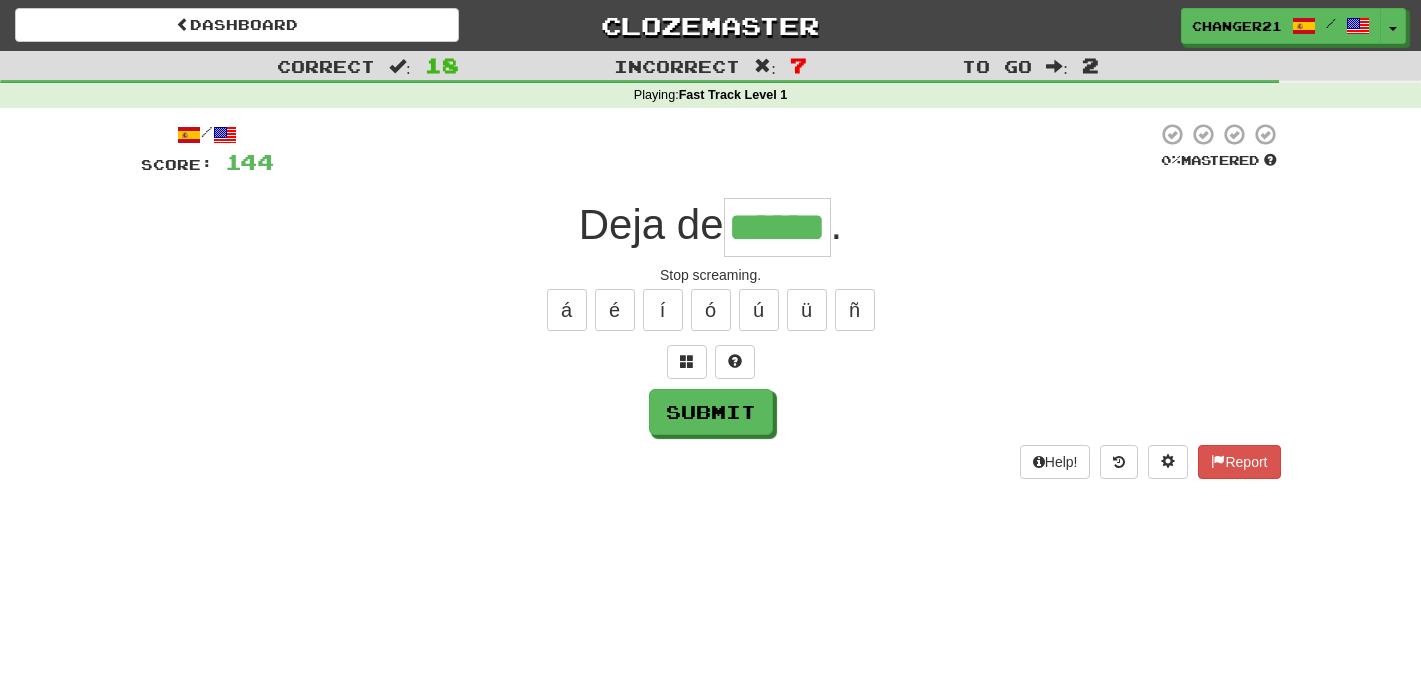 type on "******" 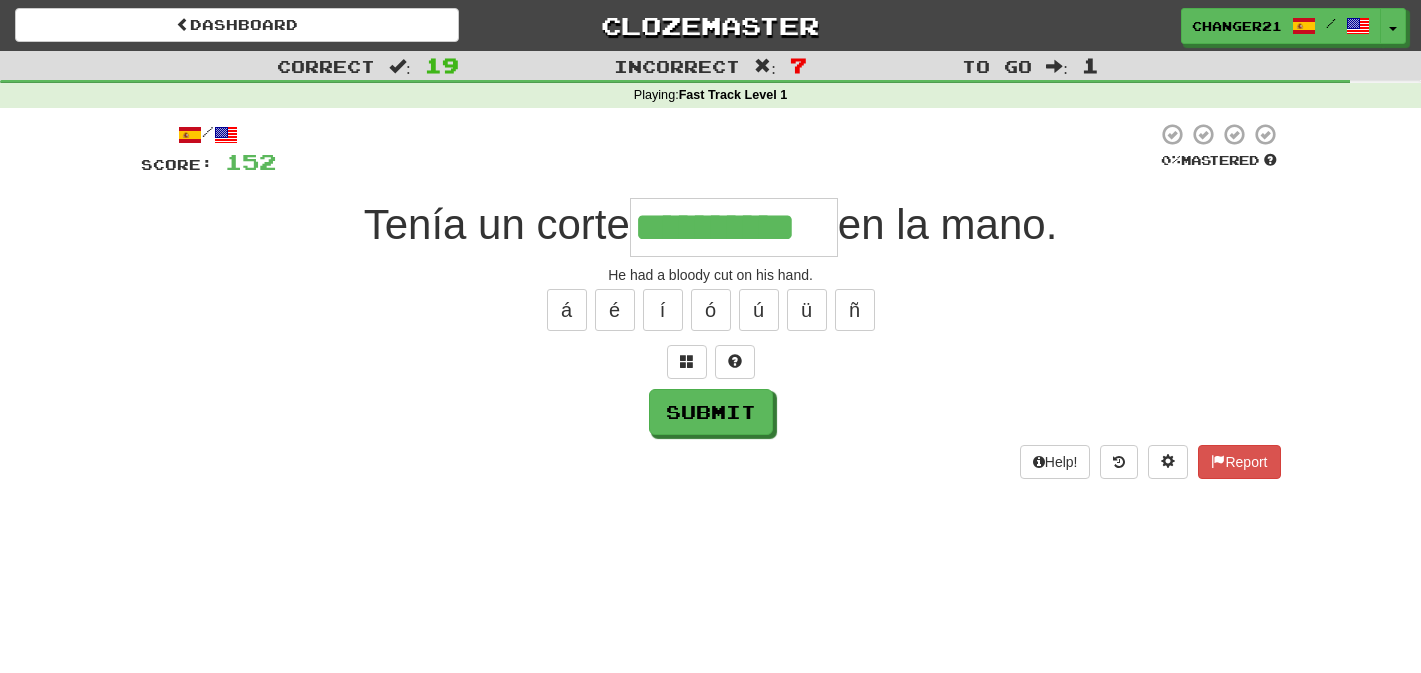 type on "**********" 